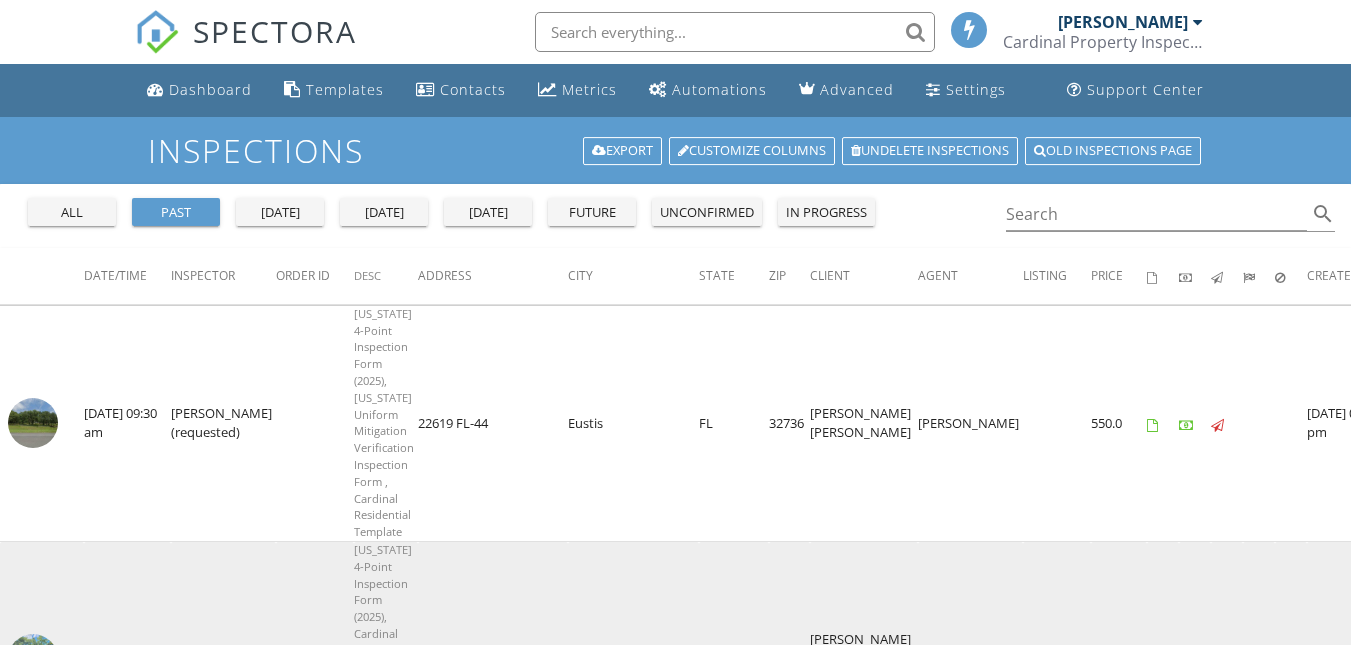scroll, scrollTop: 266, scrollLeft: 0, axis: vertical 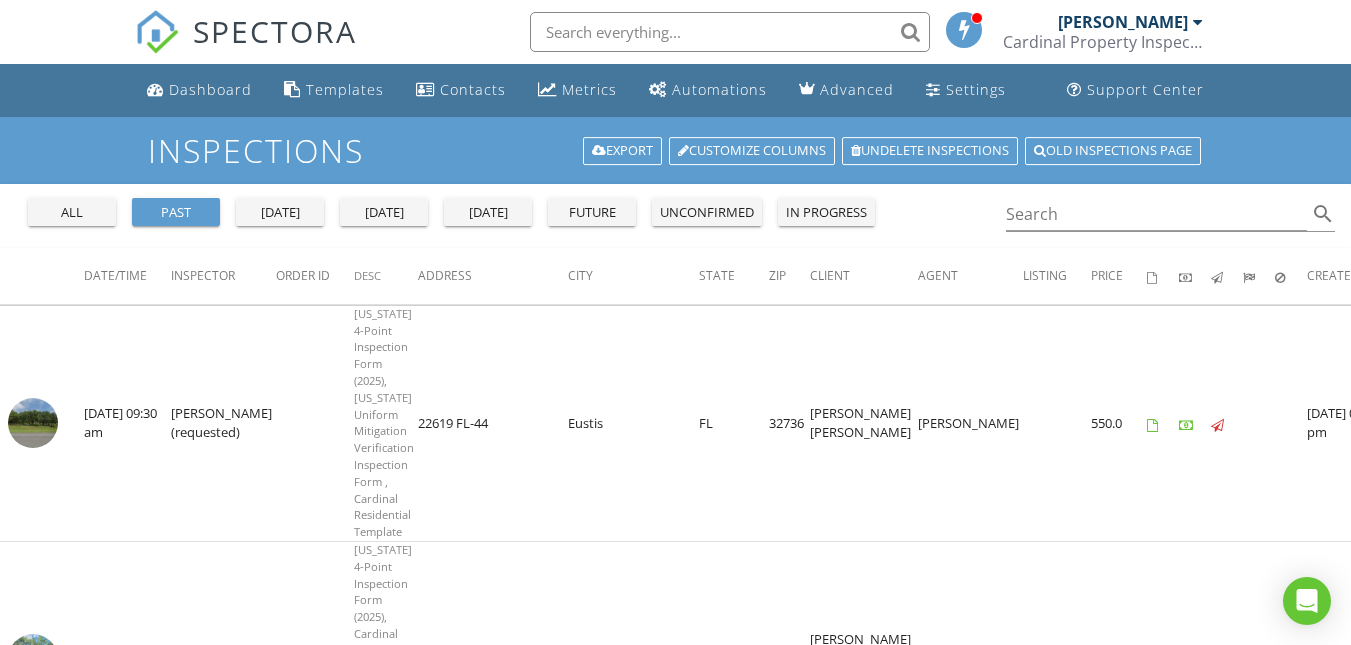 click on "[DATE]" at bounding box center (384, 213) 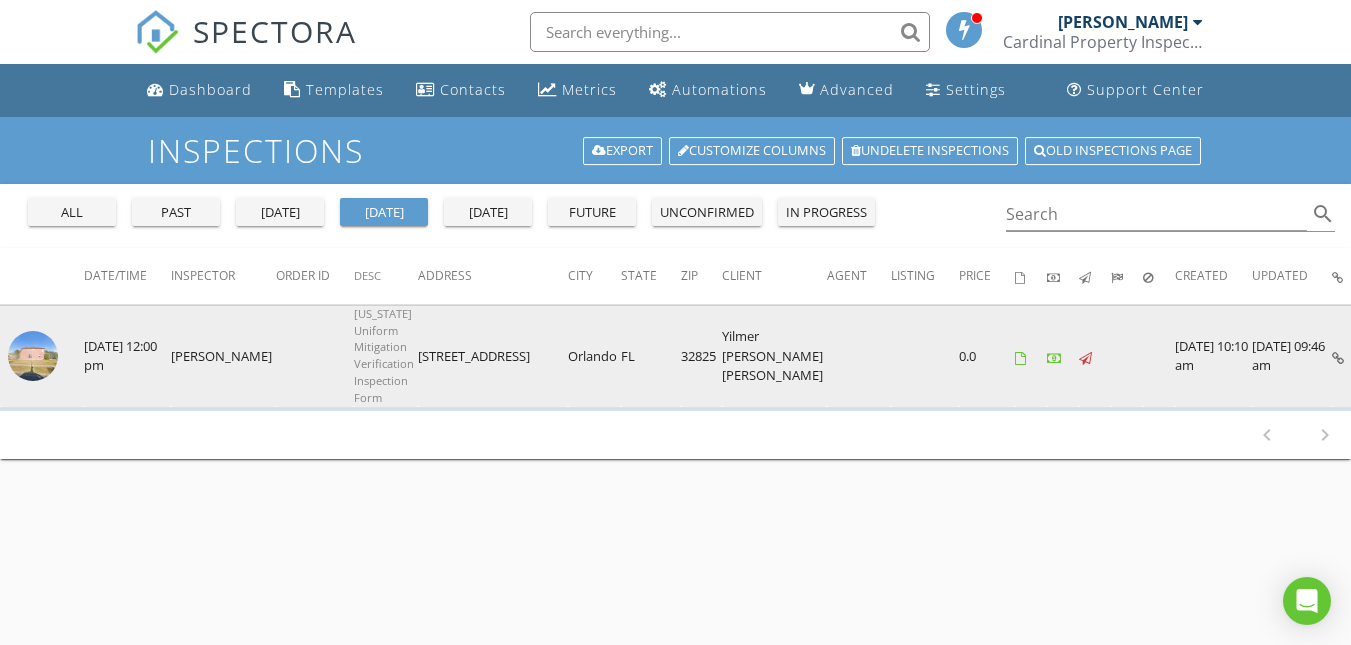 click at bounding box center [33, 356] 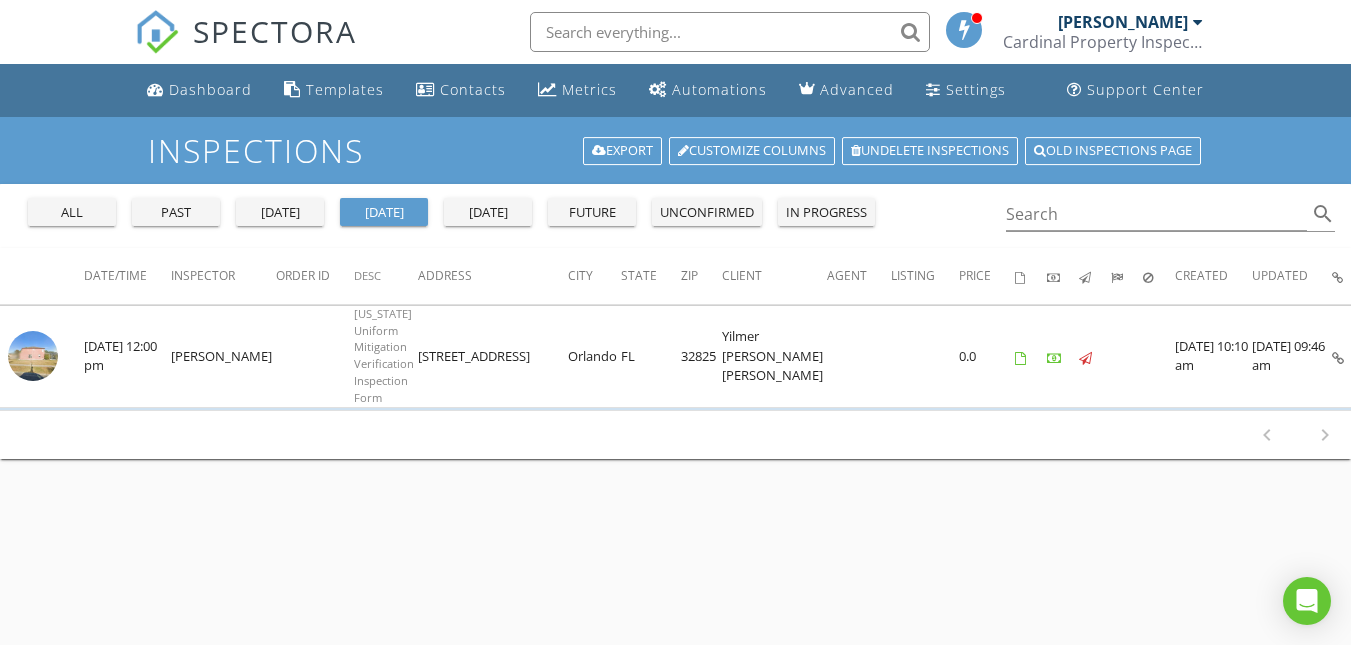 click on "[PERSON_NAME]" at bounding box center (1123, 22) 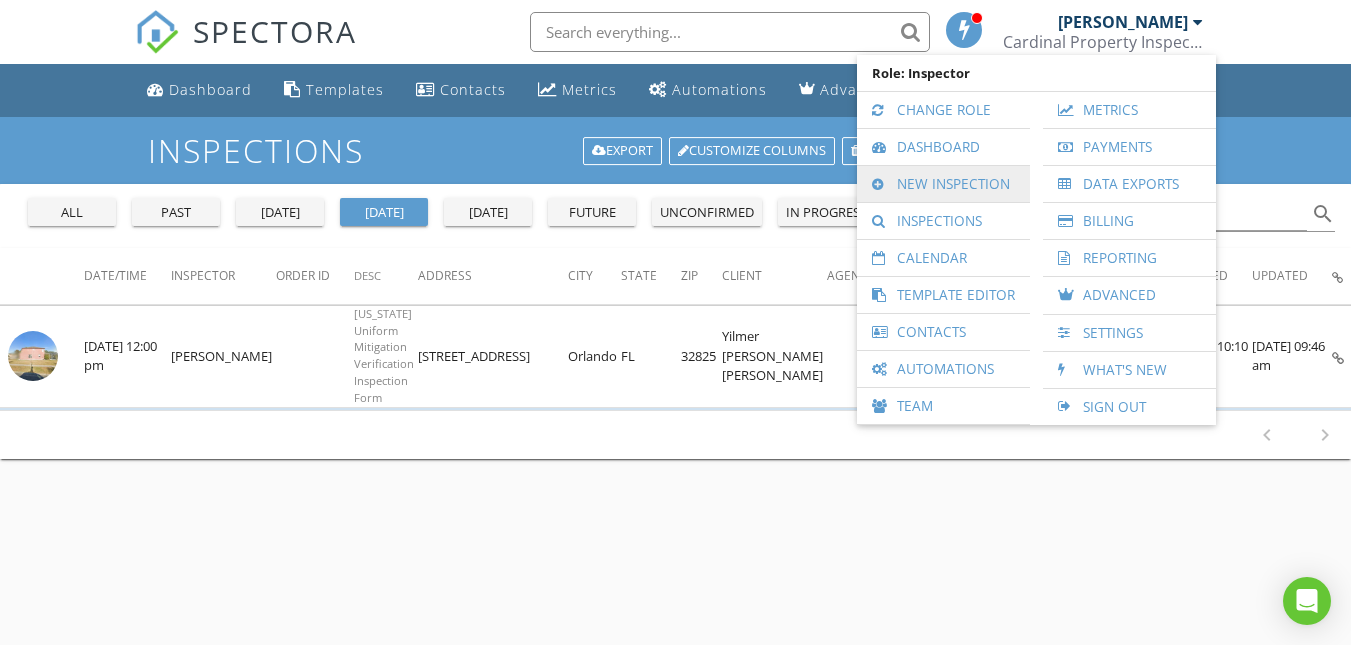 click on "New Inspection" at bounding box center [943, 184] 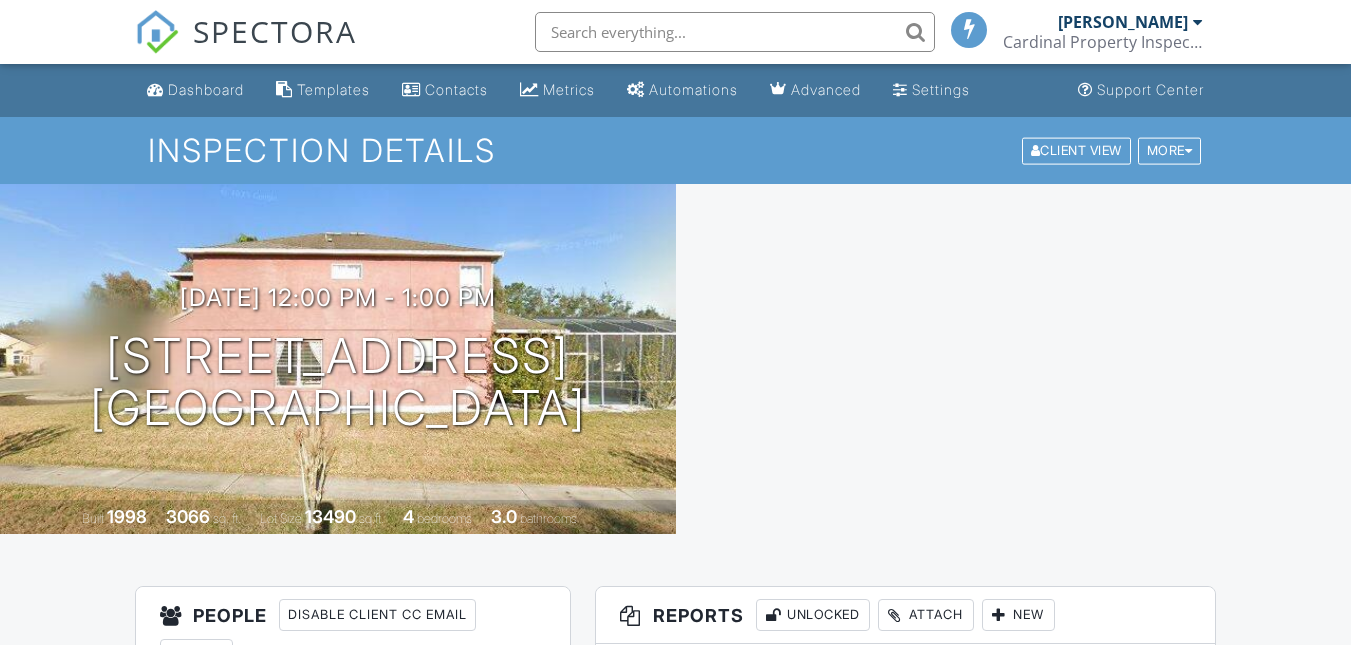 scroll, scrollTop: 0, scrollLeft: 0, axis: both 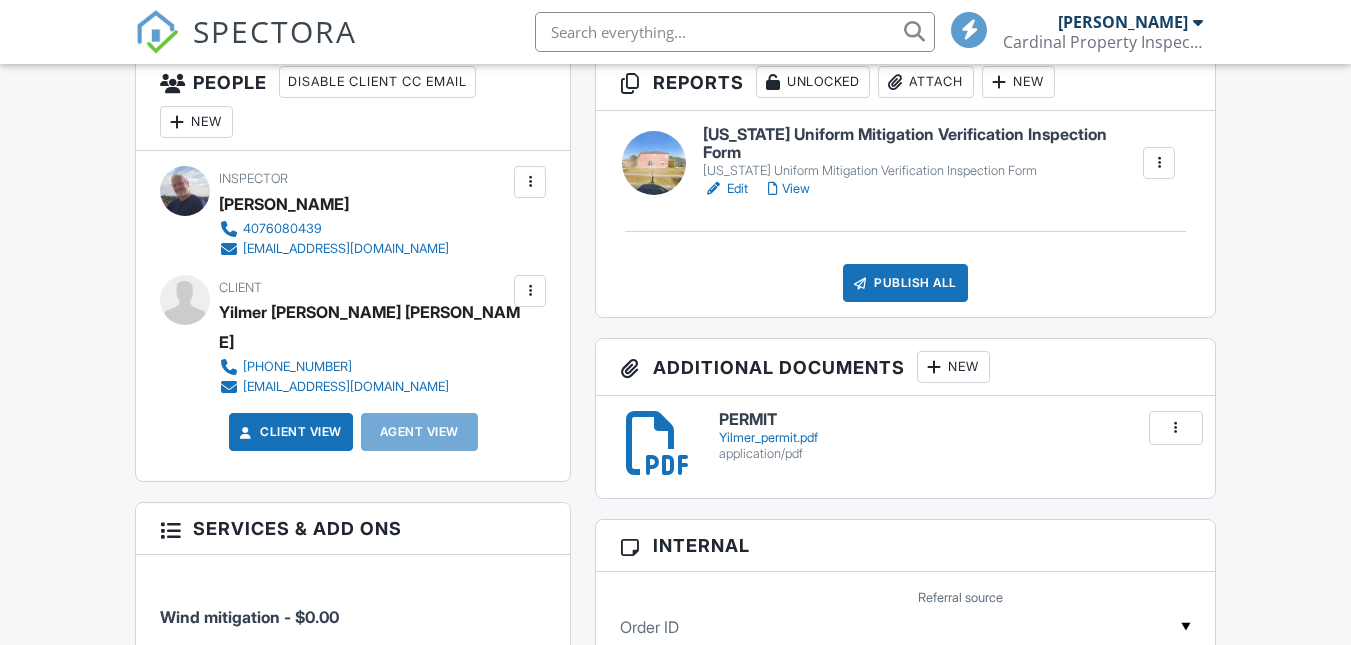click at bounding box center (658, 443) 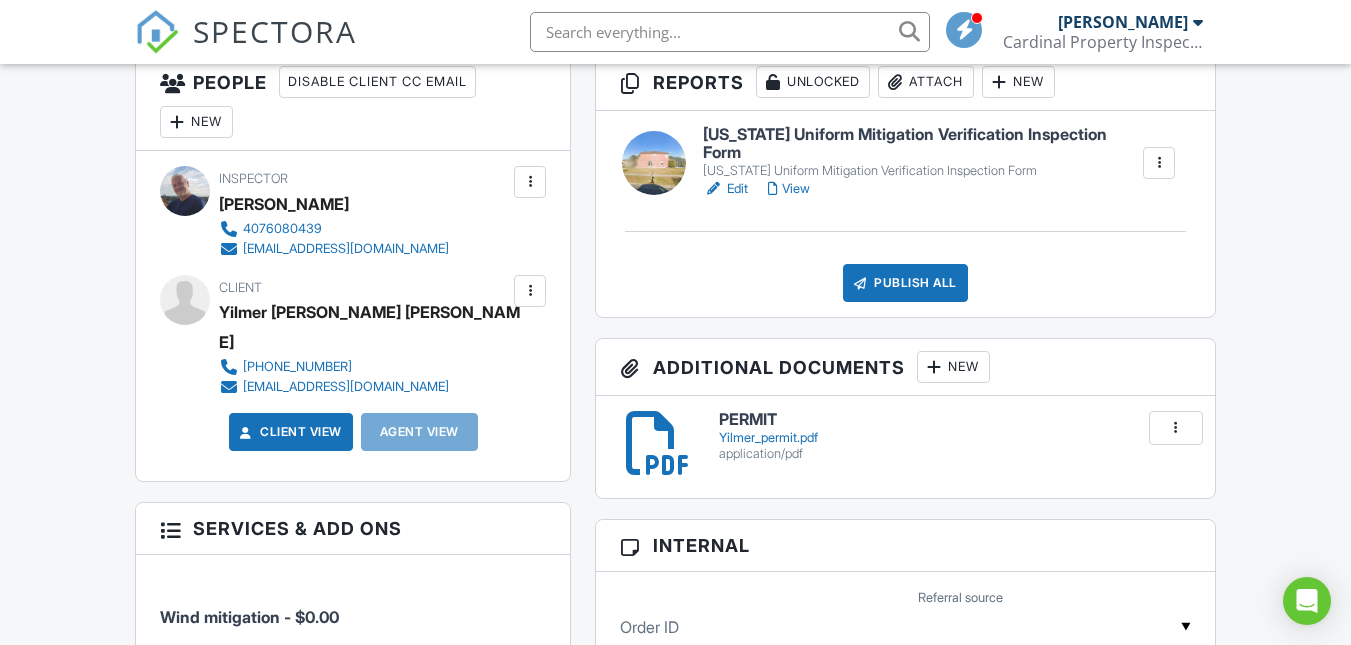 click at bounding box center (654, 163) 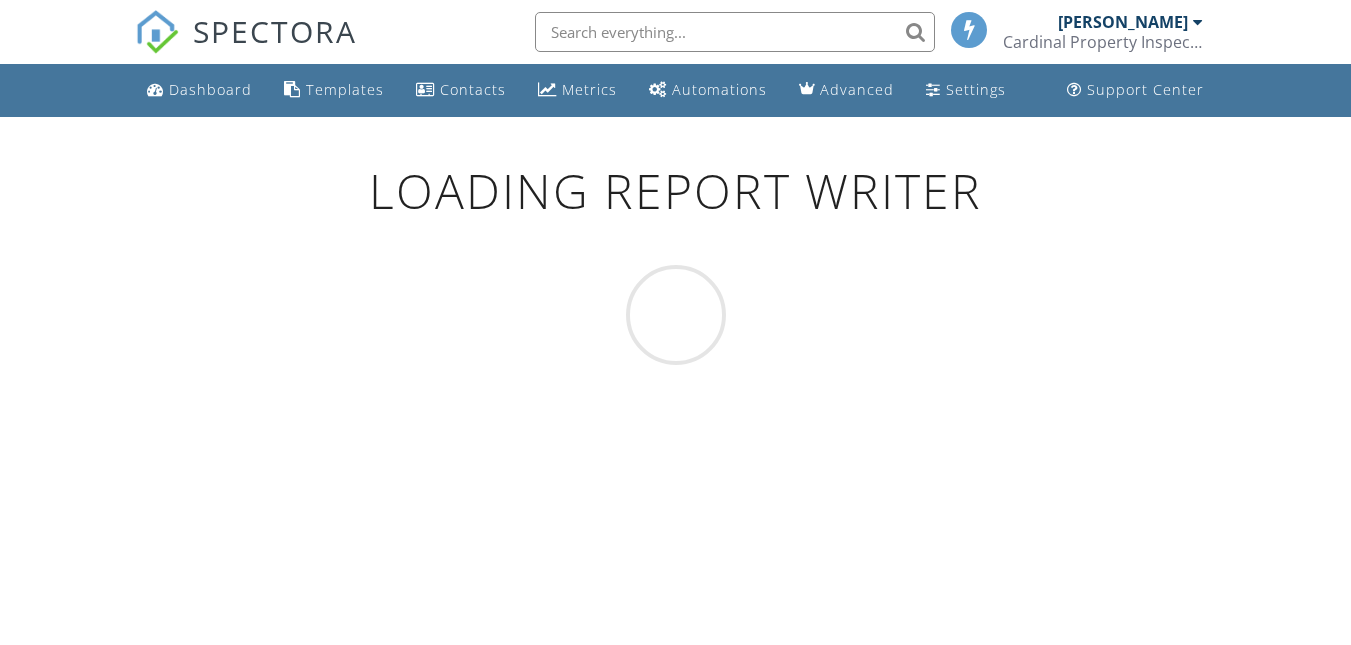 scroll, scrollTop: 0, scrollLeft: 0, axis: both 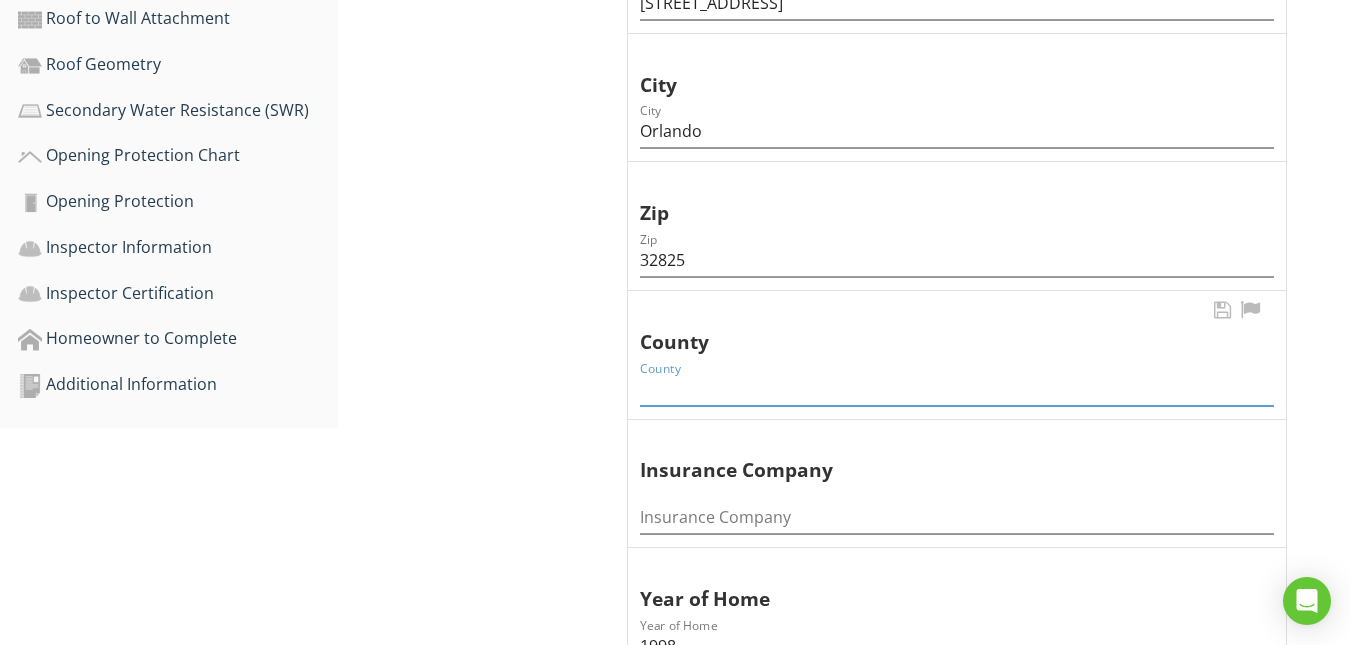 click at bounding box center [957, 389] 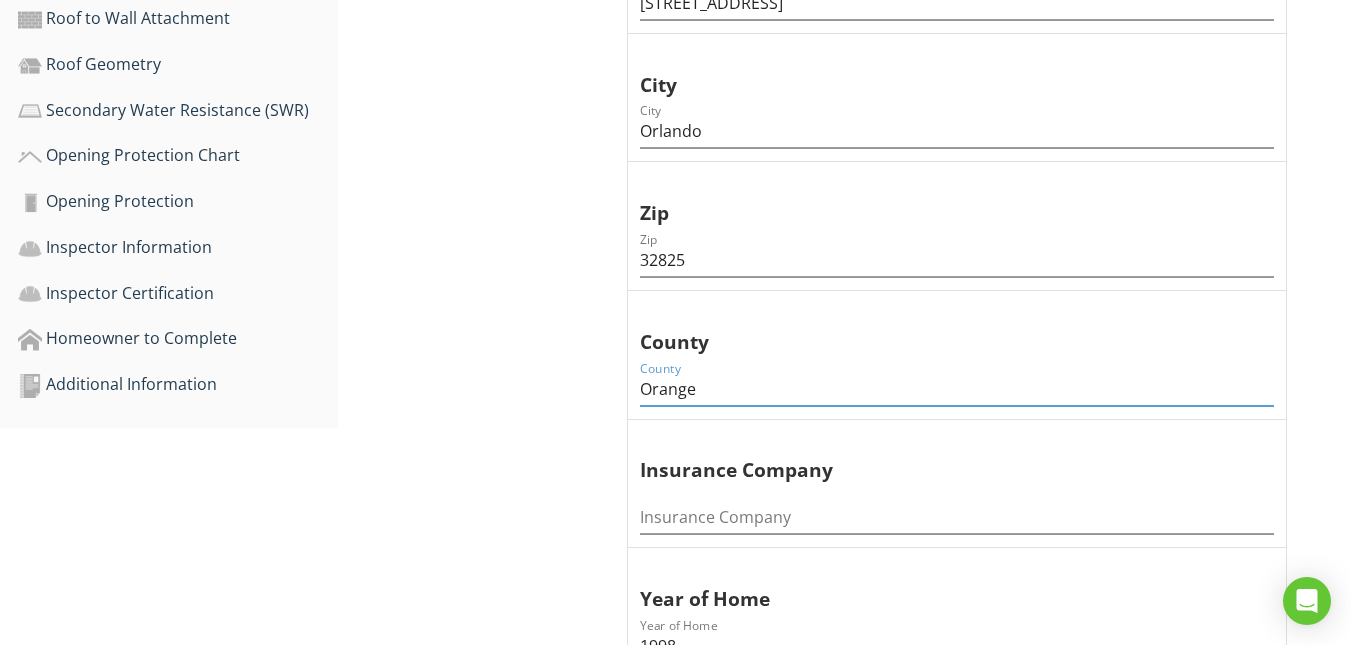type on "Orange" 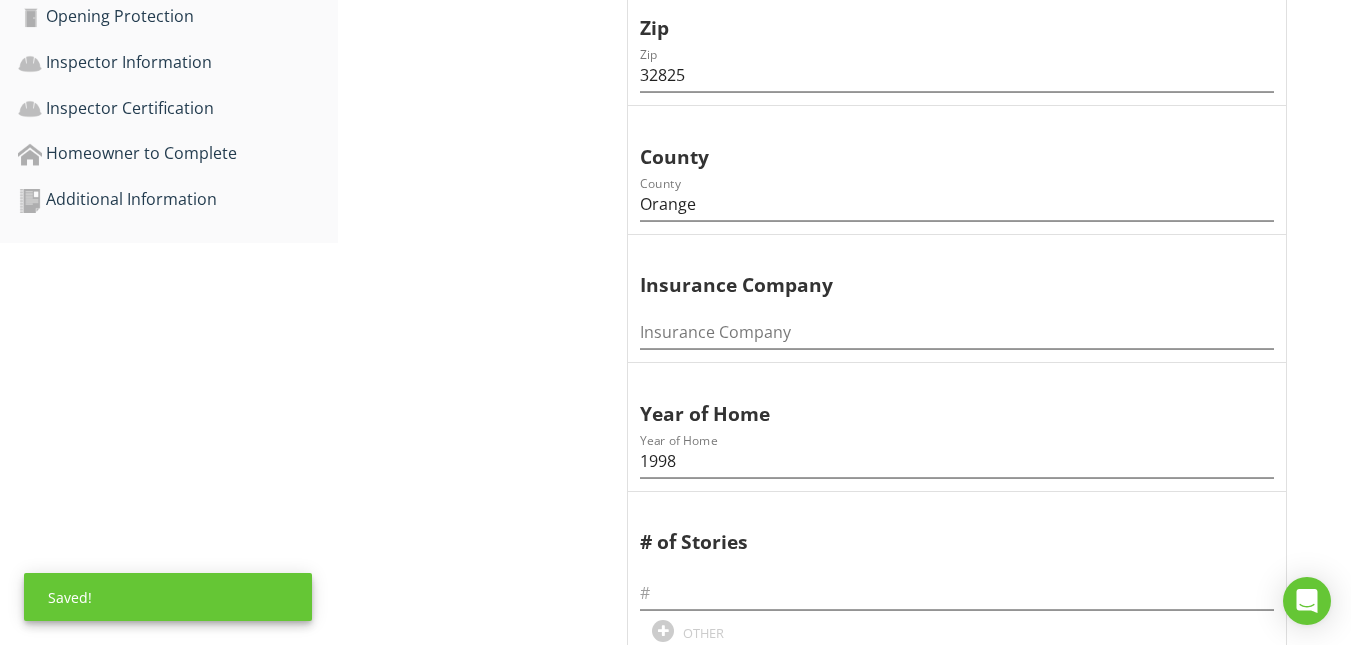 scroll, scrollTop: 1067, scrollLeft: 0, axis: vertical 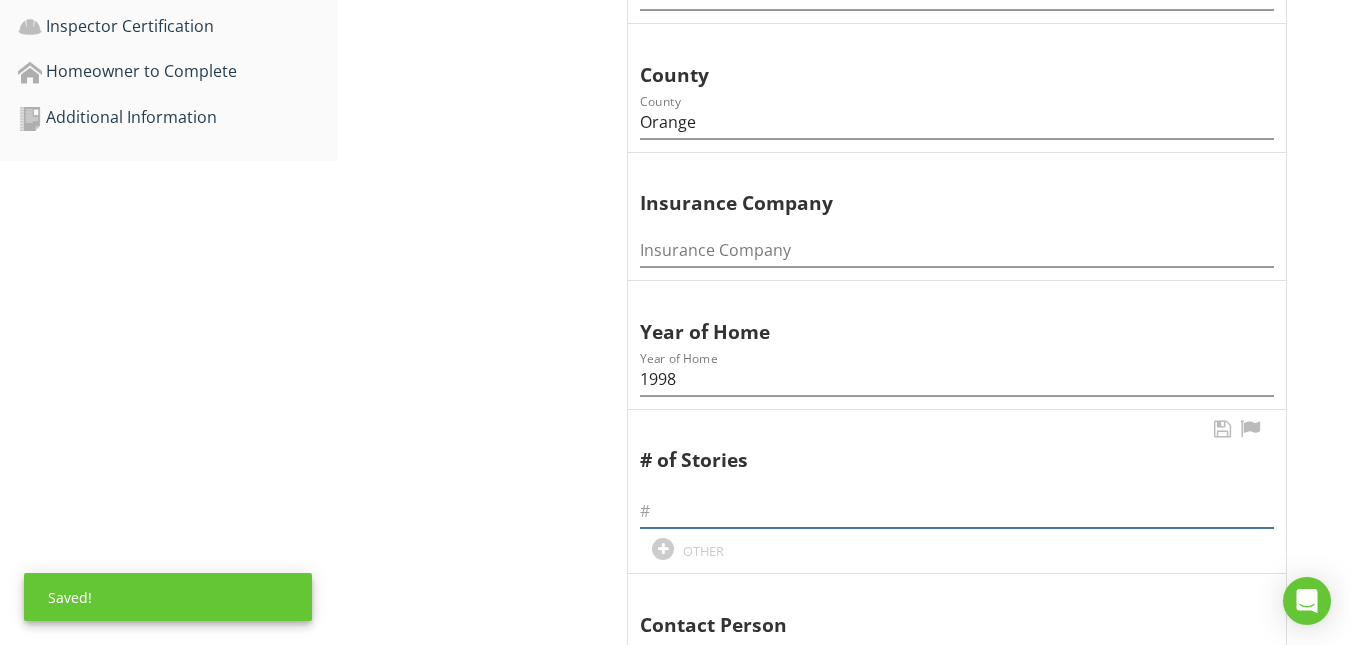 click at bounding box center [957, 511] 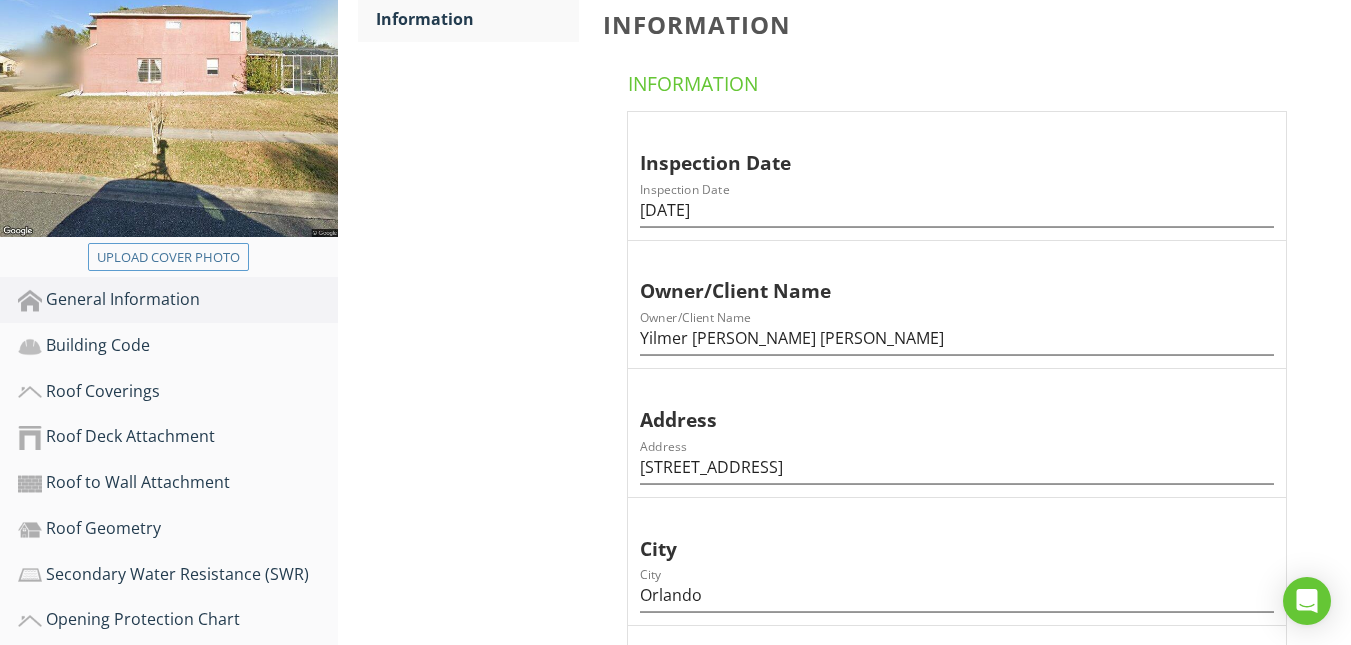 scroll, scrollTop: 333, scrollLeft: 0, axis: vertical 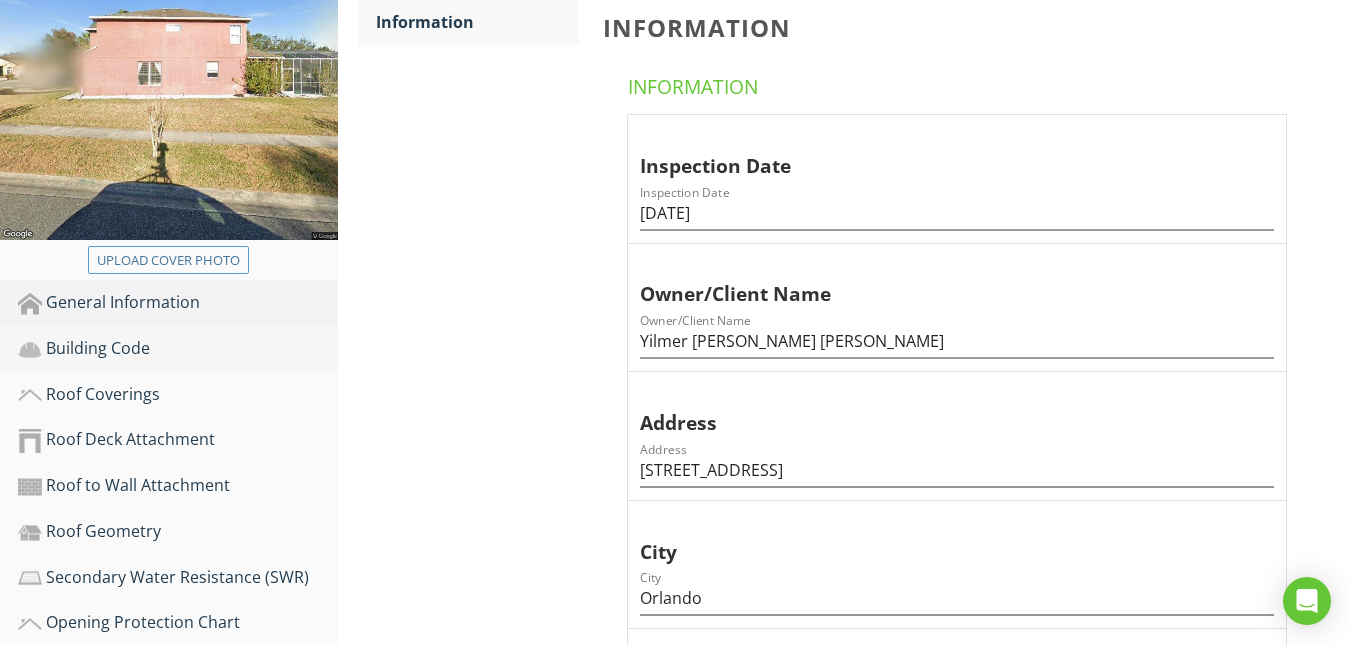 type on "2" 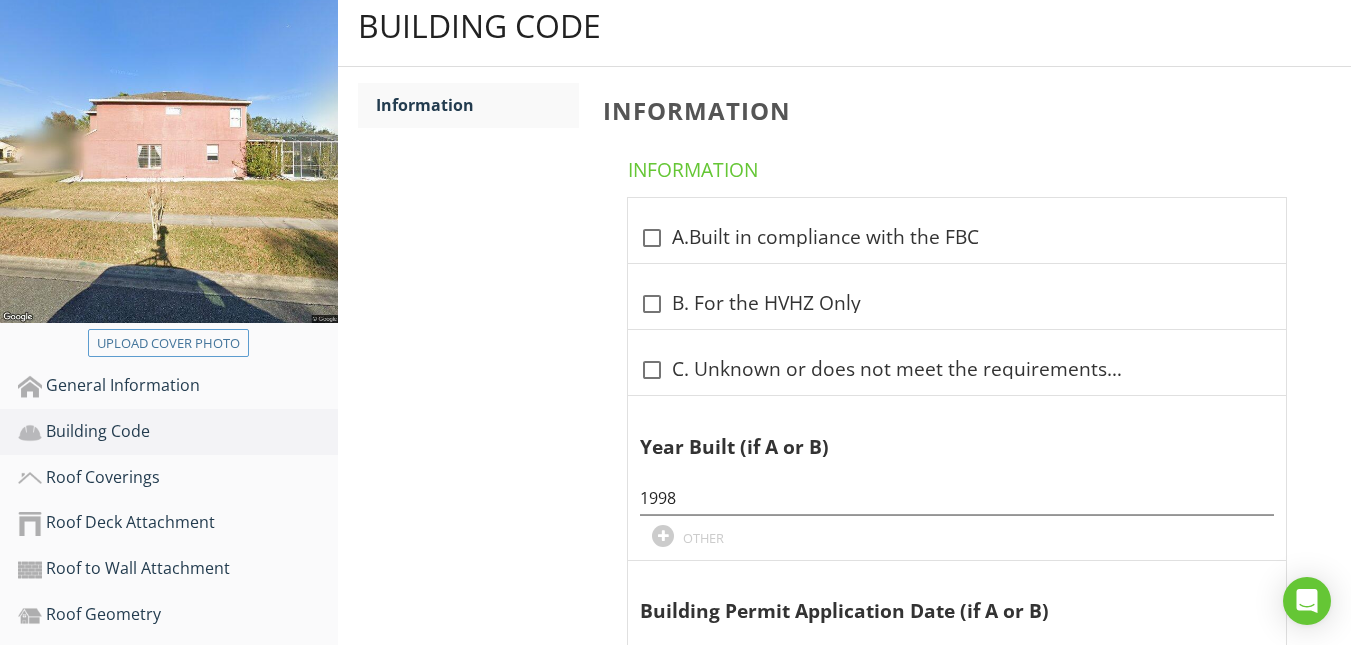 scroll, scrollTop: 267, scrollLeft: 0, axis: vertical 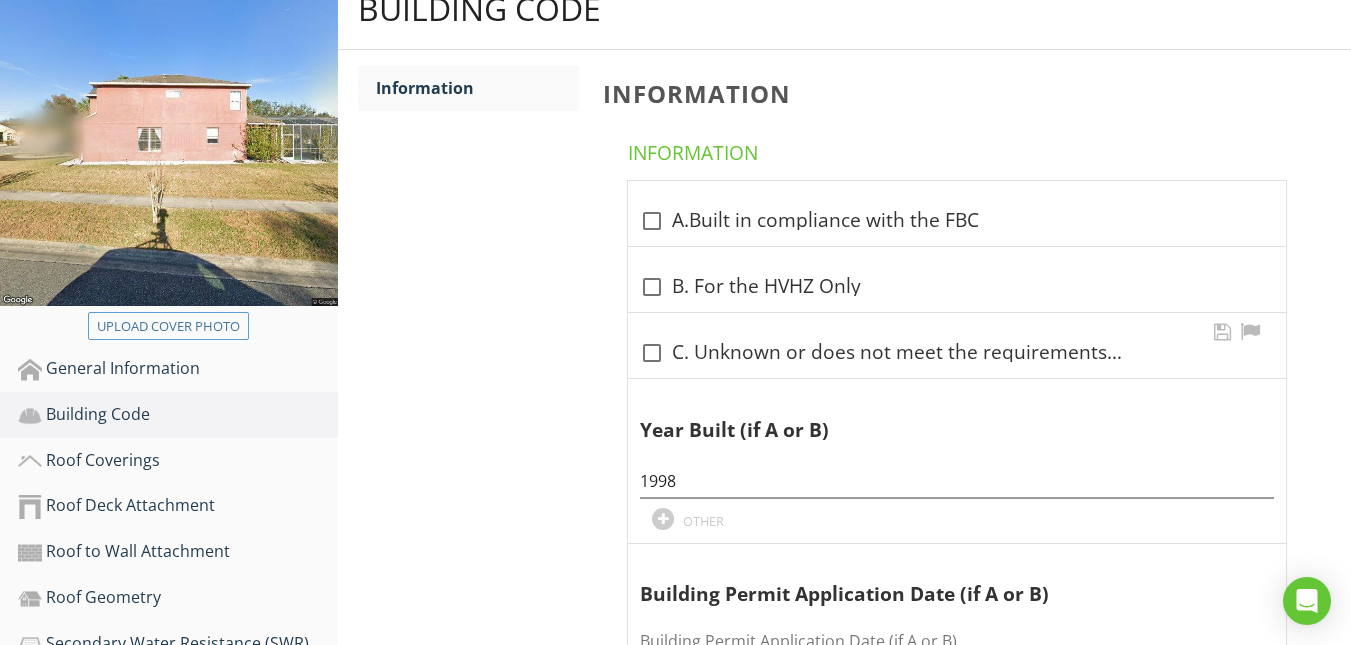 click at bounding box center (652, 353) 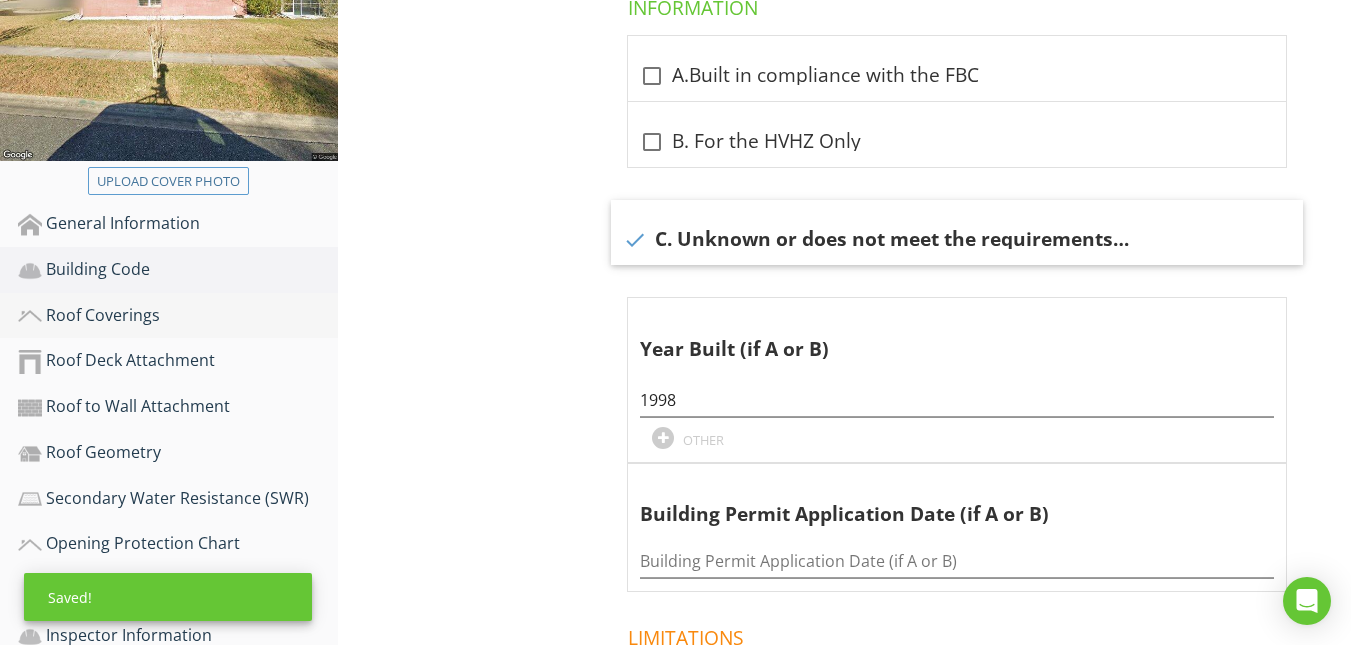 scroll, scrollTop: 383, scrollLeft: 0, axis: vertical 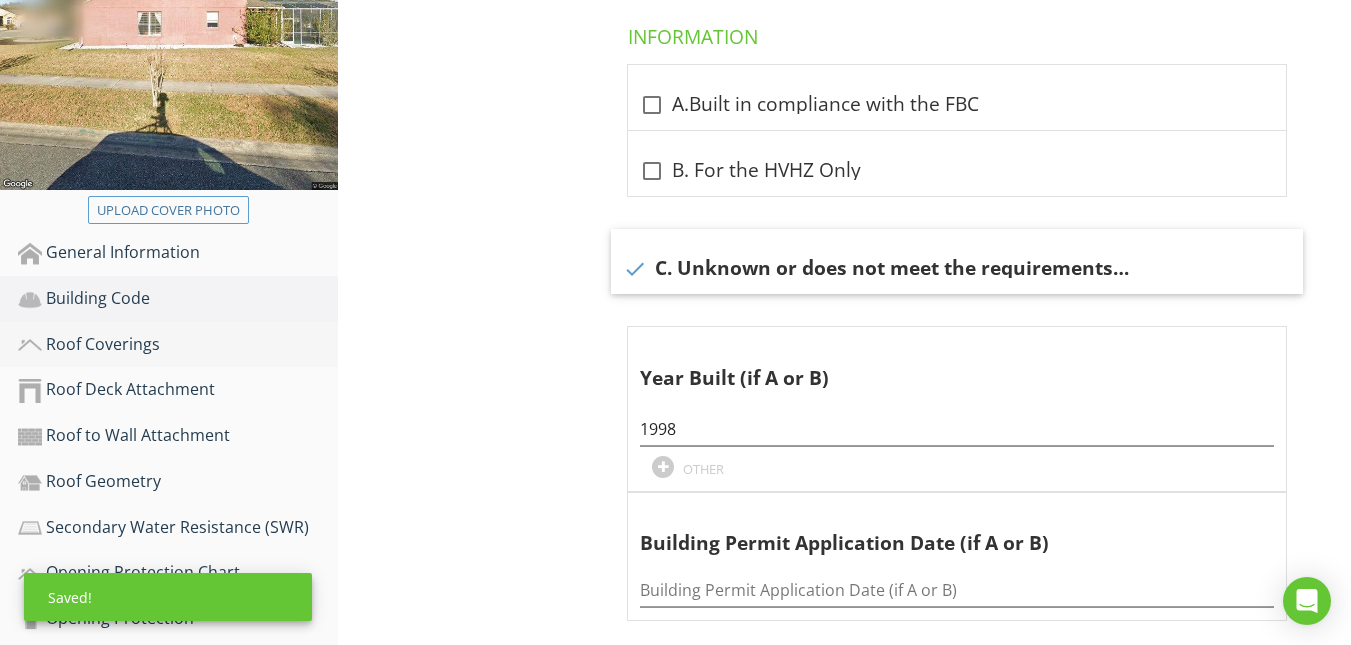 click on "Roof Coverings" at bounding box center [178, 345] 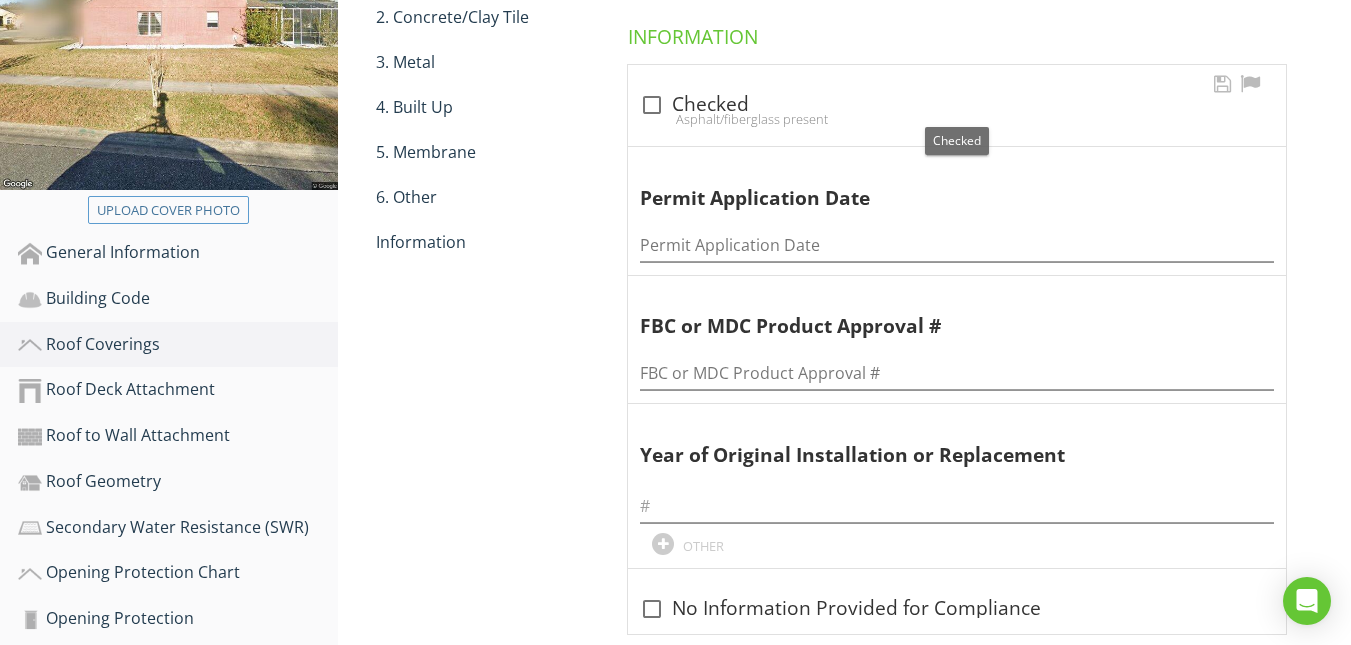 click at bounding box center [652, 105] 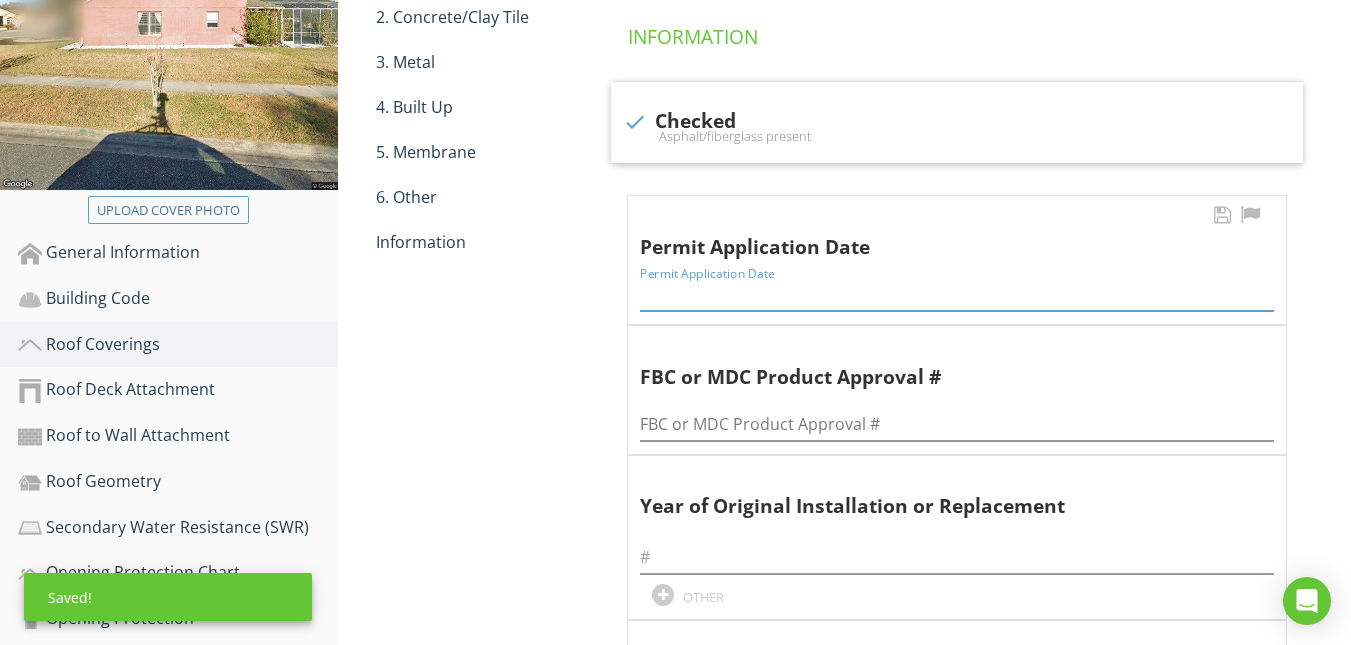 click at bounding box center (957, 294) 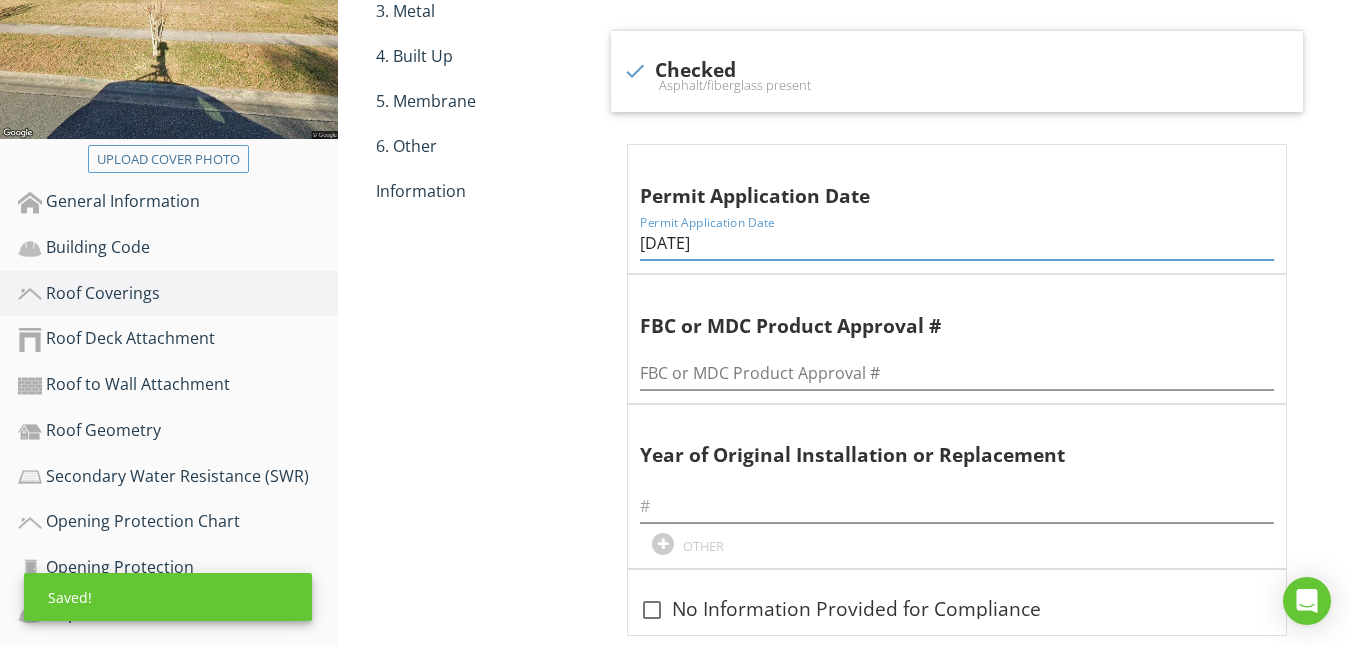 scroll, scrollTop: 516, scrollLeft: 0, axis: vertical 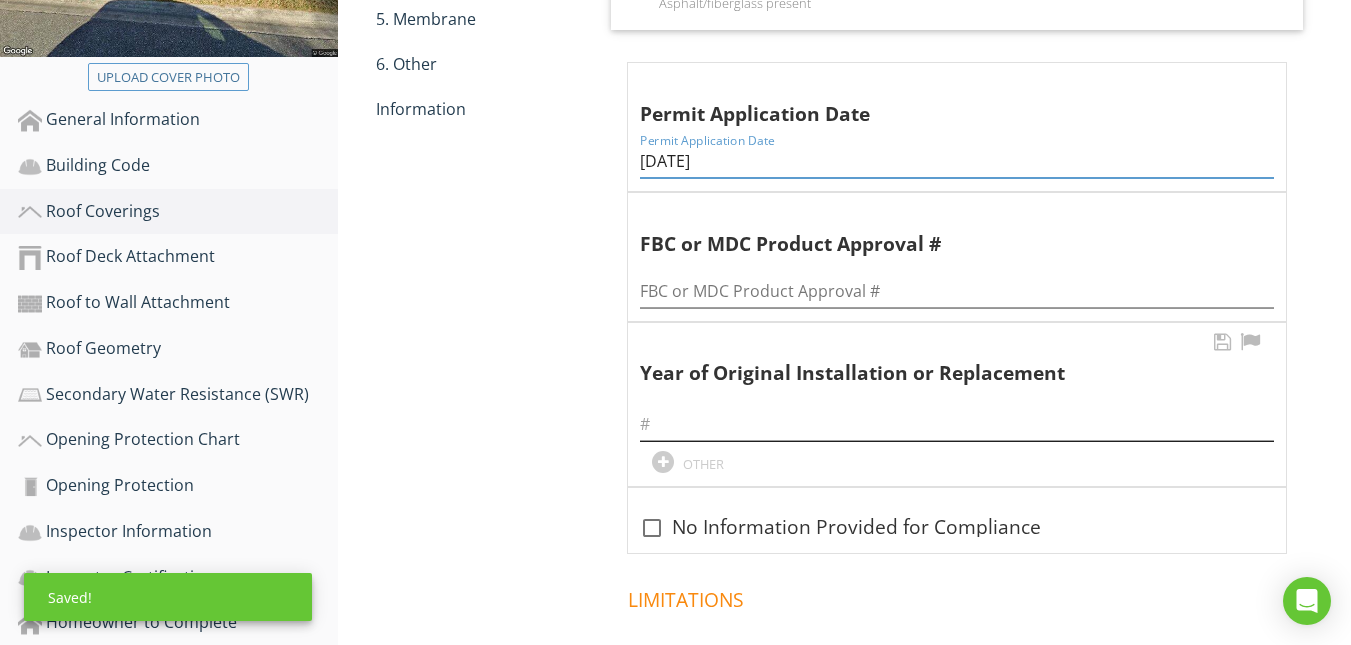 type on "6-27-2025" 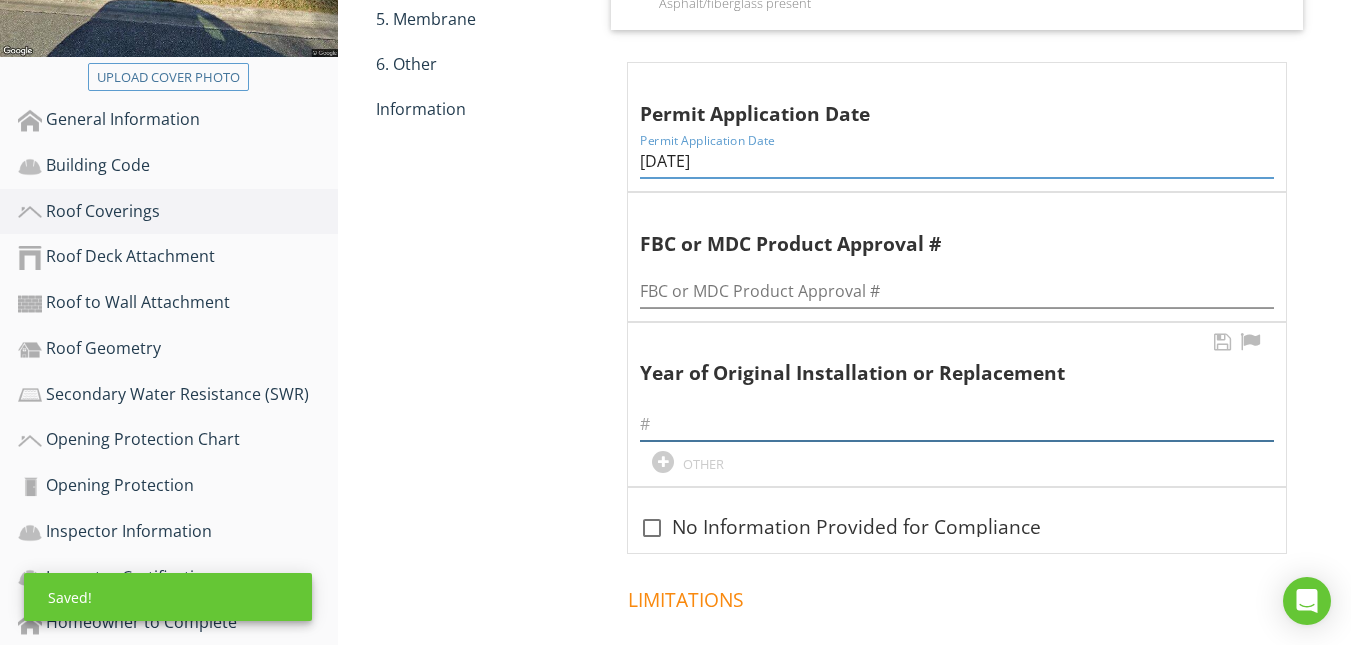 click at bounding box center (957, 424) 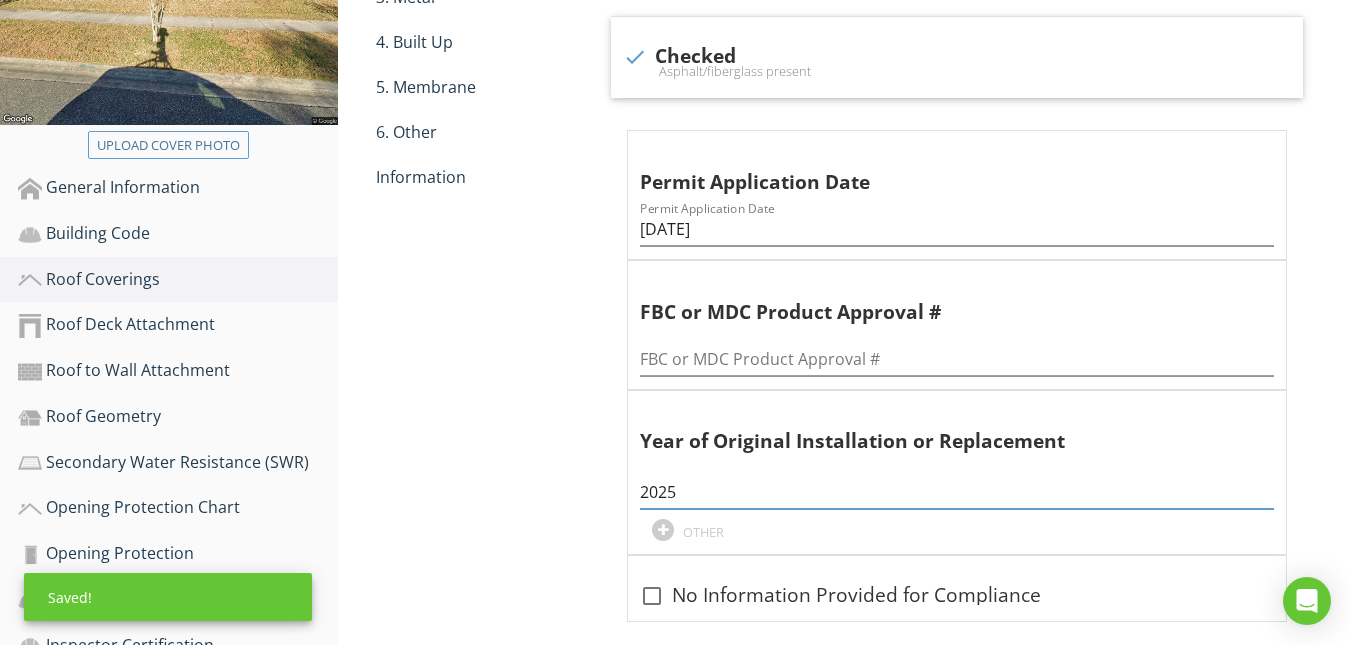 scroll, scrollTop: 381, scrollLeft: 0, axis: vertical 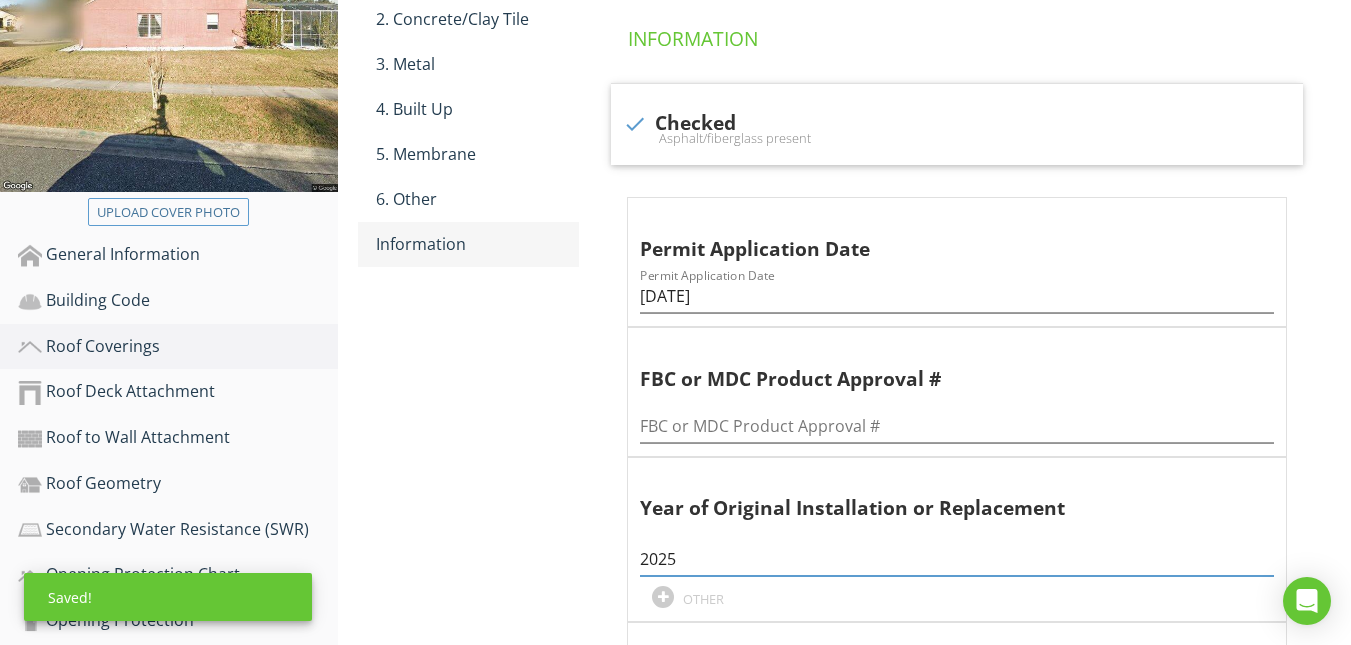 type on "2025" 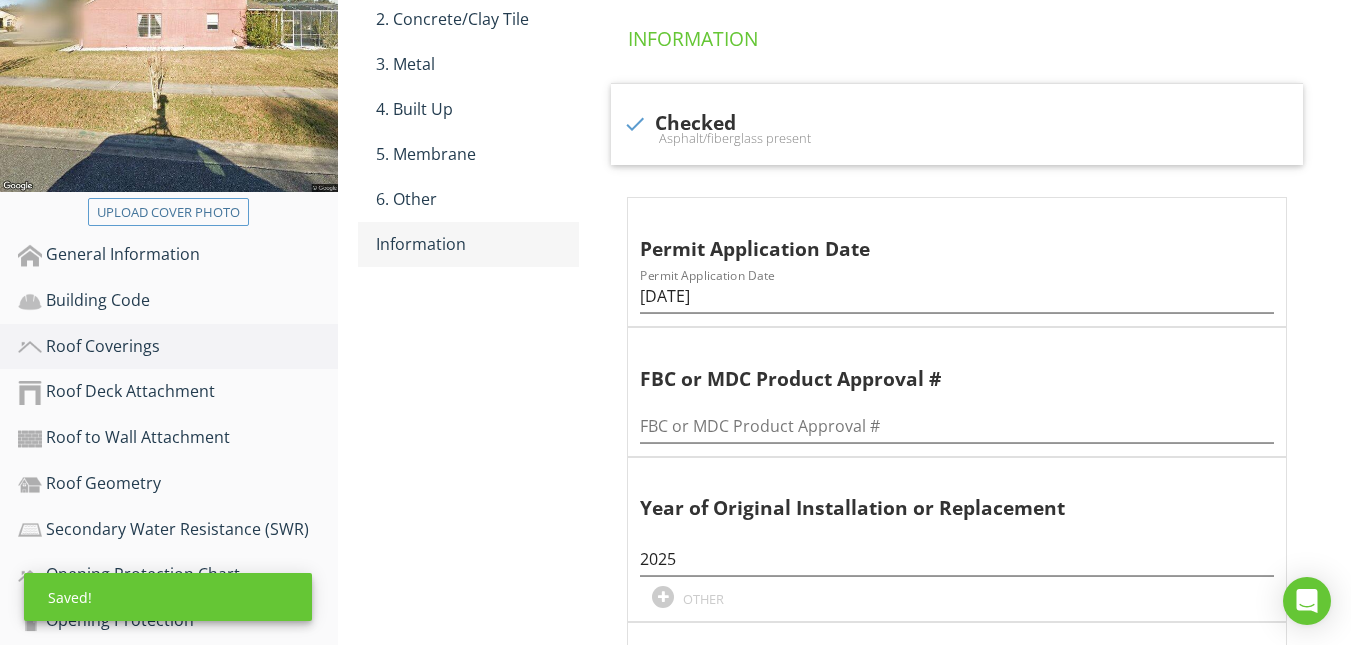 click on "Information" at bounding box center [477, 244] 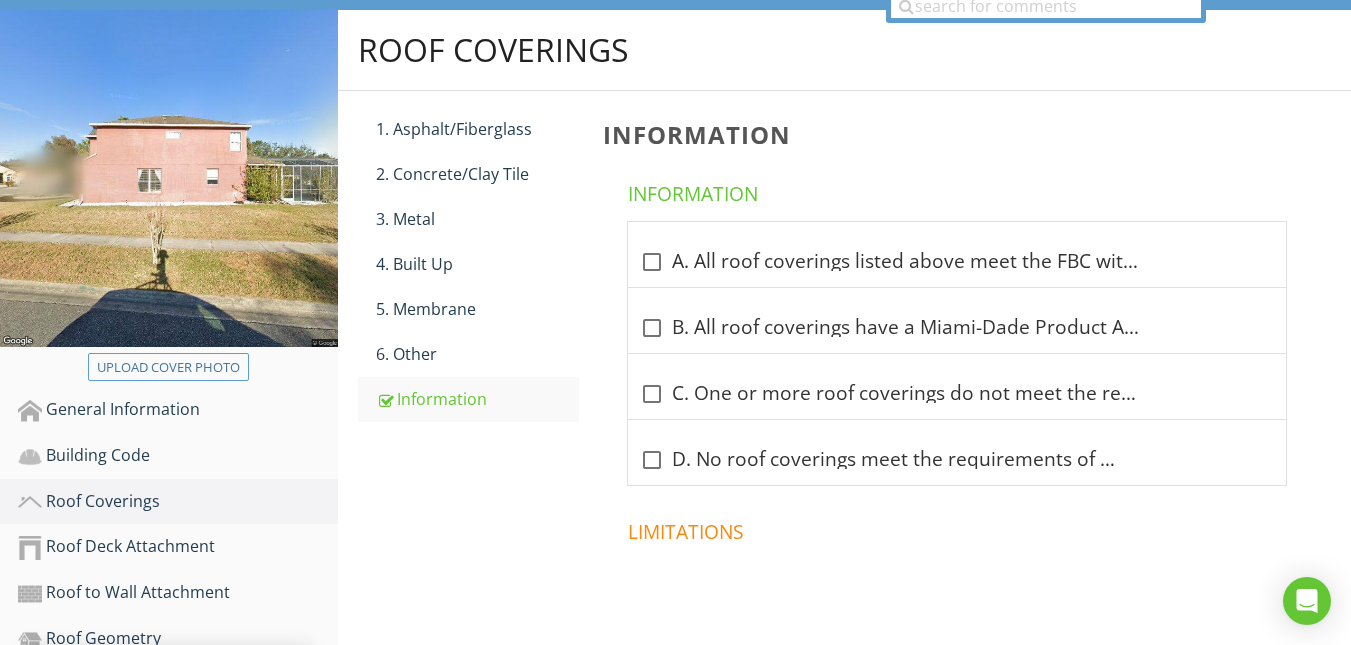 scroll, scrollTop: 181, scrollLeft: 0, axis: vertical 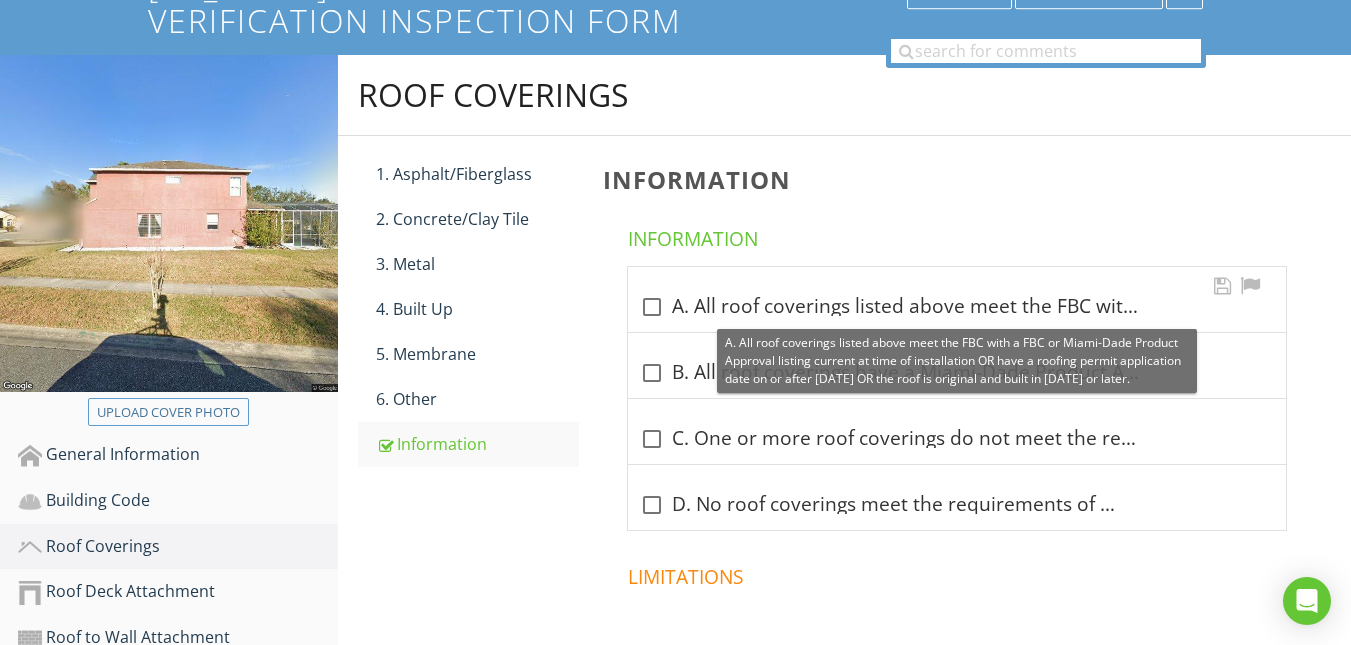 click at bounding box center [652, 307] 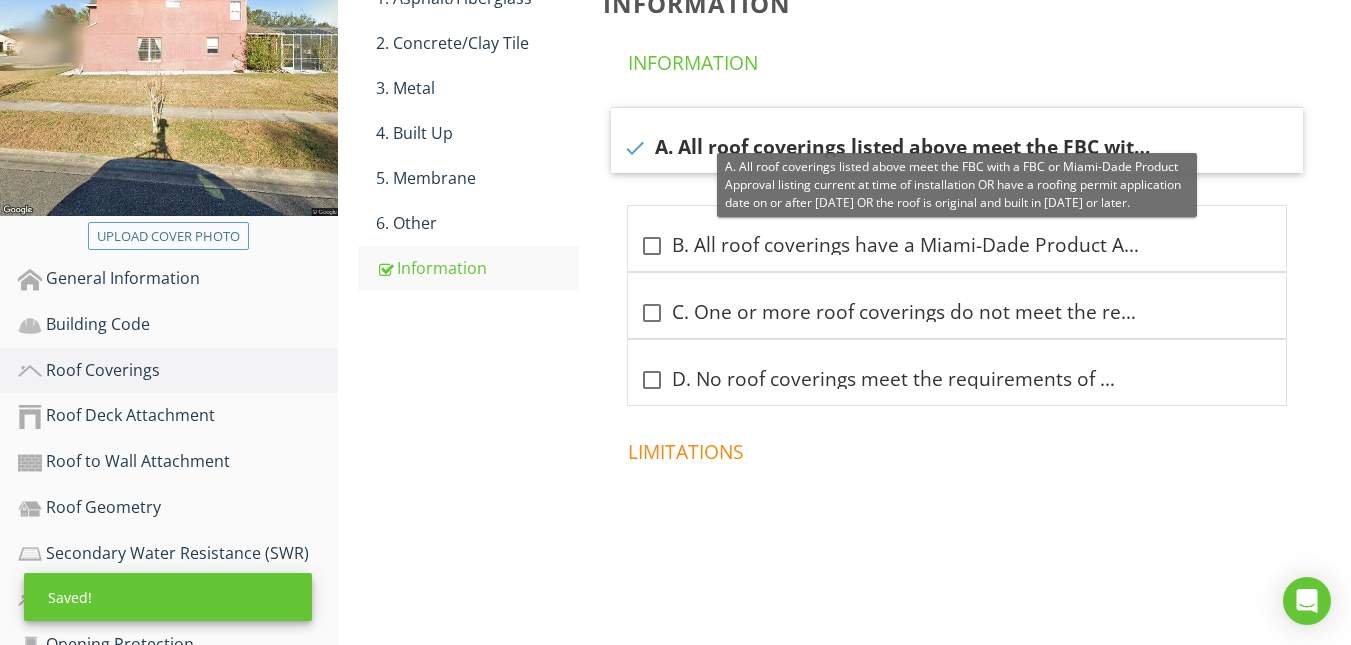 scroll, scrollTop: 515, scrollLeft: 0, axis: vertical 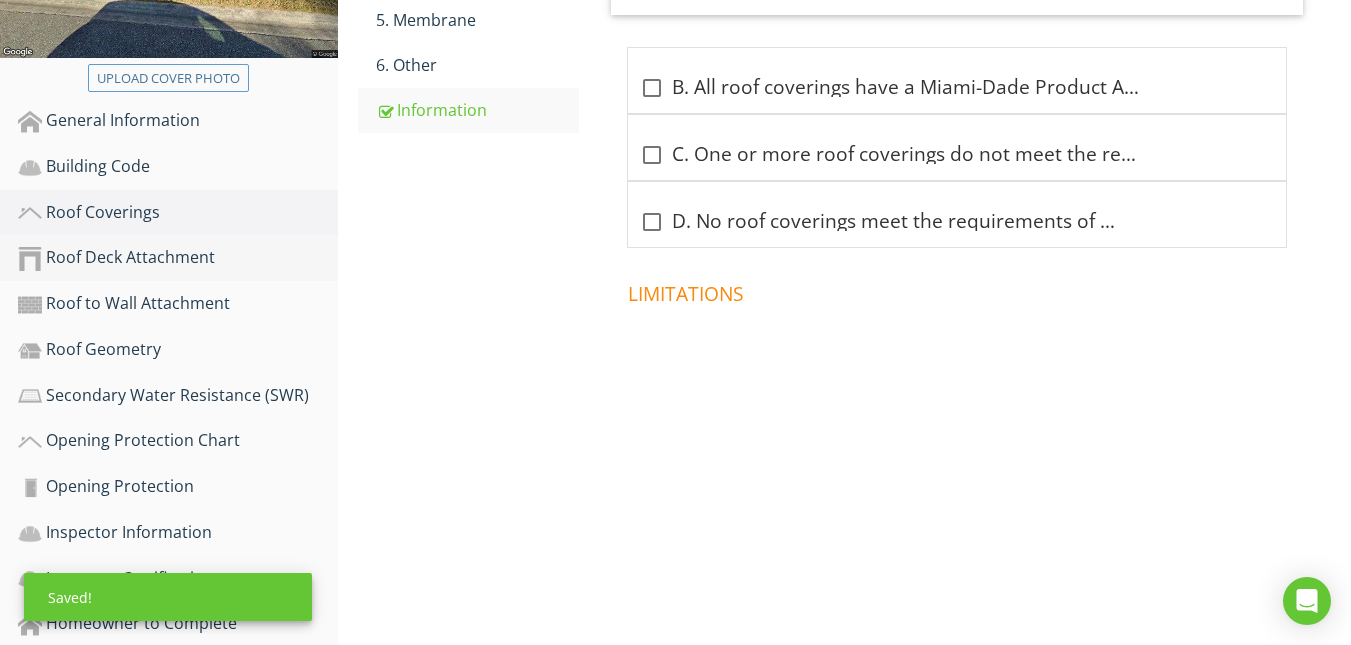 click on "Roof Deck Attachment" at bounding box center [178, 258] 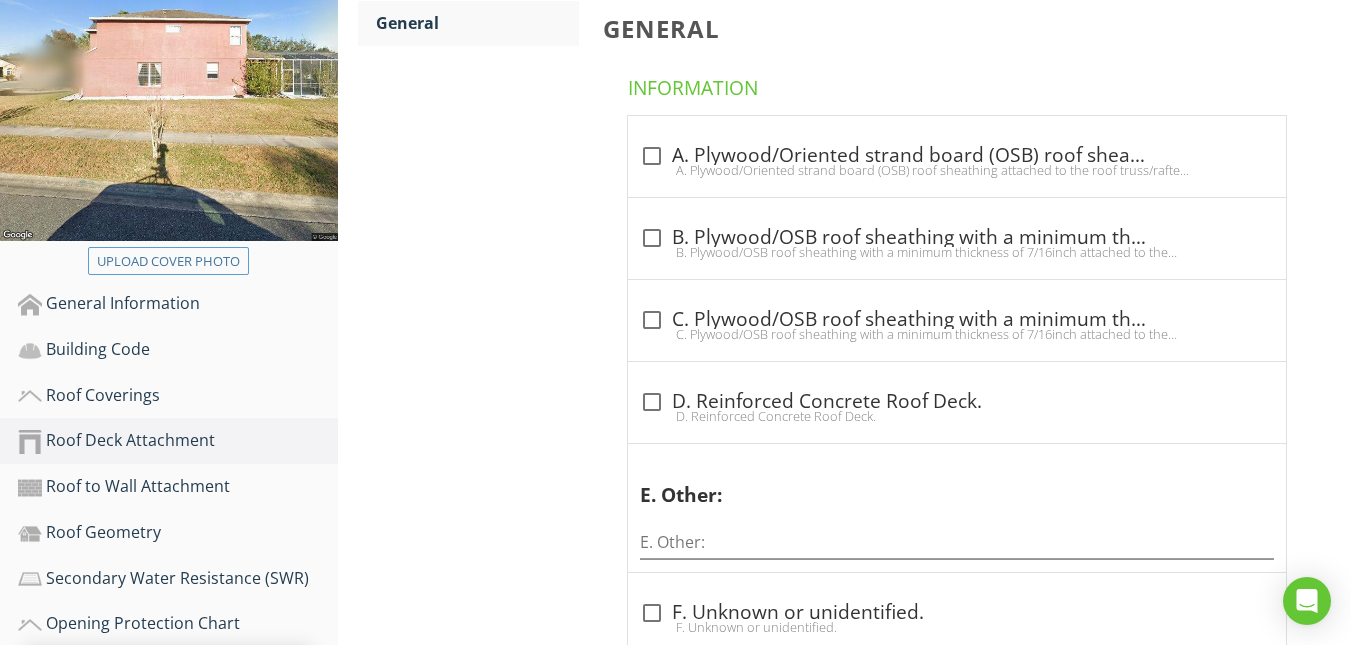 scroll, scrollTop: 315, scrollLeft: 0, axis: vertical 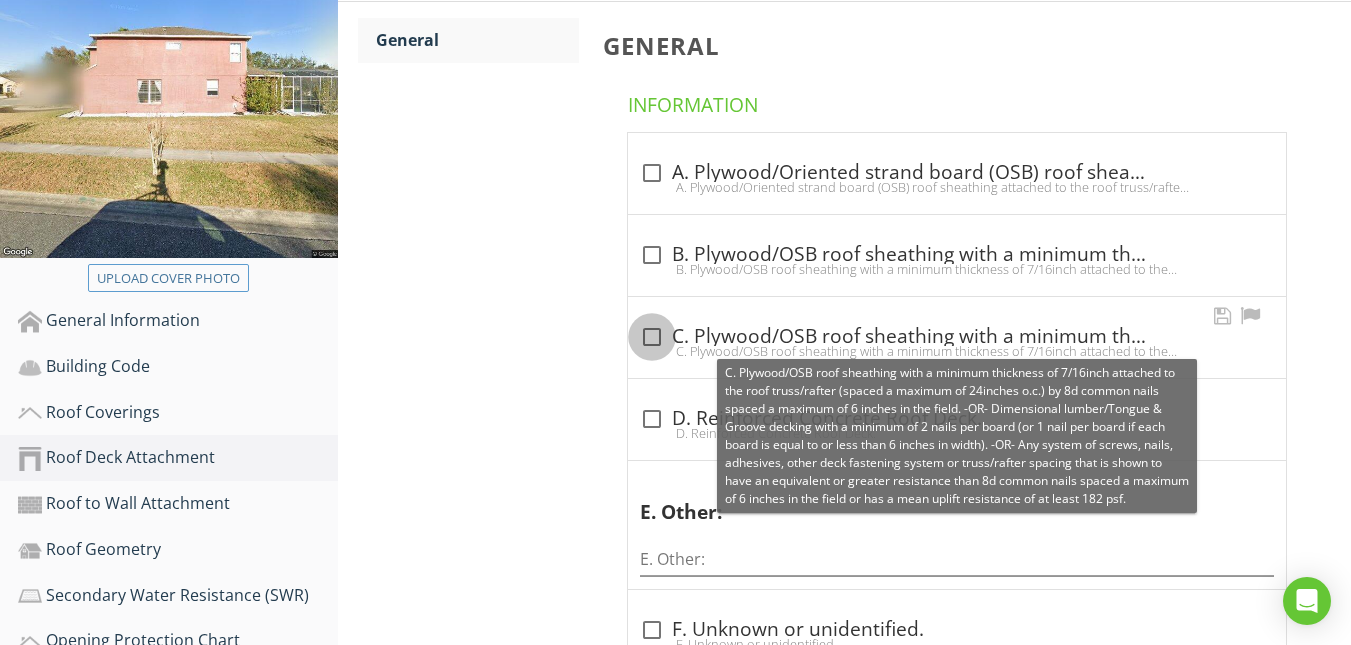 click at bounding box center [652, 337] 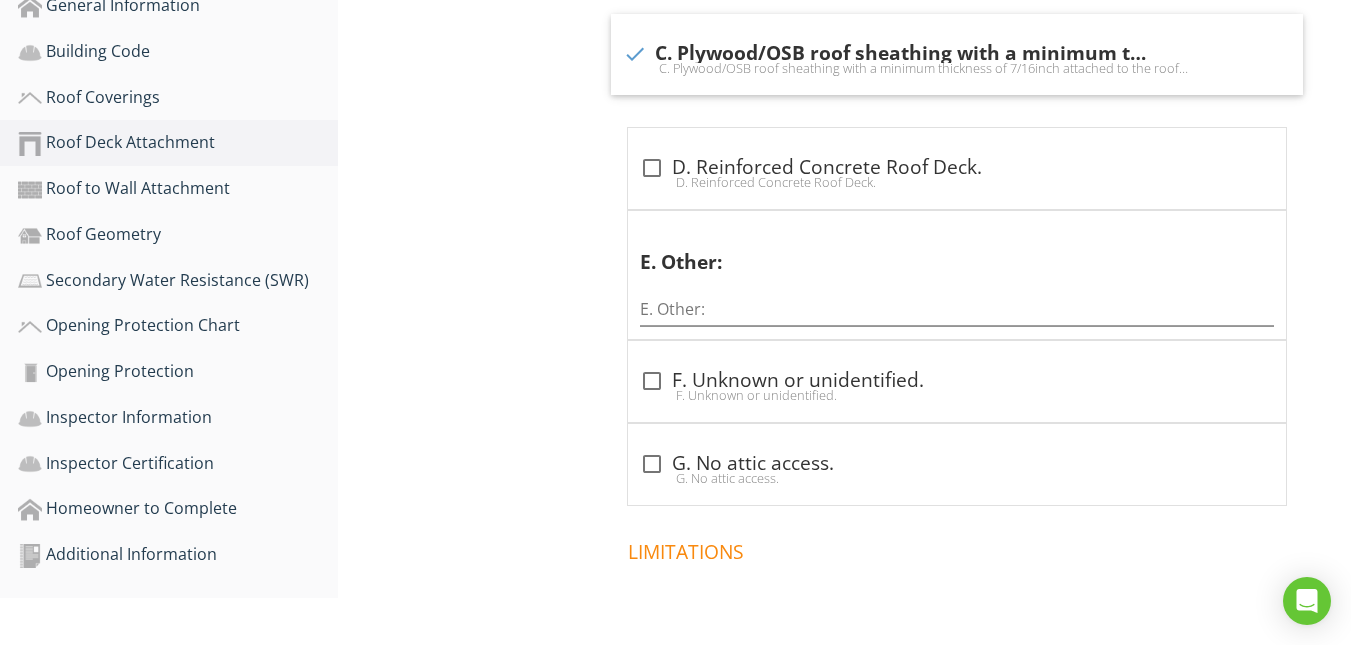 scroll, scrollTop: 648, scrollLeft: 0, axis: vertical 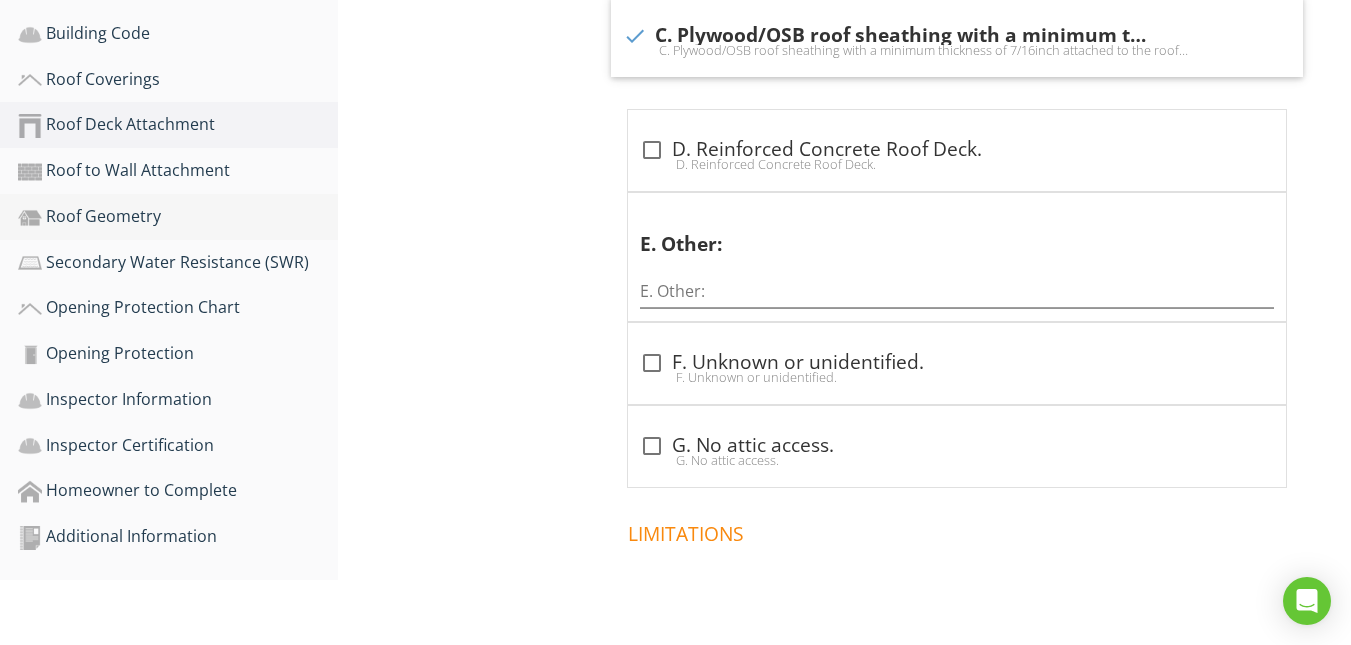 click on "Roof Geometry" at bounding box center (178, 217) 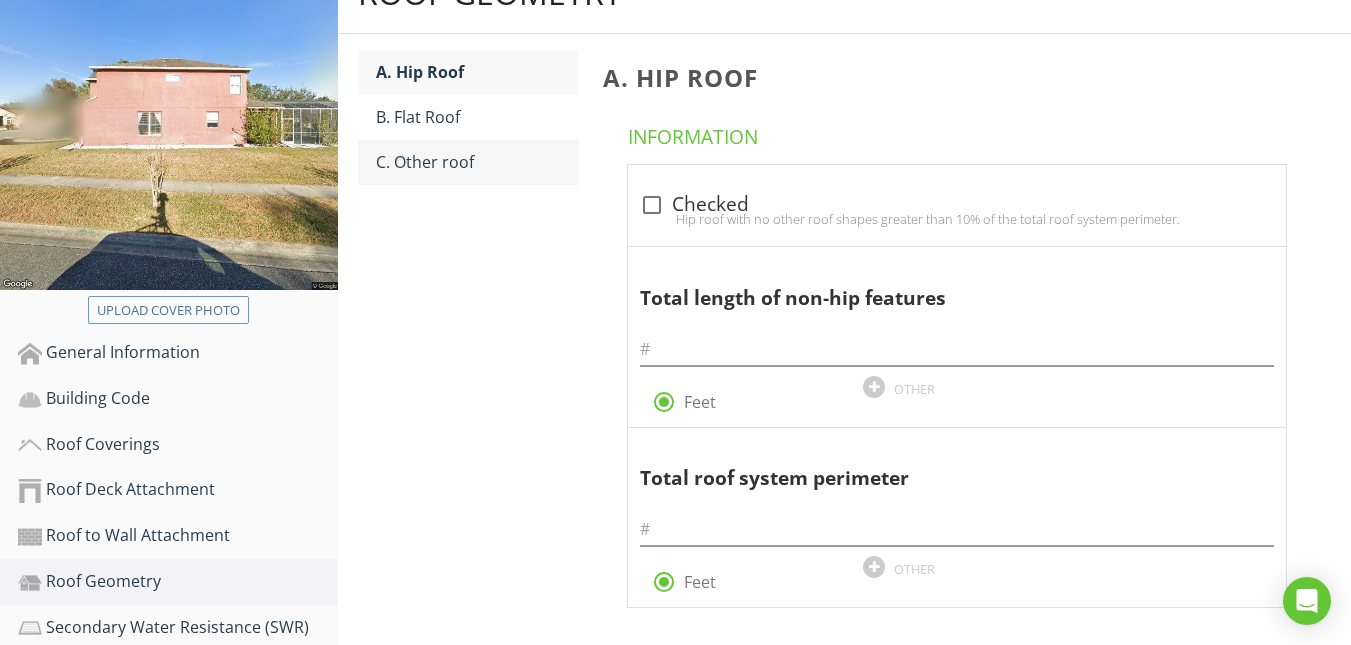 scroll, scrollTop: 316, scrollLeft: 0, axis: vertical 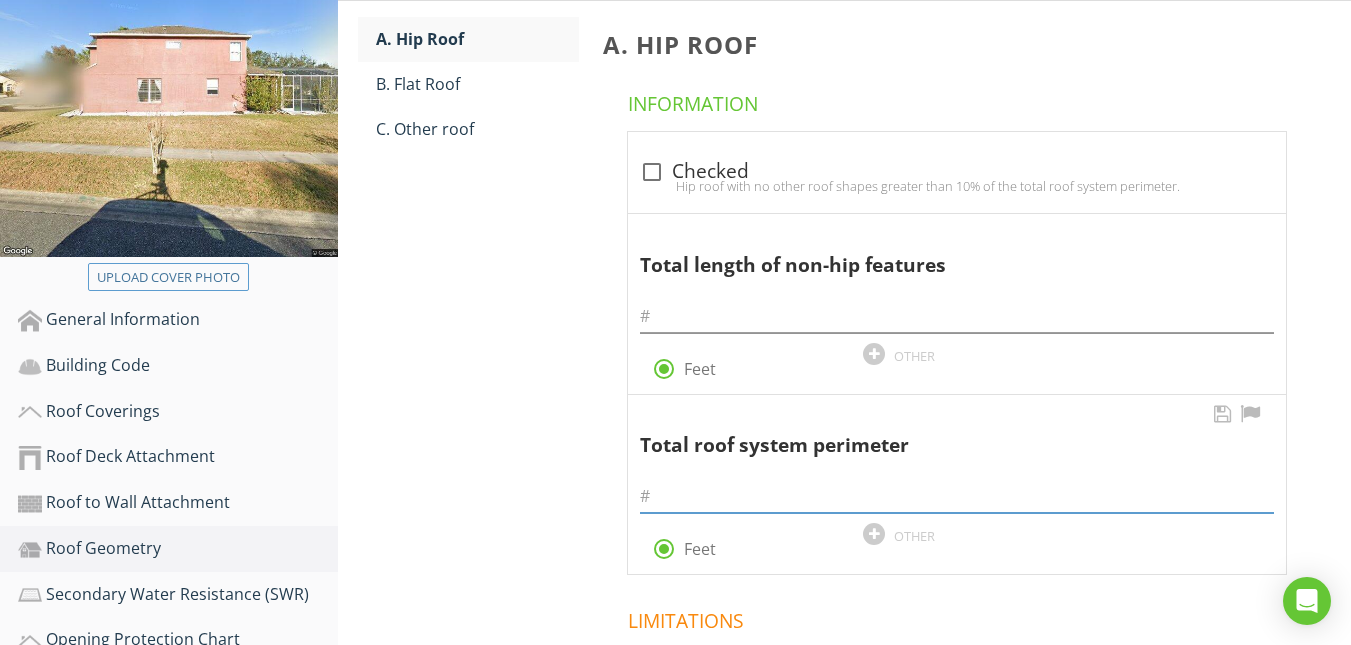 click at bounding box center [957, 496] 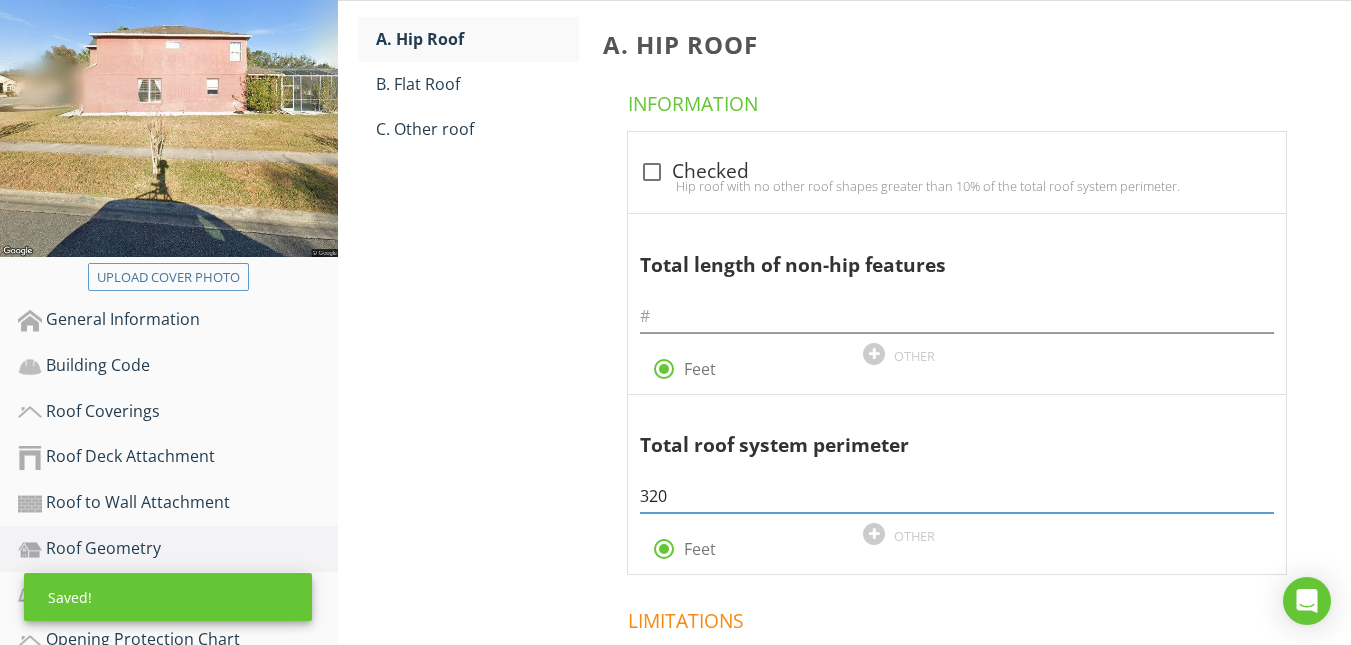 type on "320" 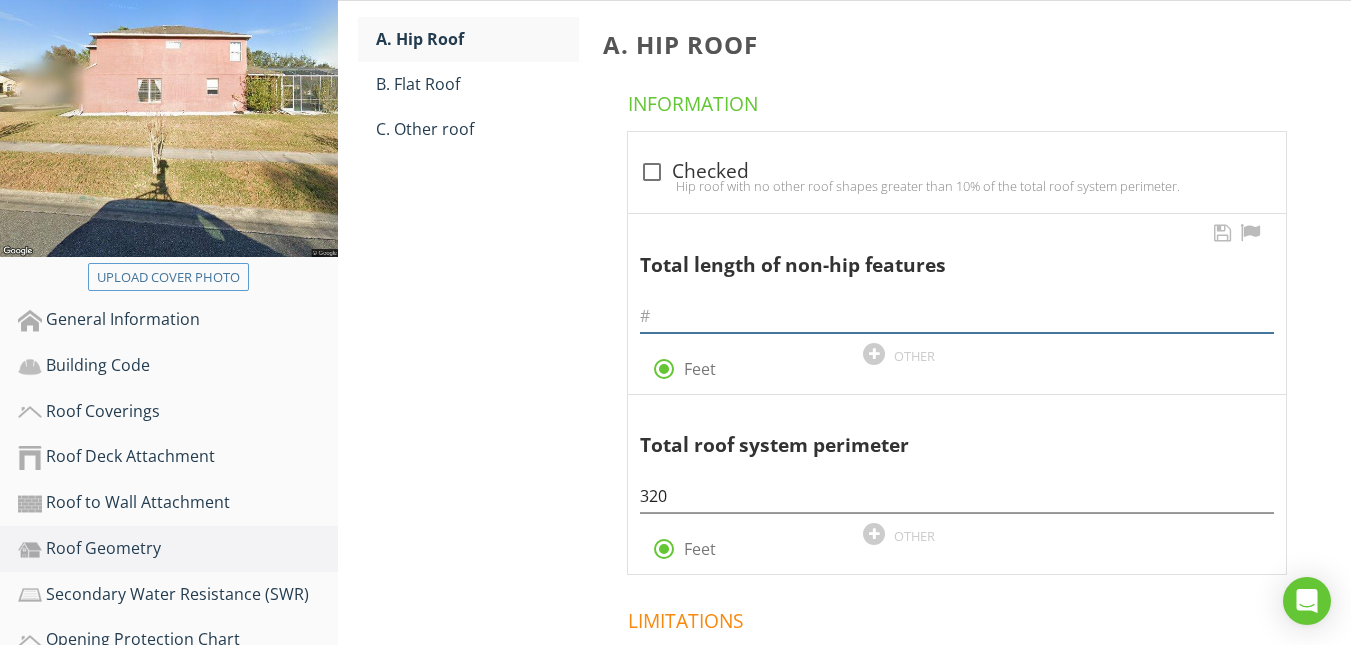 click at bounding box center (957, 316) 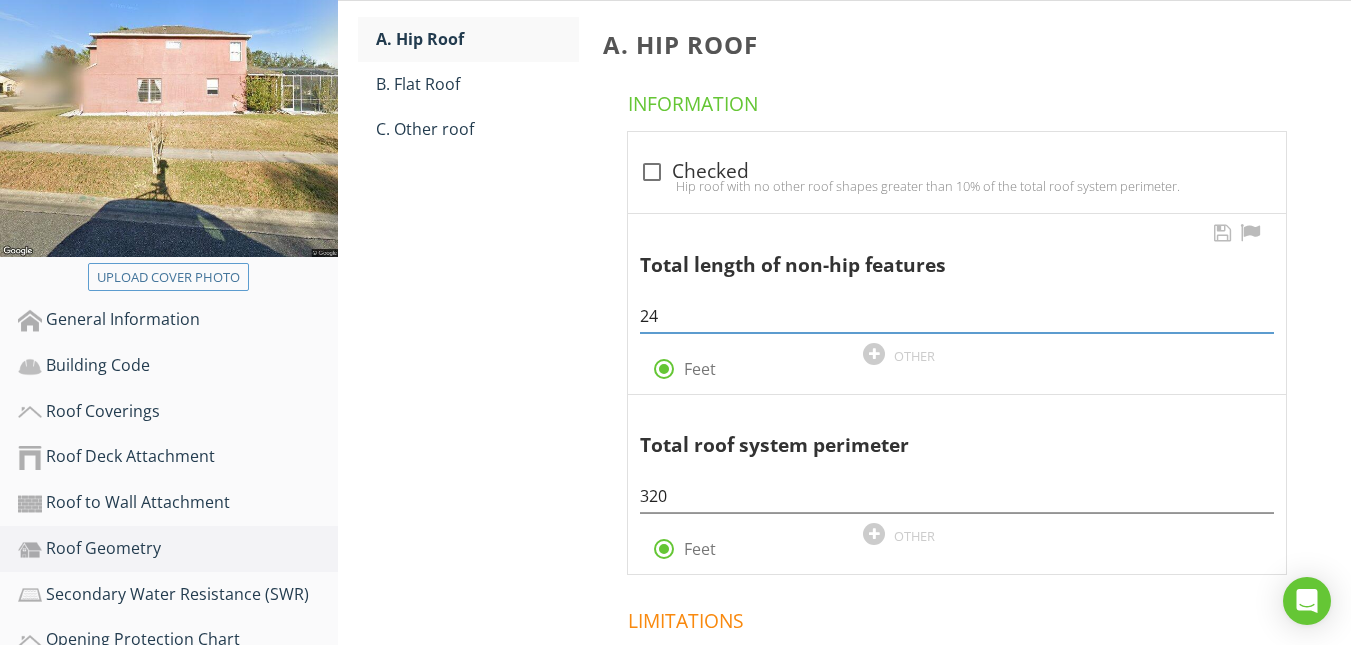 type on "24" 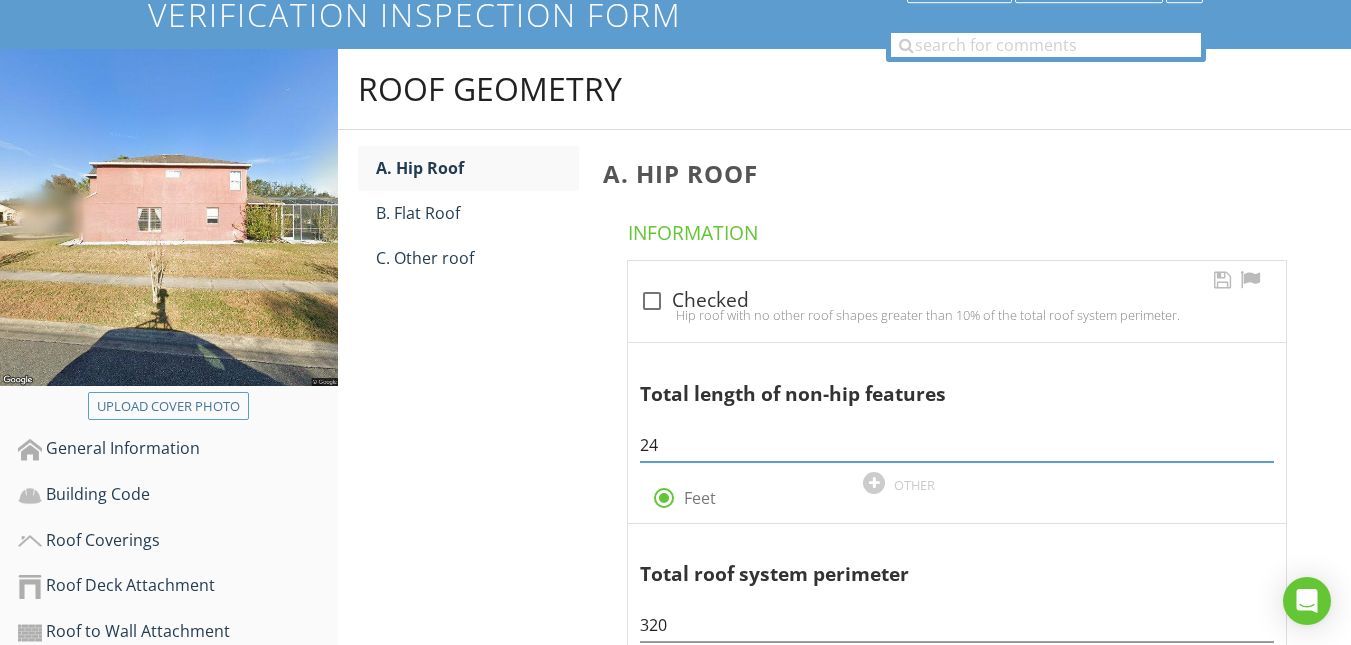 scroll, scrollTop: 183, scrollLeft: 0, axis: vertical 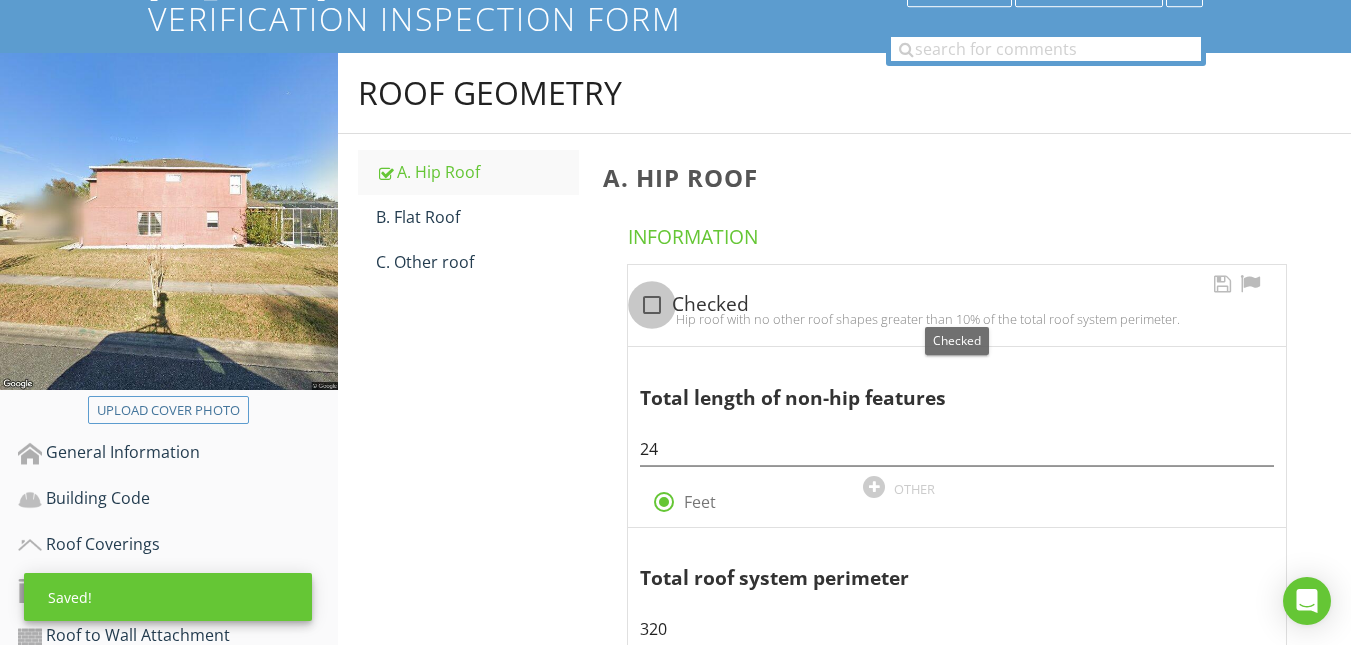 click at bounding box center [652, 305] 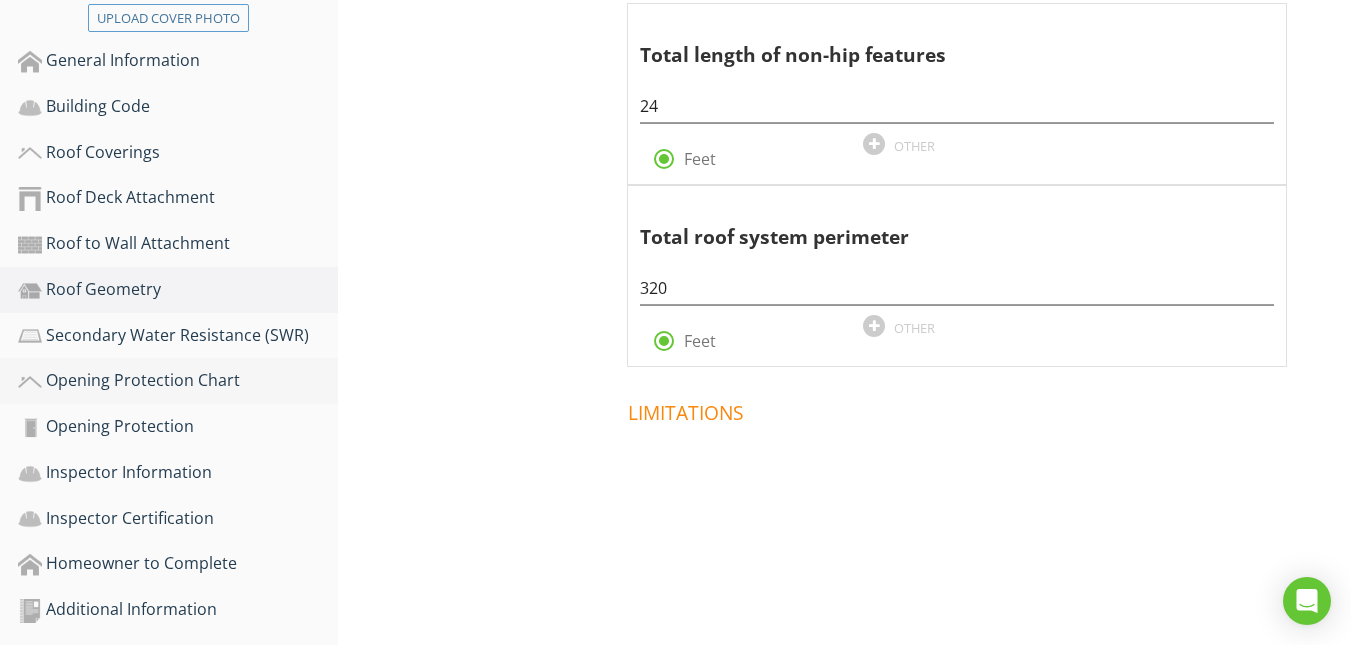 scroll, scrollTop: 583, scrollLeft: 0, axis: vertical 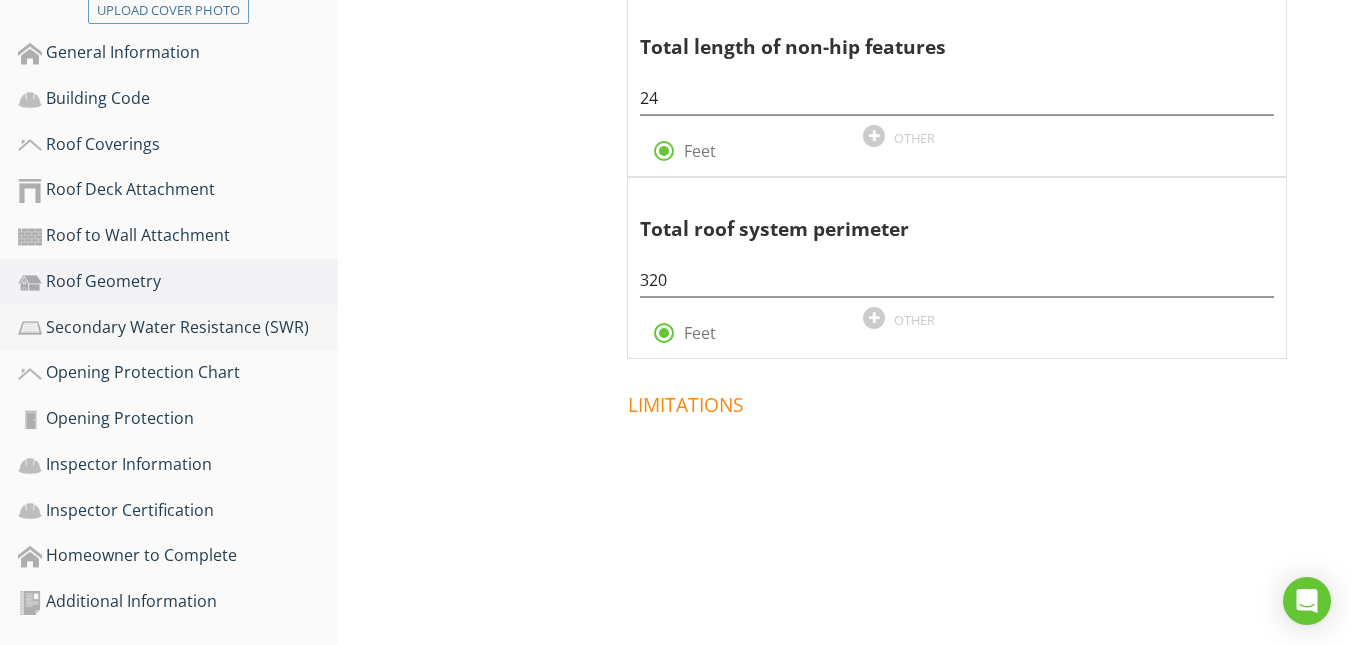 click on "Secondary Water Resistance (SWR)" at bounding box center [178, 328] 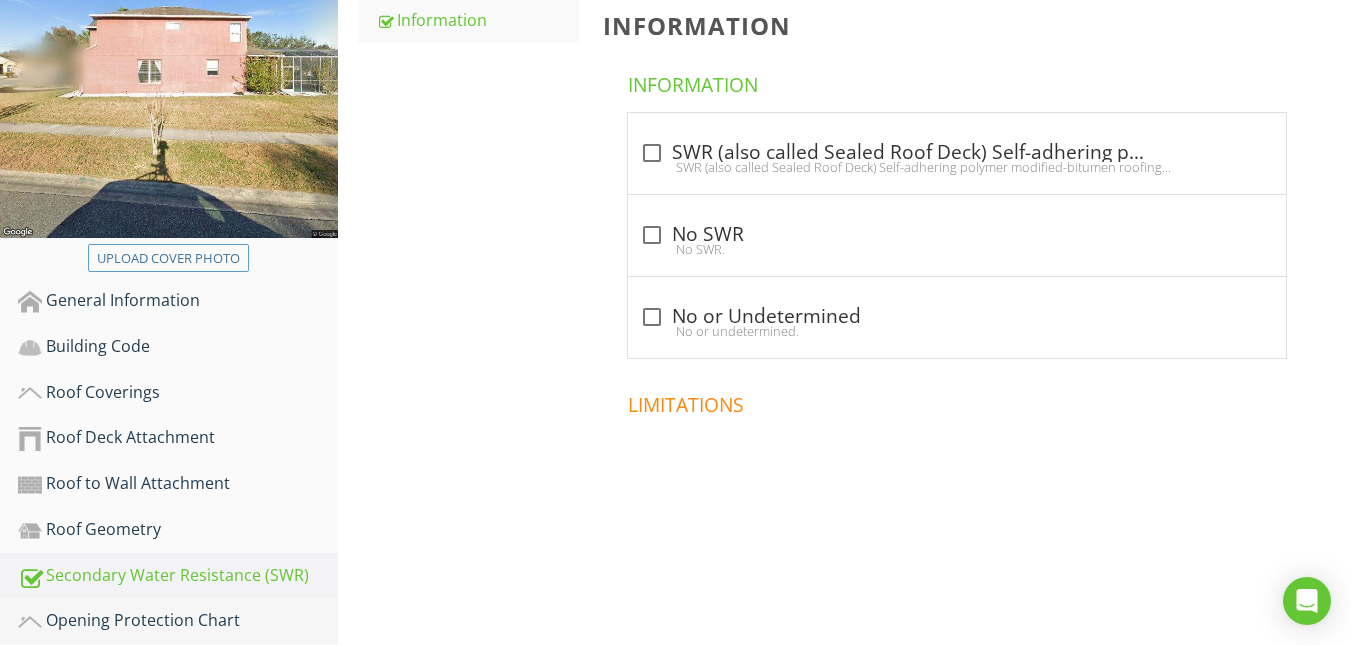 scroll, scrollTop: 316, scrollLeft: 0, axis: vertical 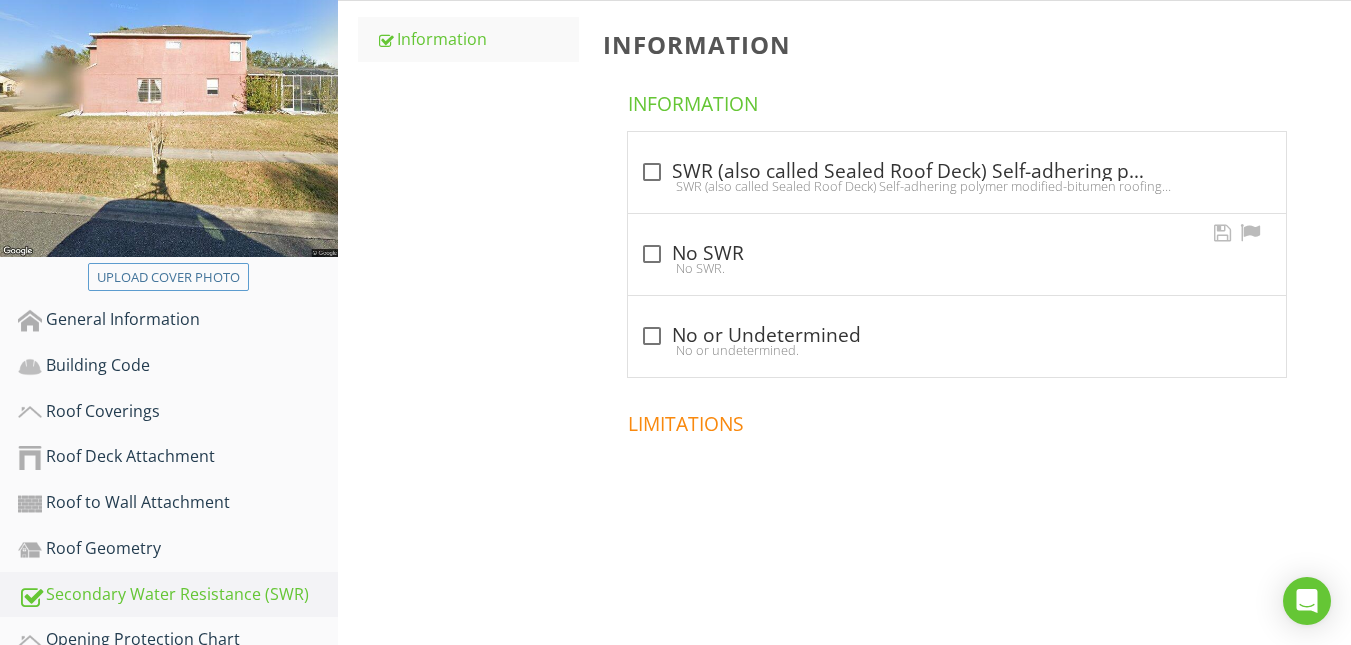 click at bounding box center (652, 254) 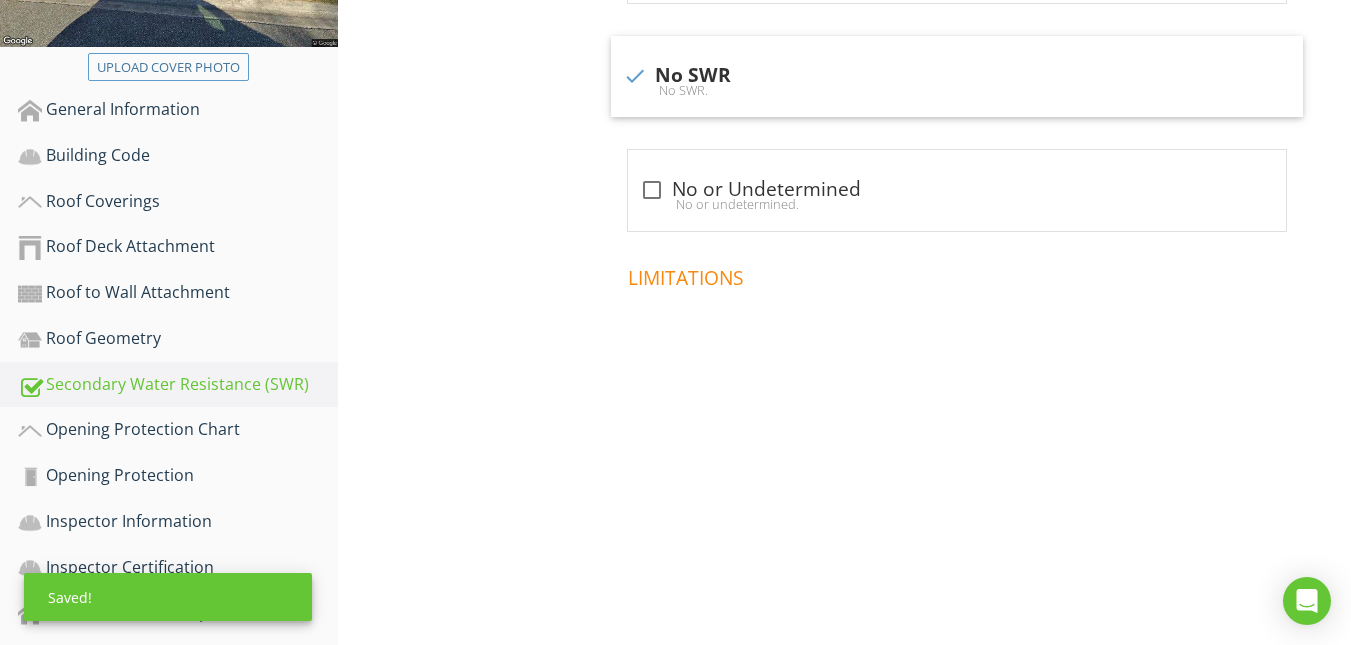 scroll, scrollTop: 583, scrollLeft: 0, axis: vertical 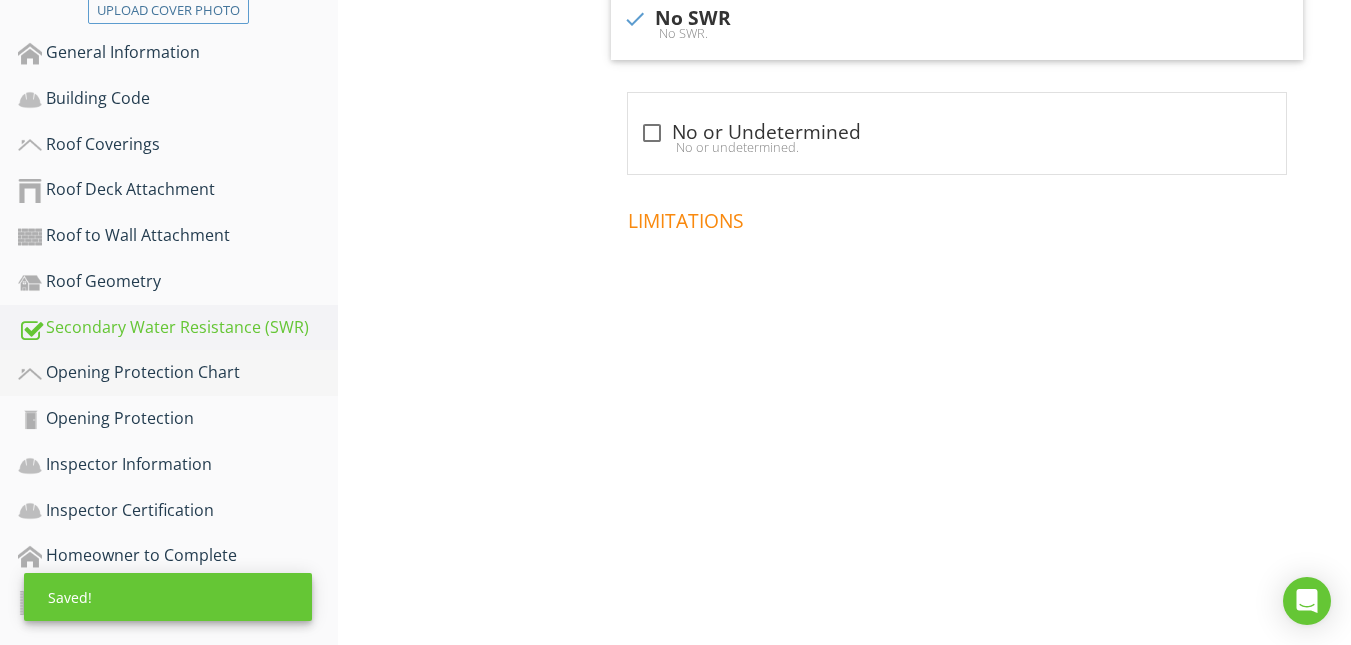 click on "Opening Protection Chart" at bounding box center (178, 373) 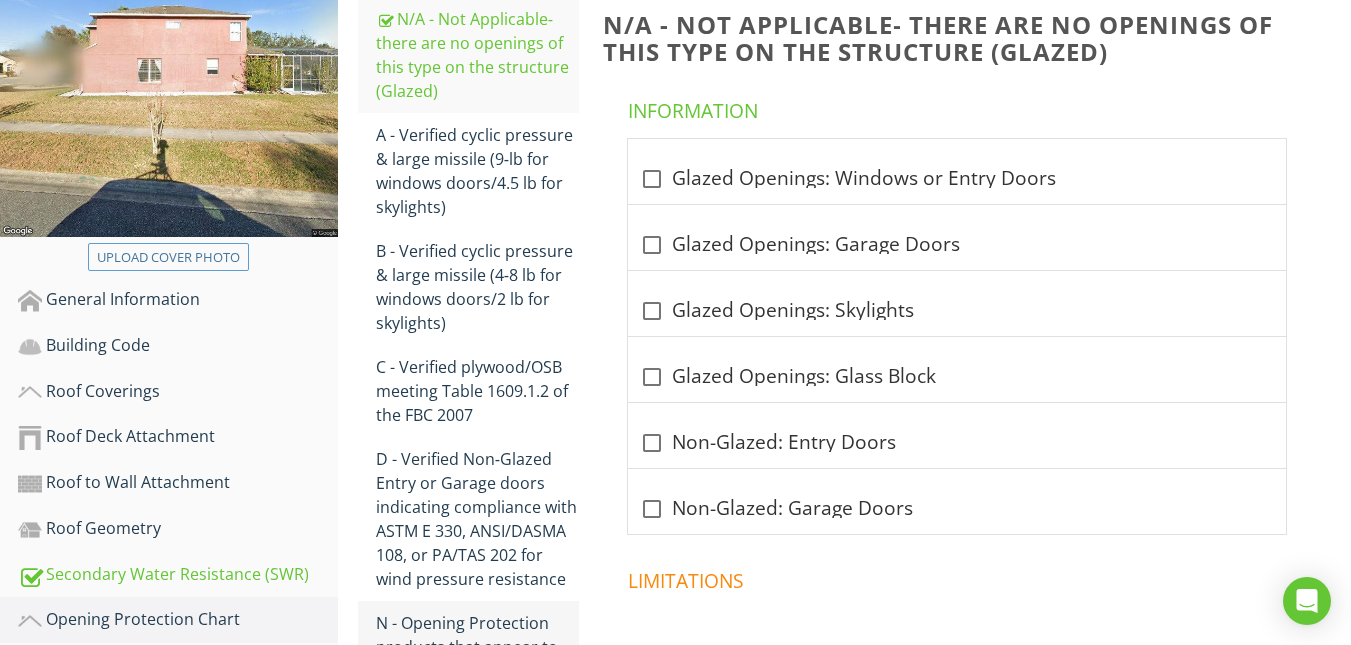 scroll, scrollTop: 316, scrollLeft: 0, axis: vertical 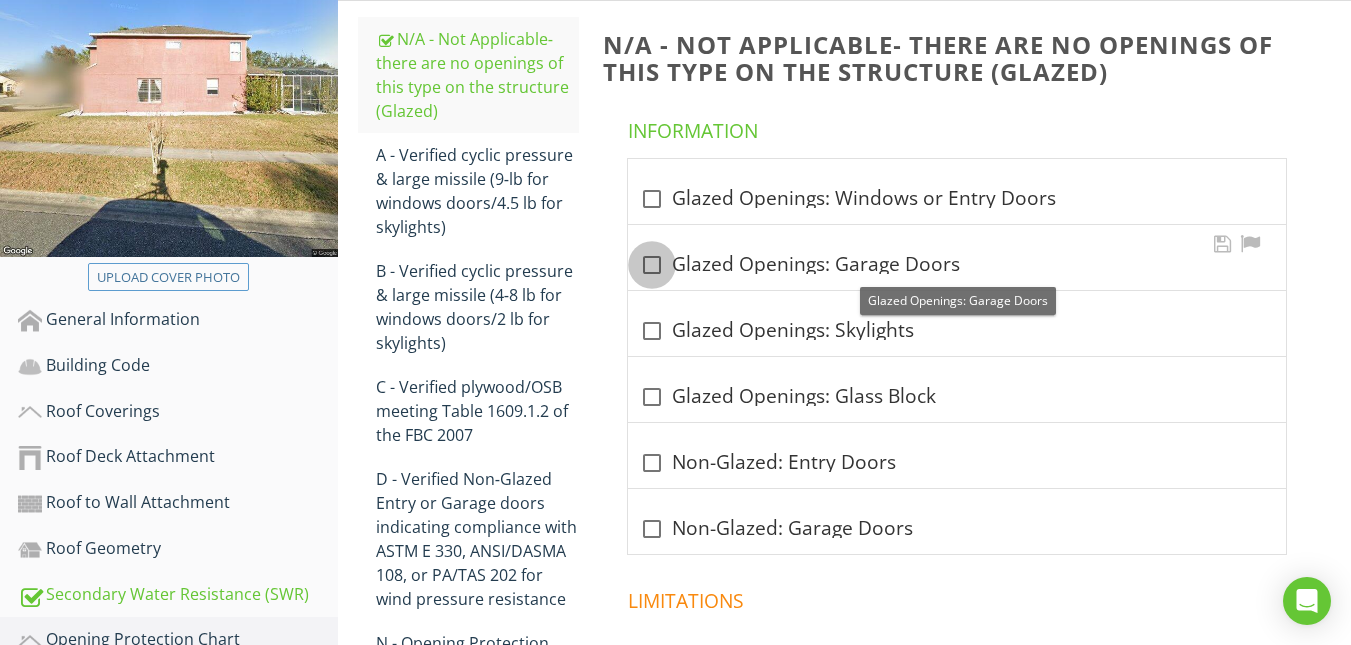 drag, startPoint x: 652, startPoint y: 258, endPoint x: 651, endPoint y: 296, distance: 38.013157 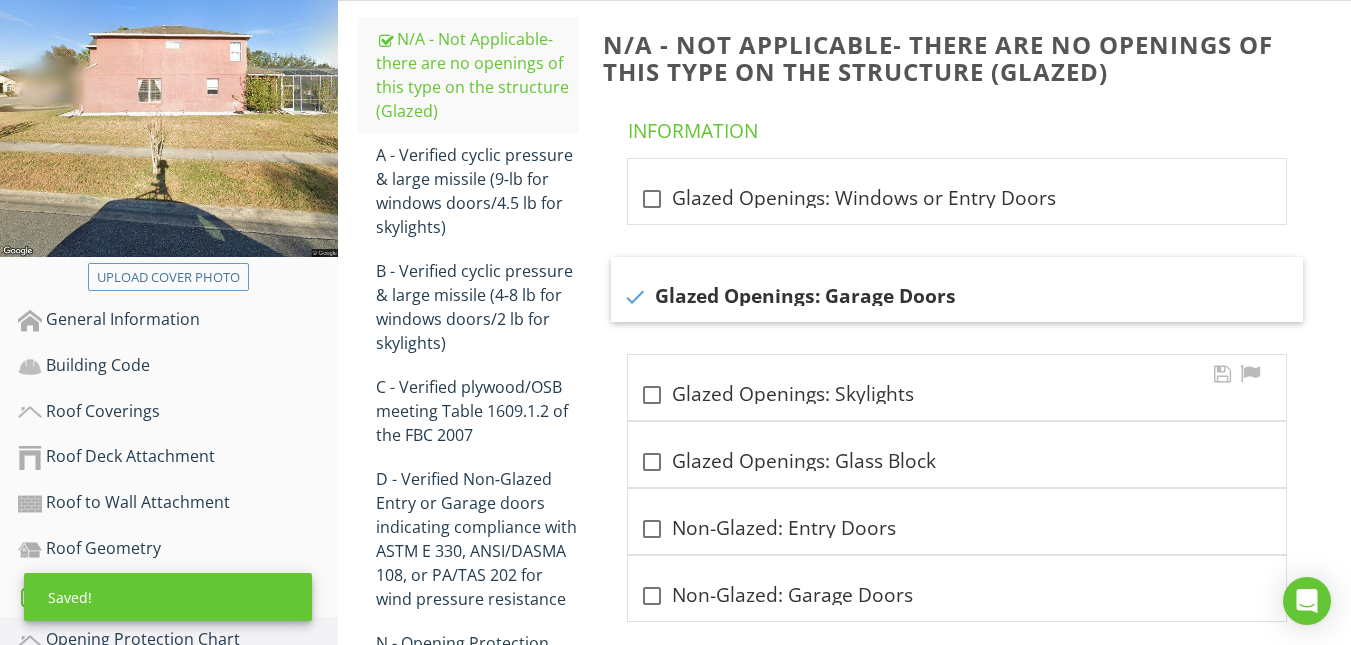 click at bounding box center [652, 395] 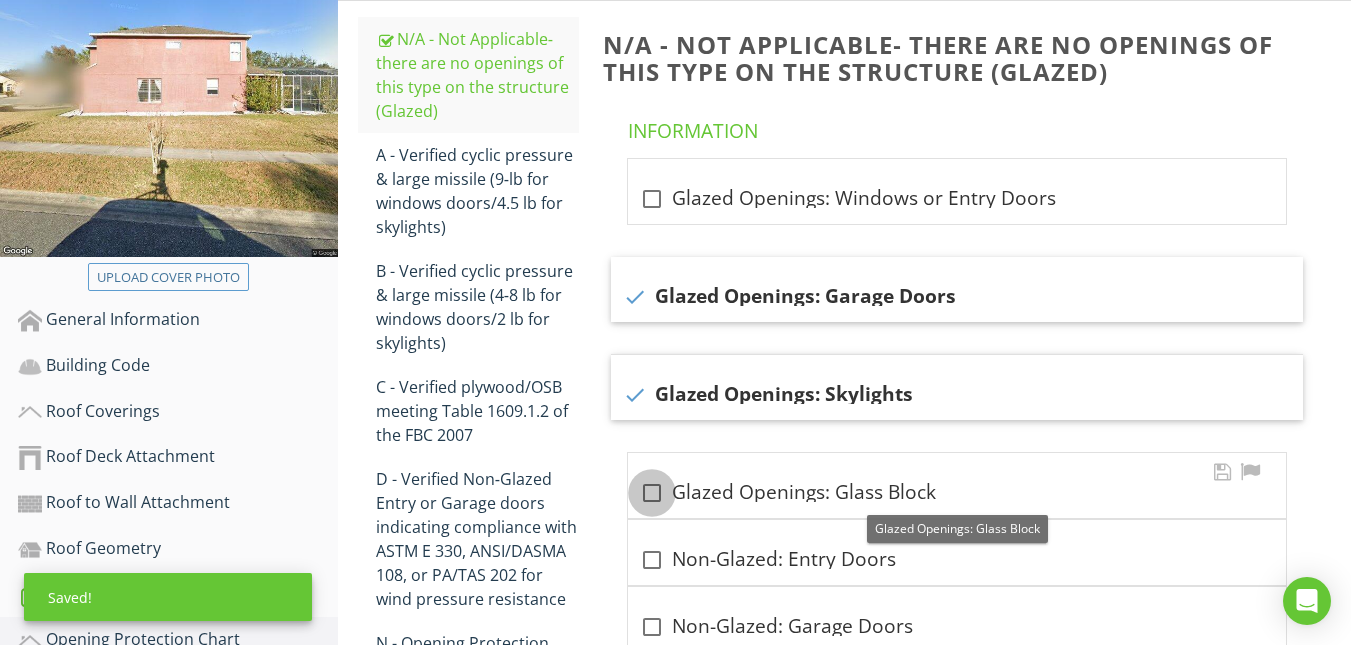 click at bounding box center [652, 493] 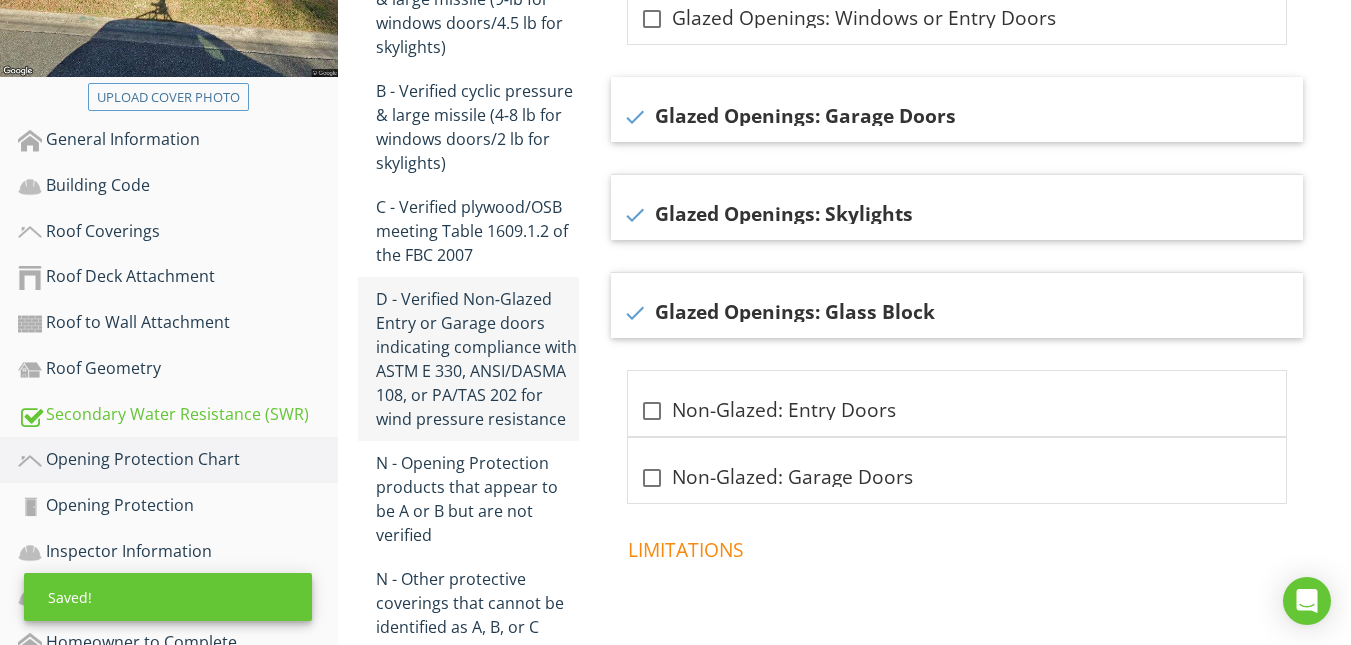 scroll, scrollTop: 594, scrollLeft: 0, axis: vertical 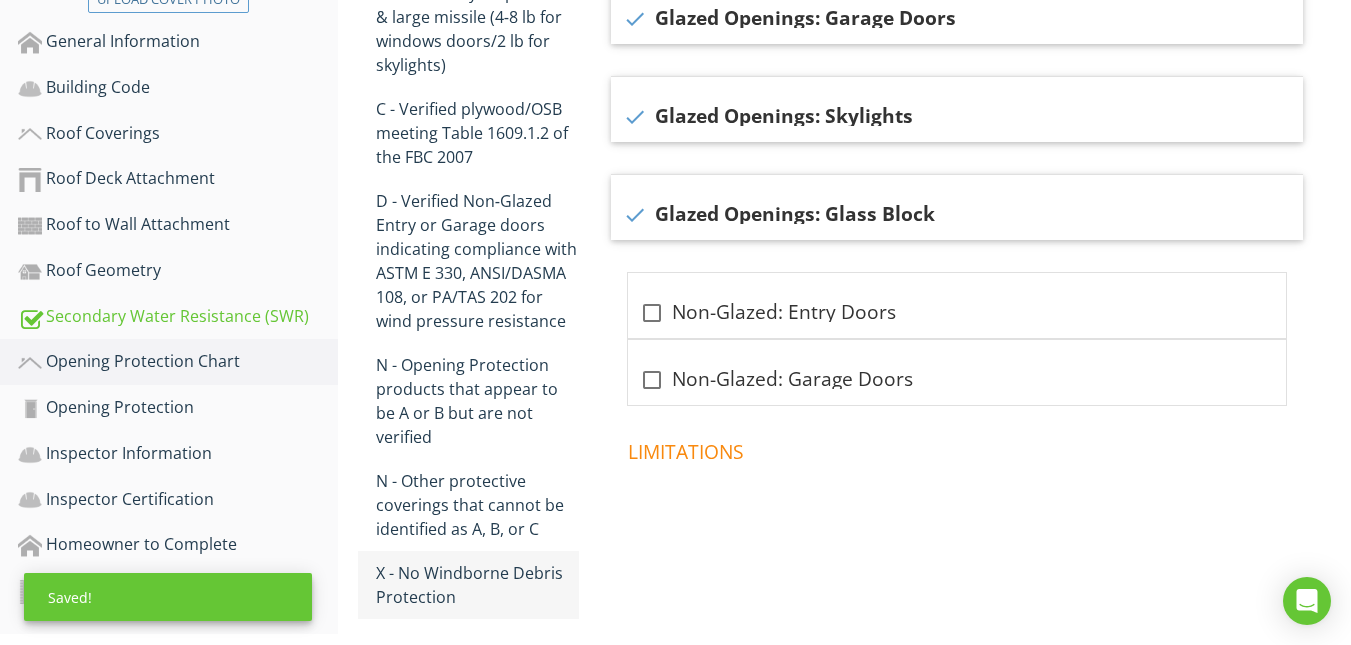 click on "X - No Windborne Debris Protection" at bounding box center (477, 585) 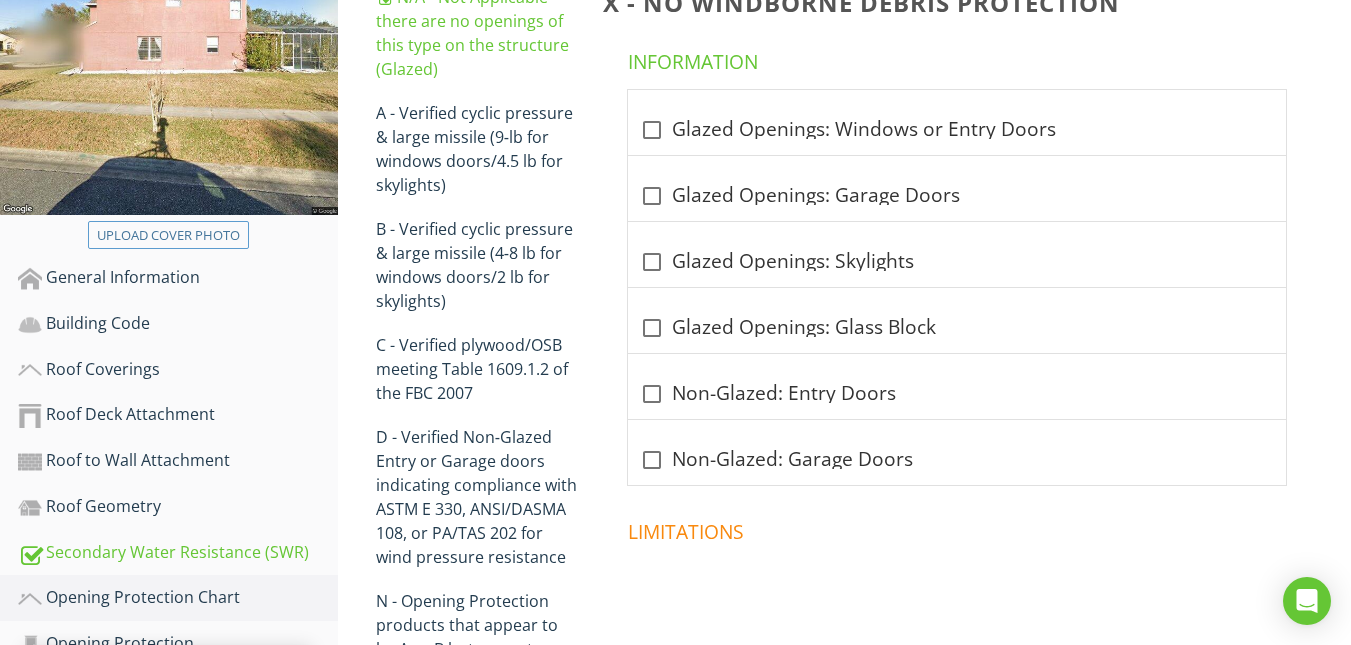 scroll, scrollTop: 0, scrollLeft: 0, axis: both 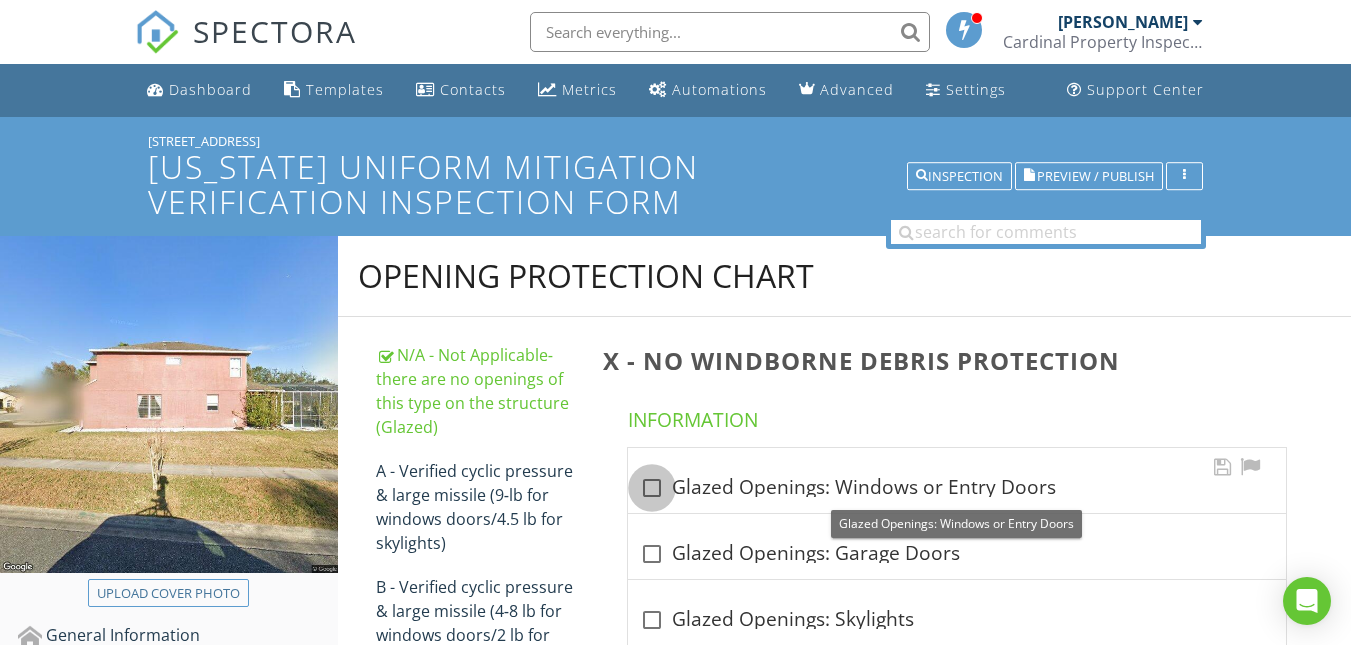 click at bounding box center [652, 488] 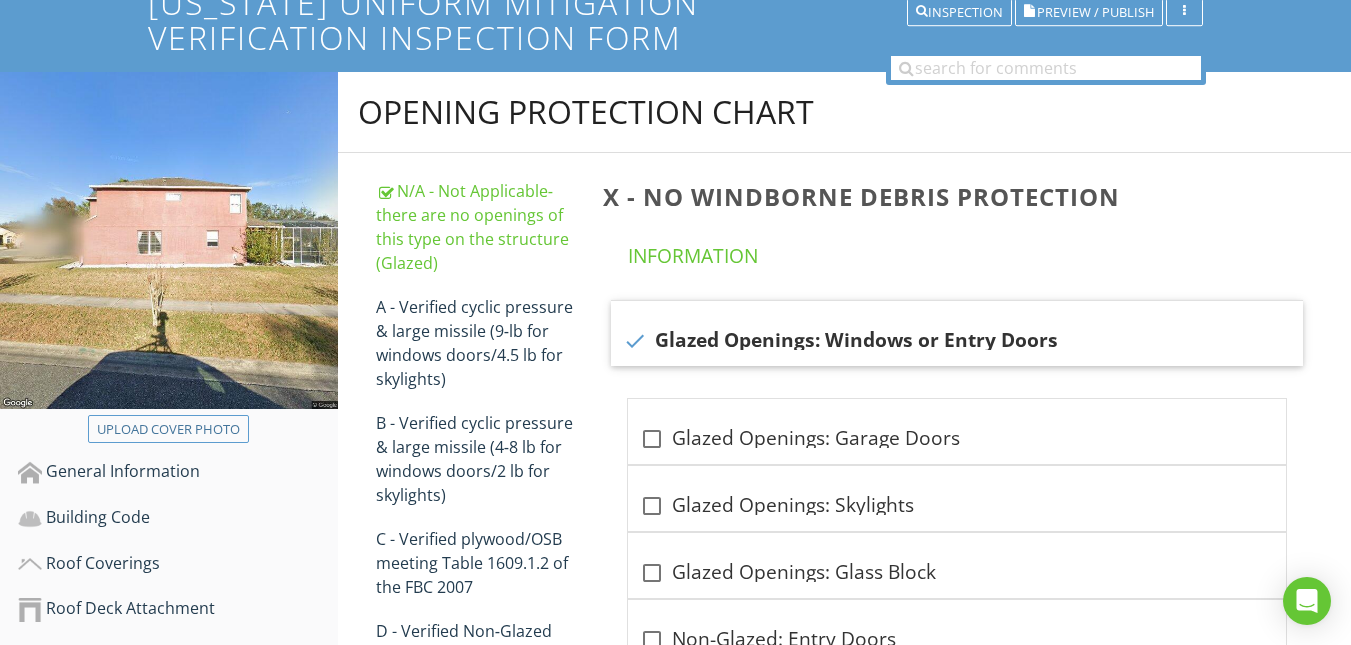 scroll, scrollTop: 194, scrollLeft: 0, axis: vertical 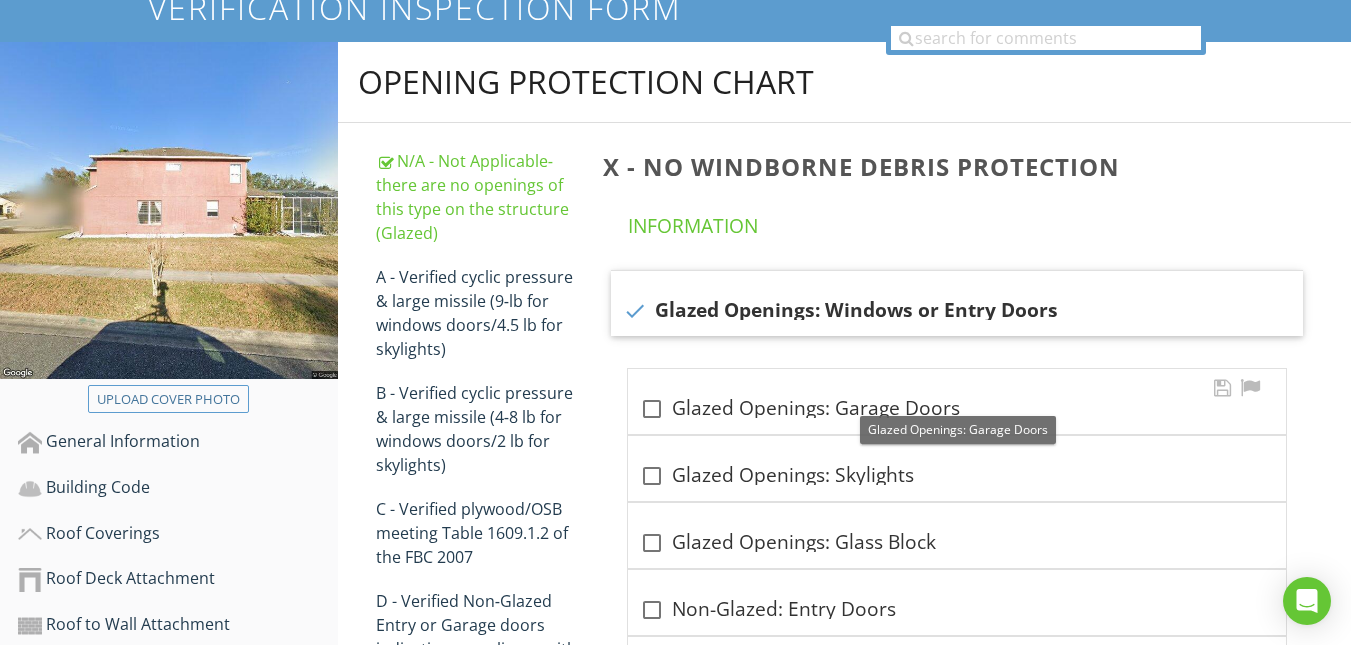 click at bounding box center (652, 409) 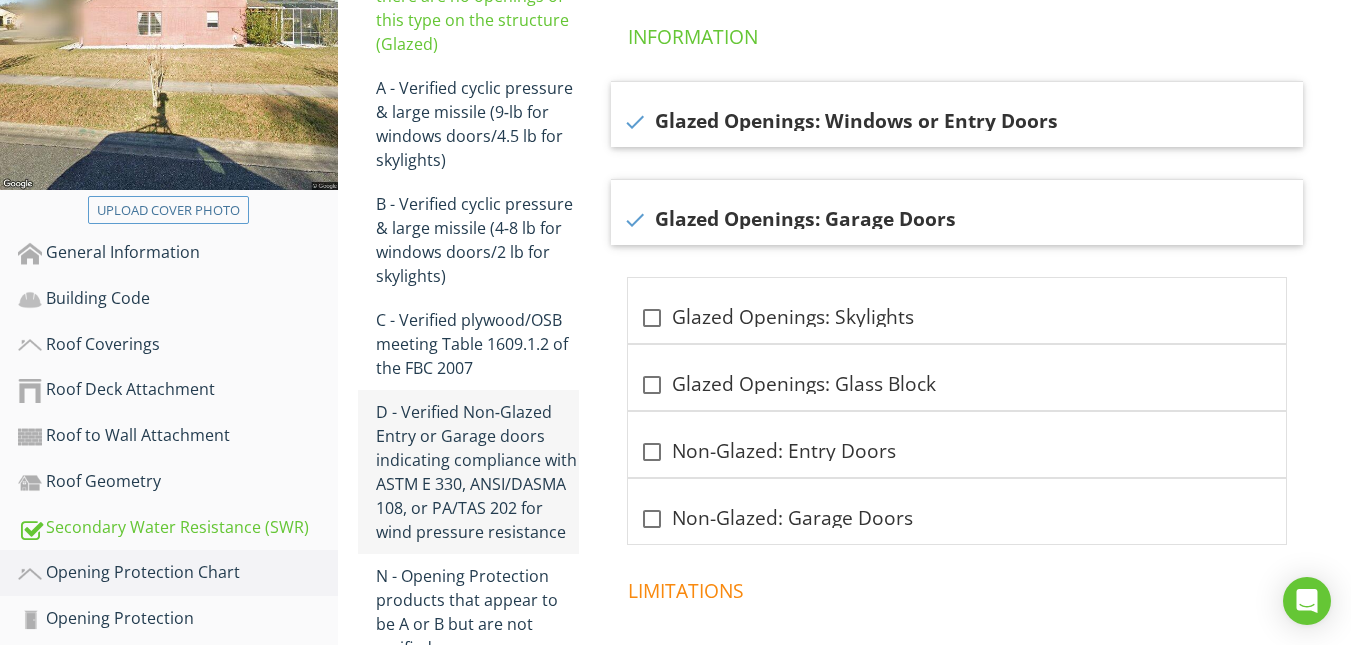 scroll, scrollTop: 0, scrollLeft: 0, axis: both 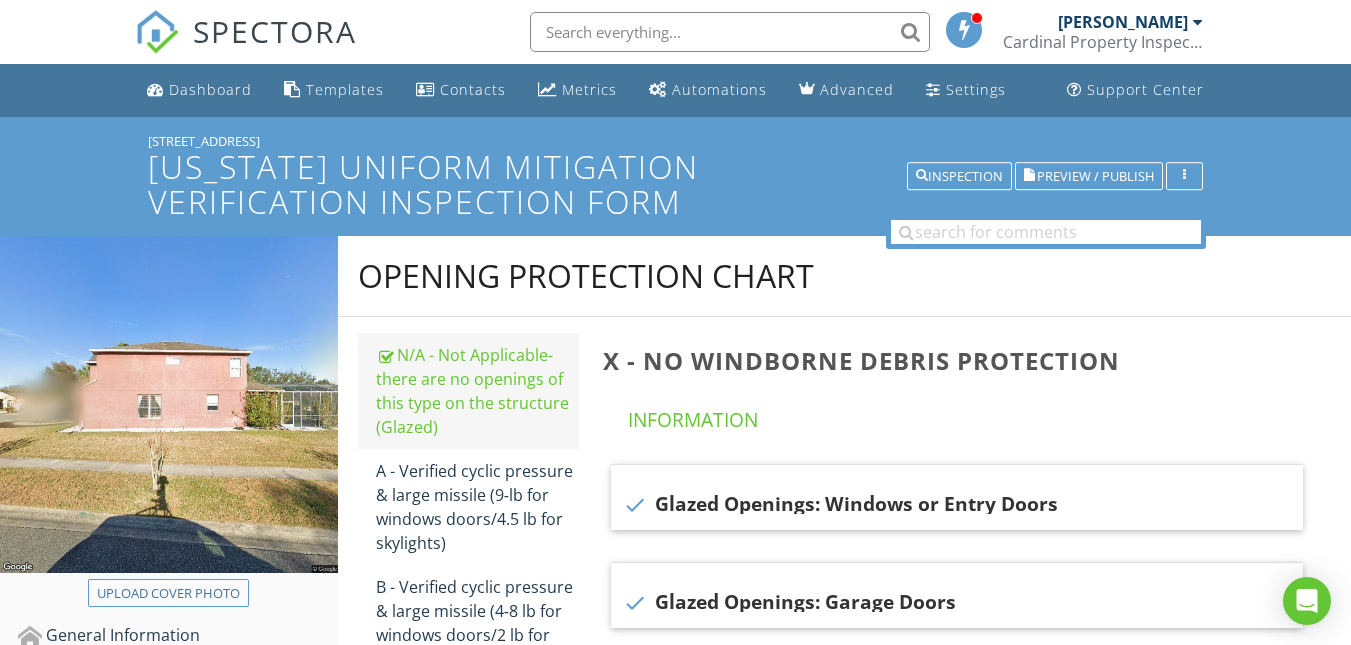 click on "N/A - Not Applicable‐ there are no openings of this type on the structure (Glazed)" at bounding box center [477, 391] 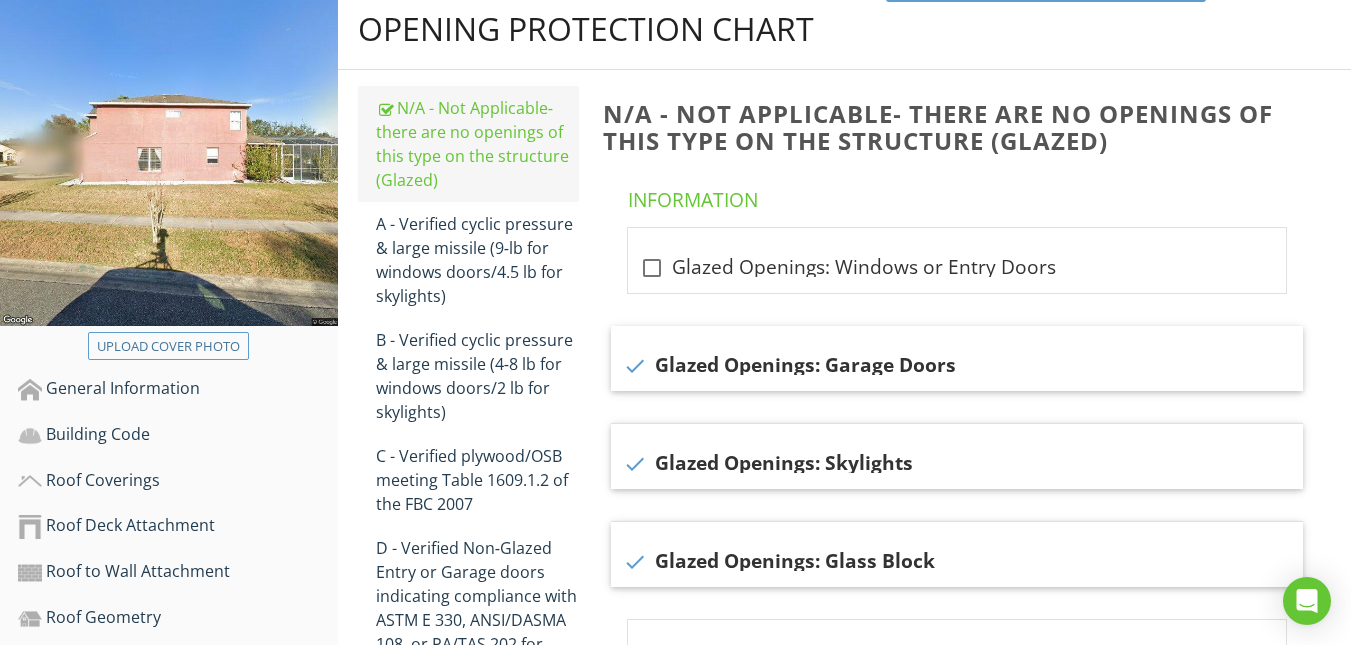 scroll, scrollTop: 267, scrollLeft: 0, axis: vertical 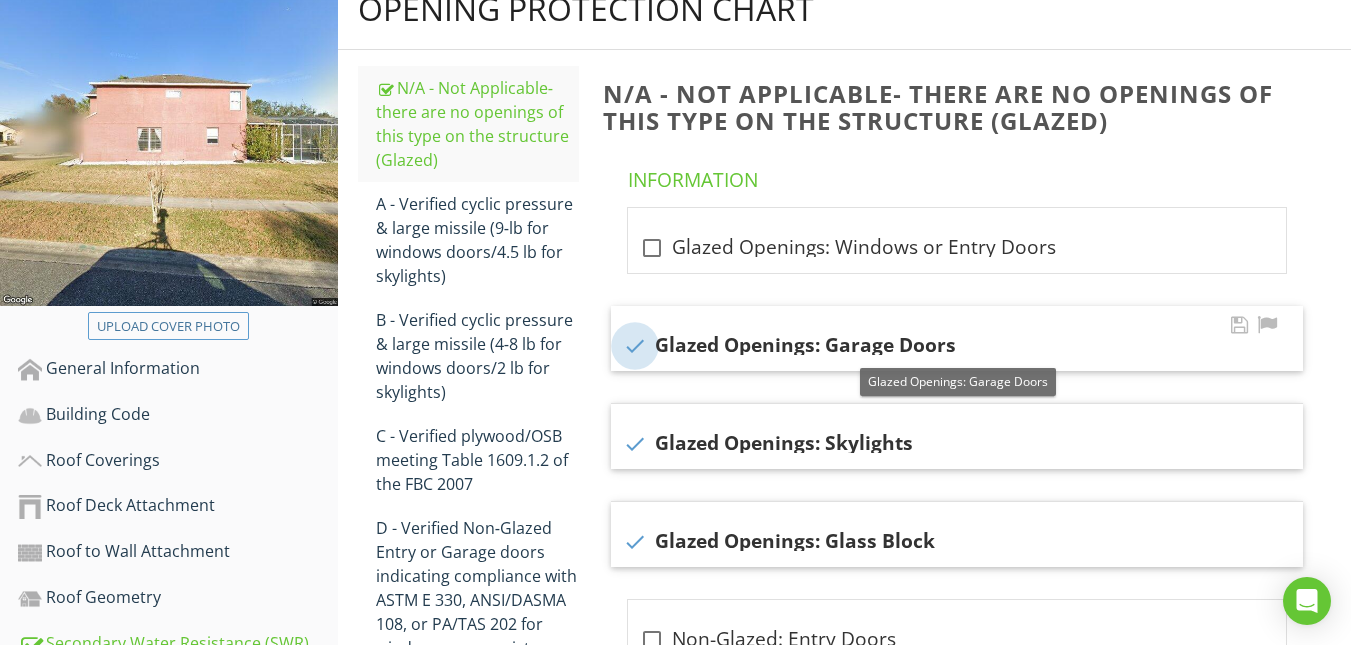 click at bounding box center (635, 346) 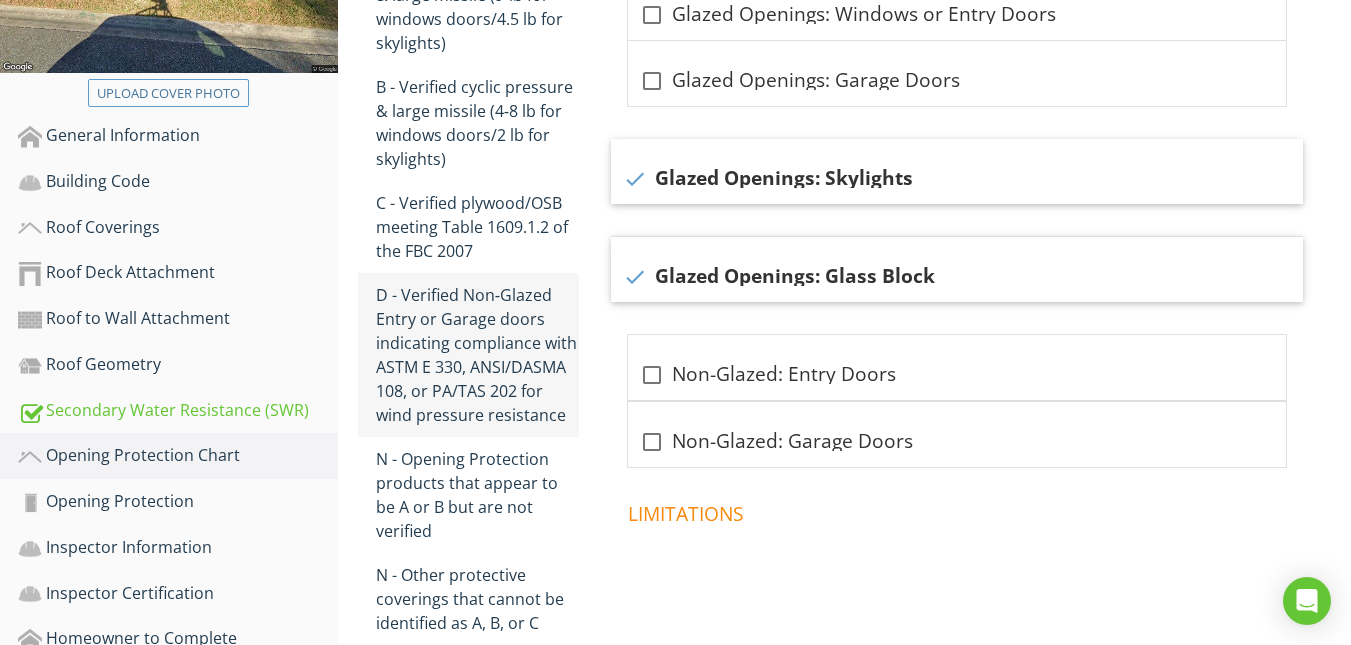 scroll, scrollTop: 533, scrollLeft: 0, axis: vertical 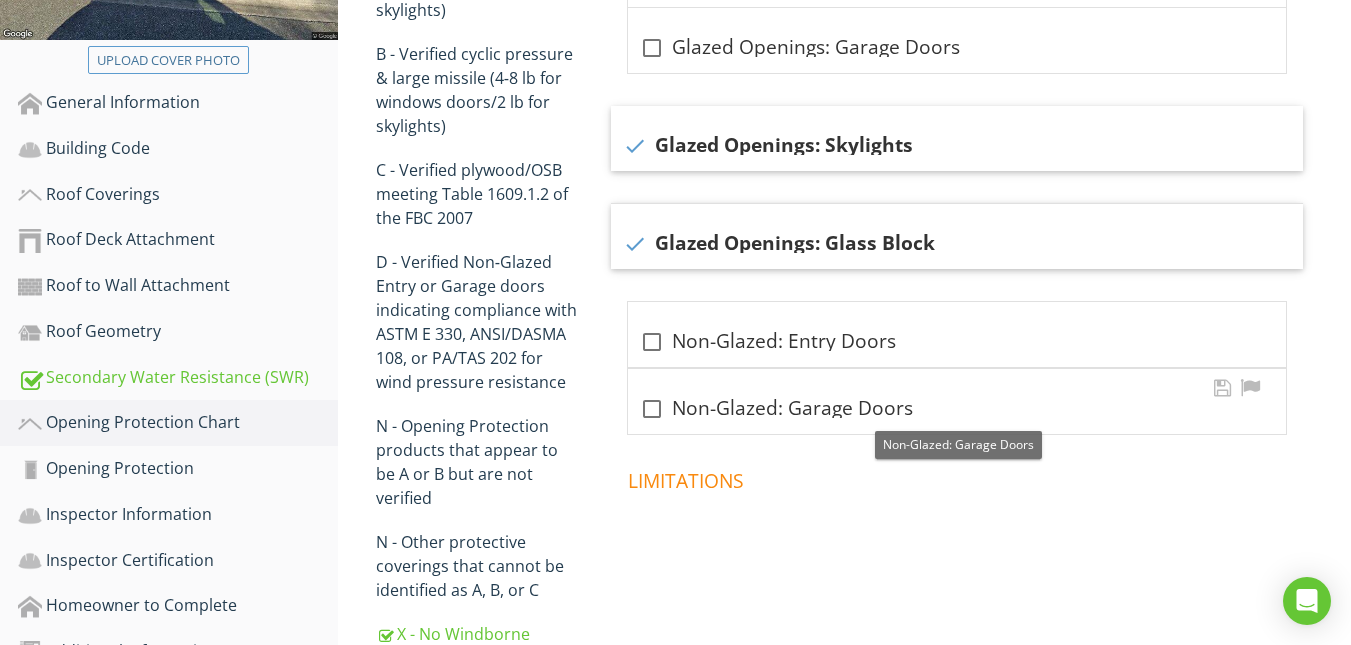 click at bounding box center (652, 409) 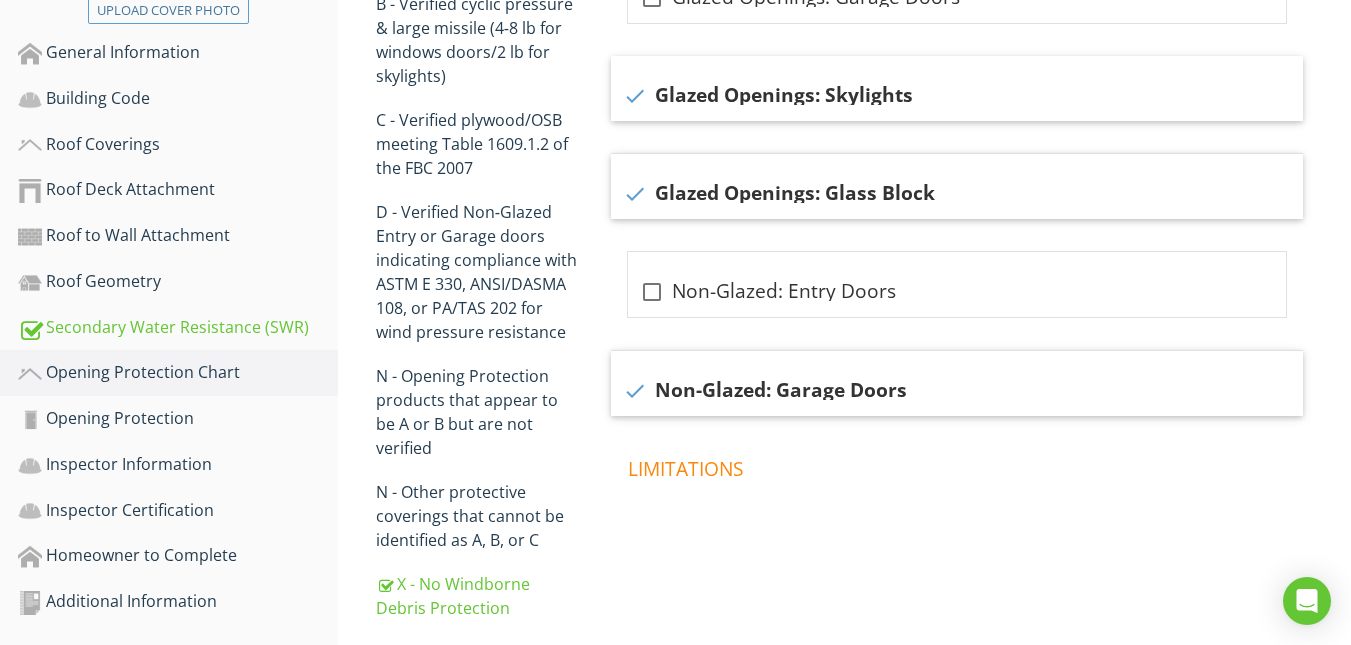 scroll, scrollTop: 594, scrollLeft: 0, axis: vertical 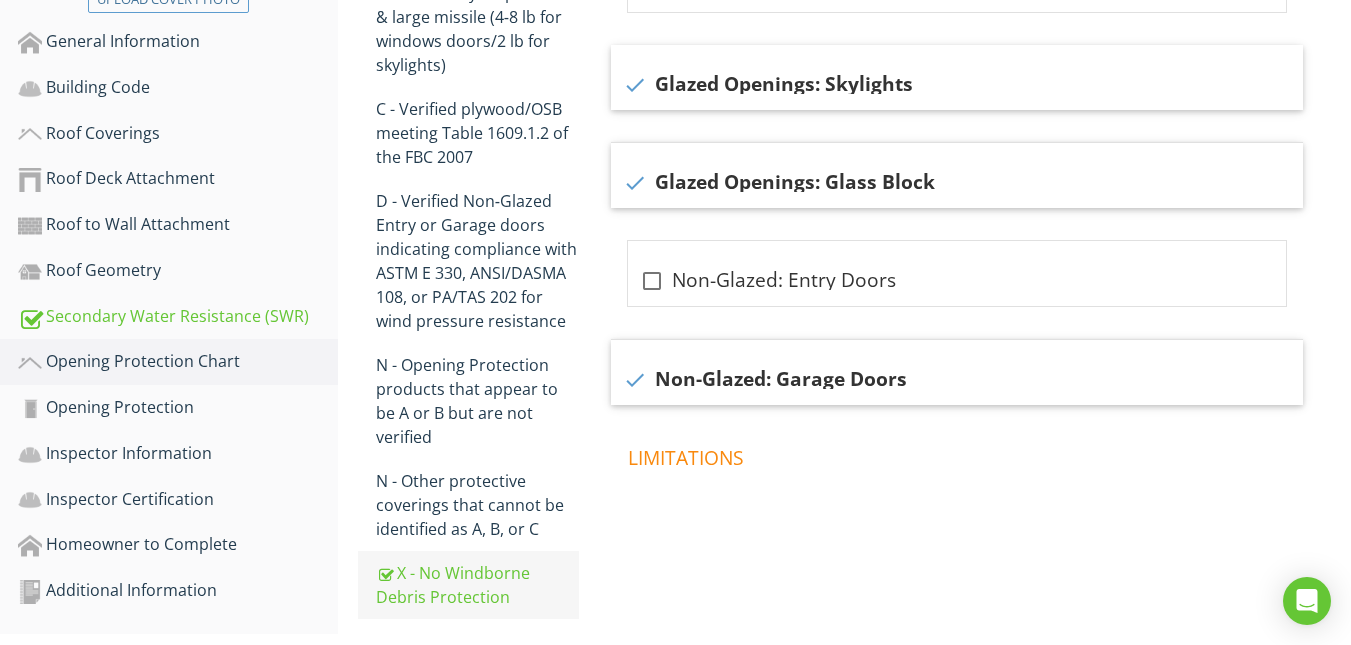 click on "X - No Windborne Debris Protection" at bounding box center (477, 585) 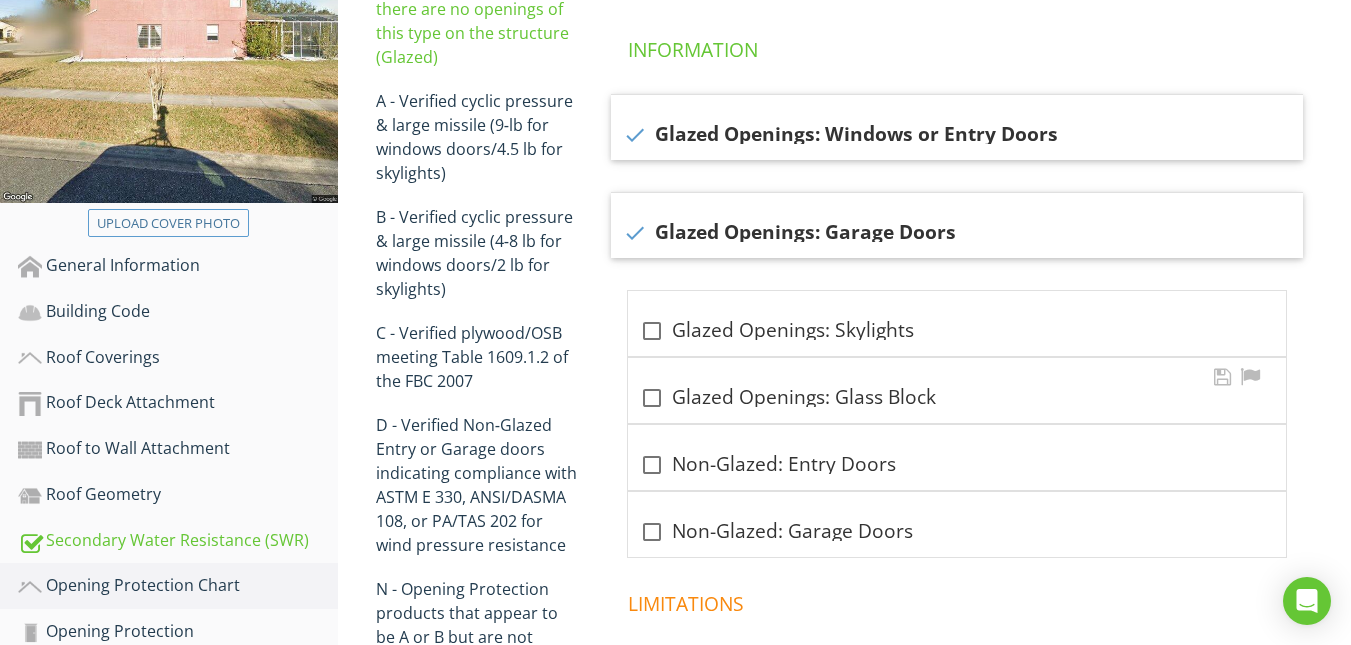 scroll, scrollTop: 394, scrollLeft: 0, axis: vertical 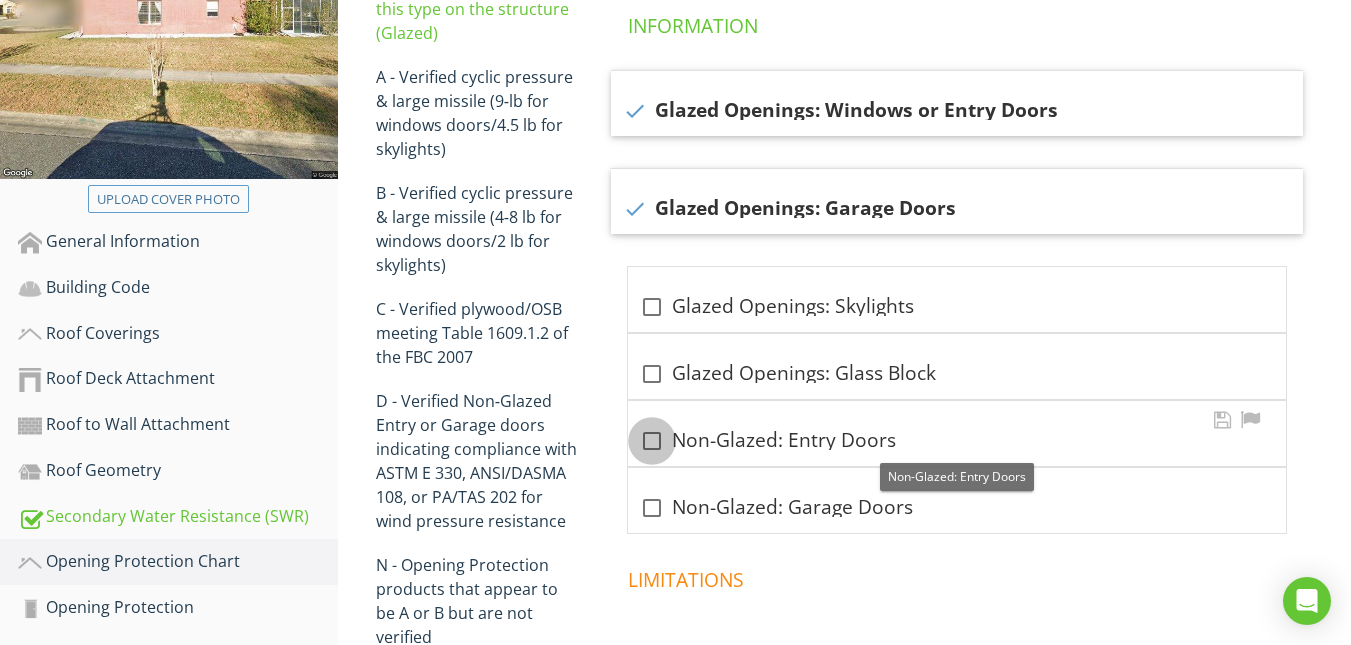 click at bounding box center (652, 441) 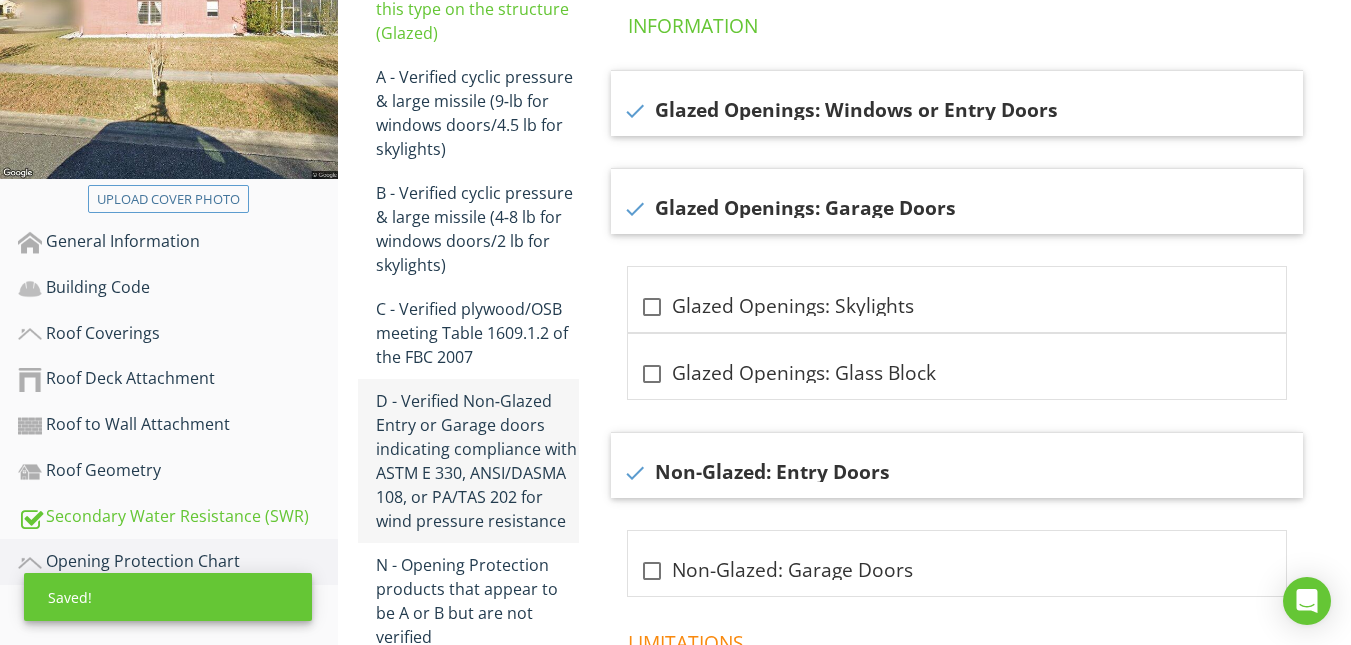 scroll, scrollTop: 594, scrollLeft: 0, axis: vertical 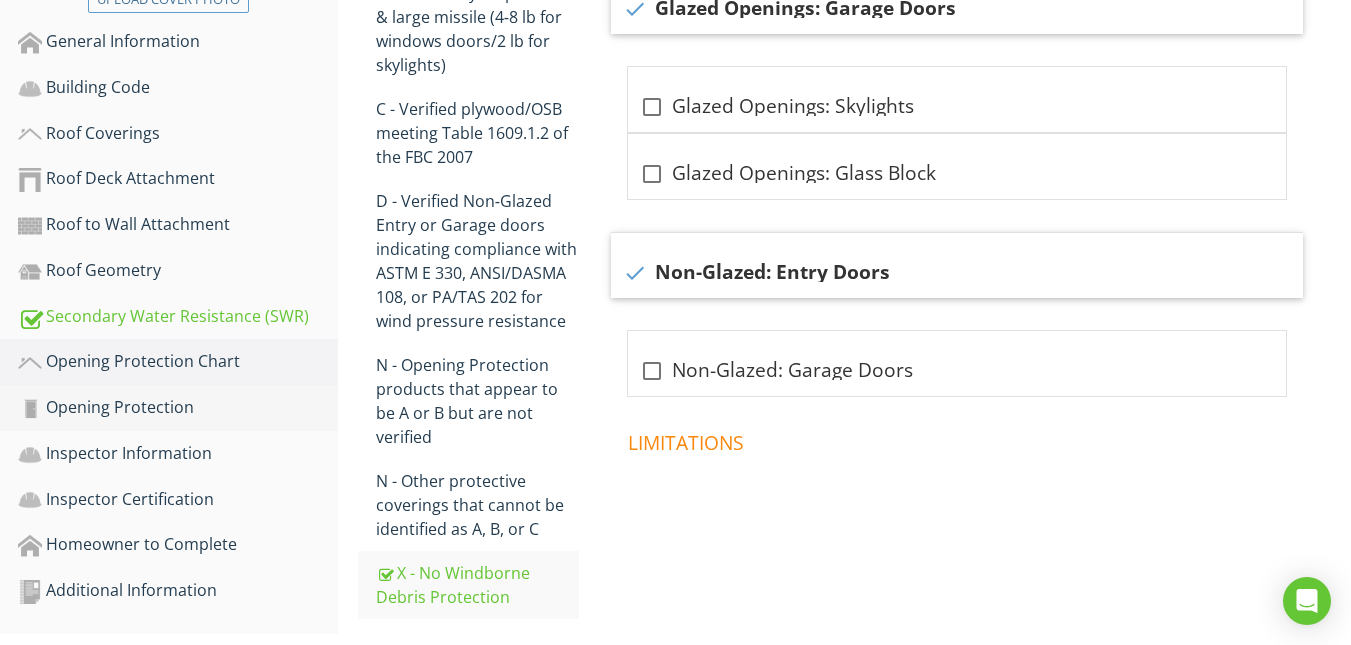 click on "Opening Protection" at bounding box center (178, 408) 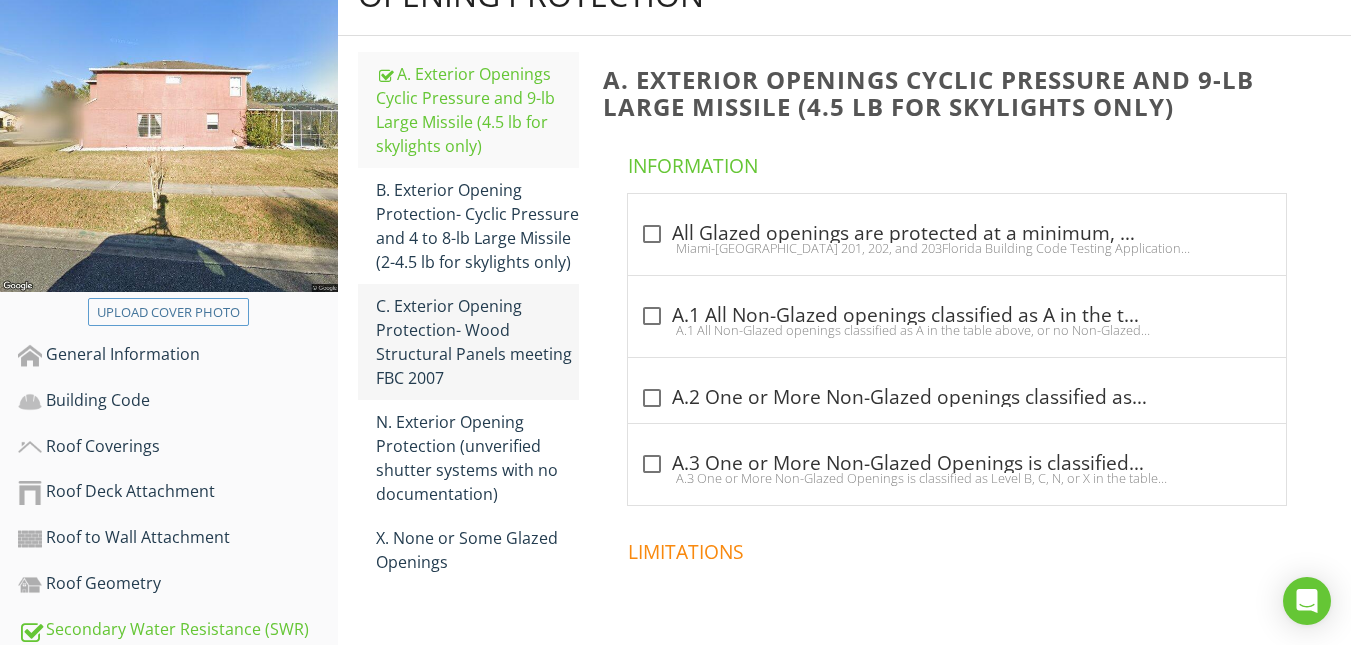 scroll, scrollTop: 583, scrollLeft: 0, axis: vertical 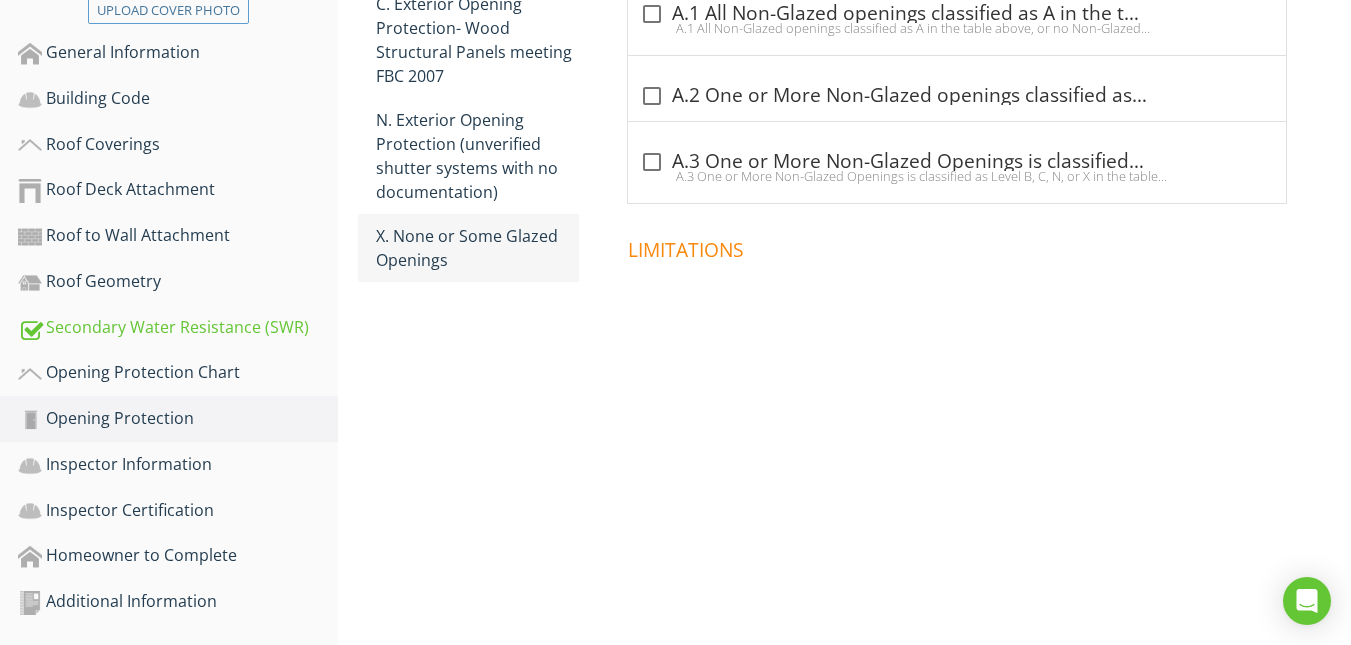 click on "X. None or Some Glazed Openings" at bounding box center (477, 248) 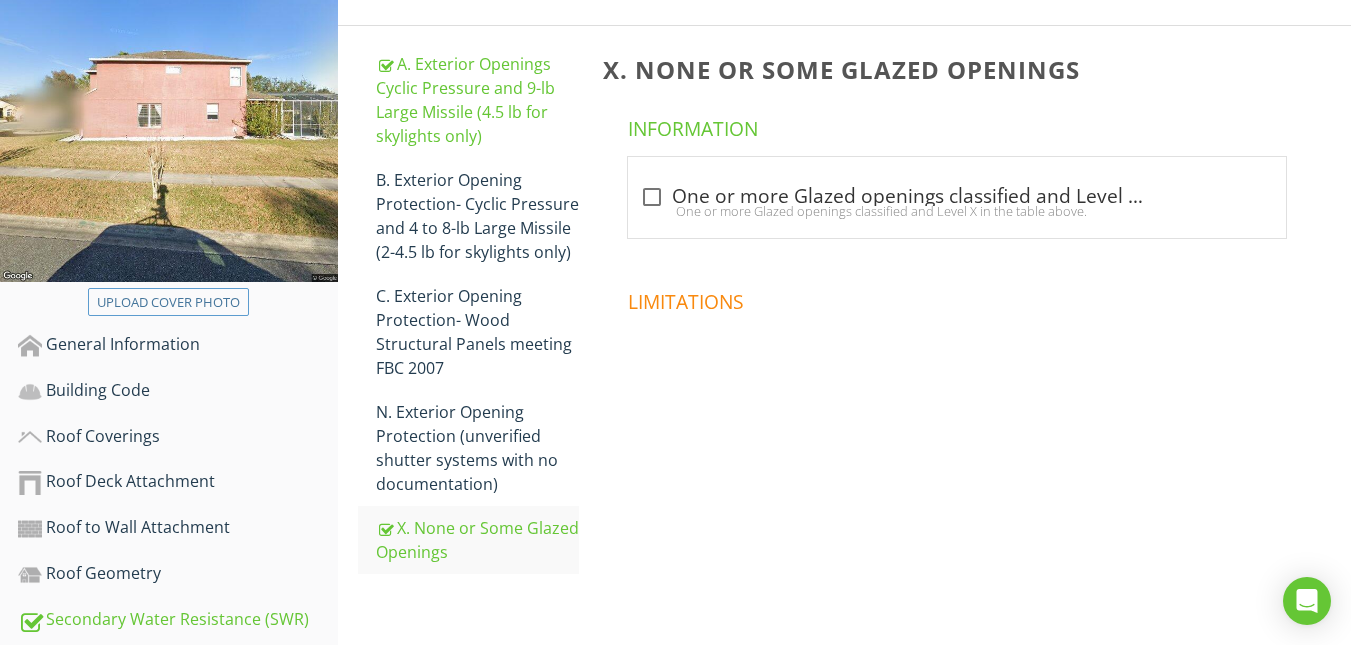 scroll, scrollTop: 250, scrollLeft: 0, axis: vertical 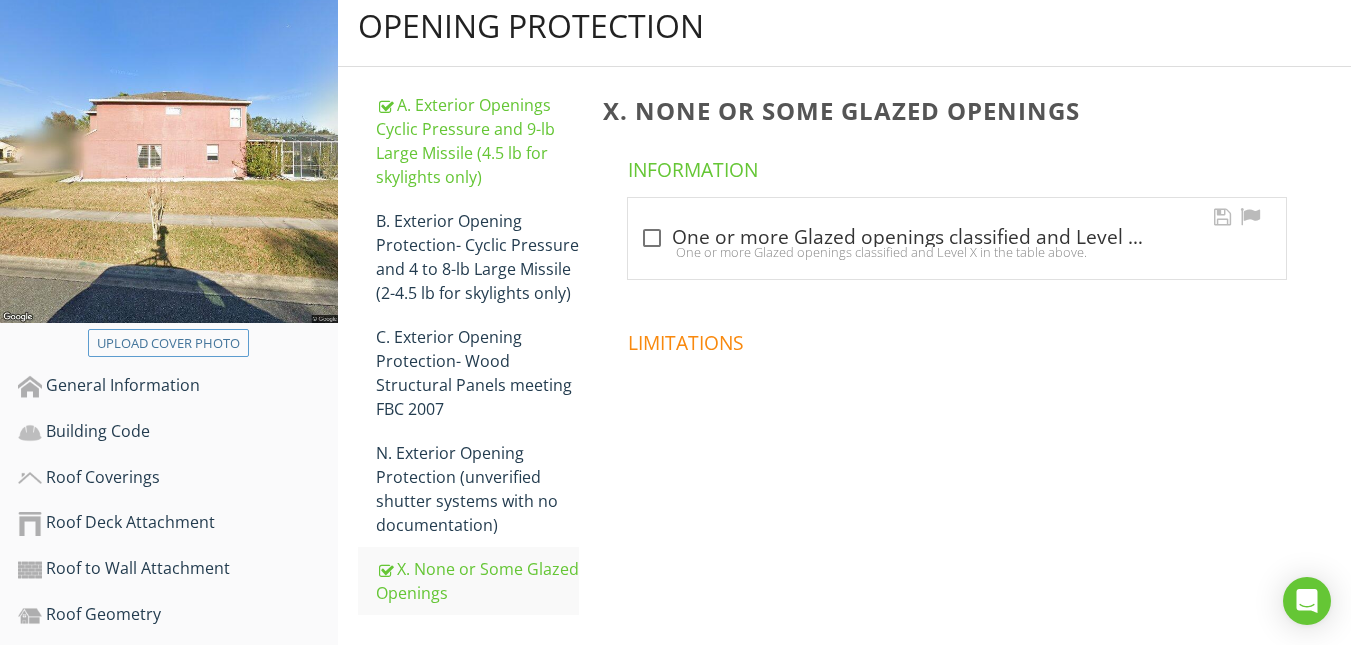 click on "One or more Glazed openings classified and Level X in the table above." at bounding box center [957, 252] 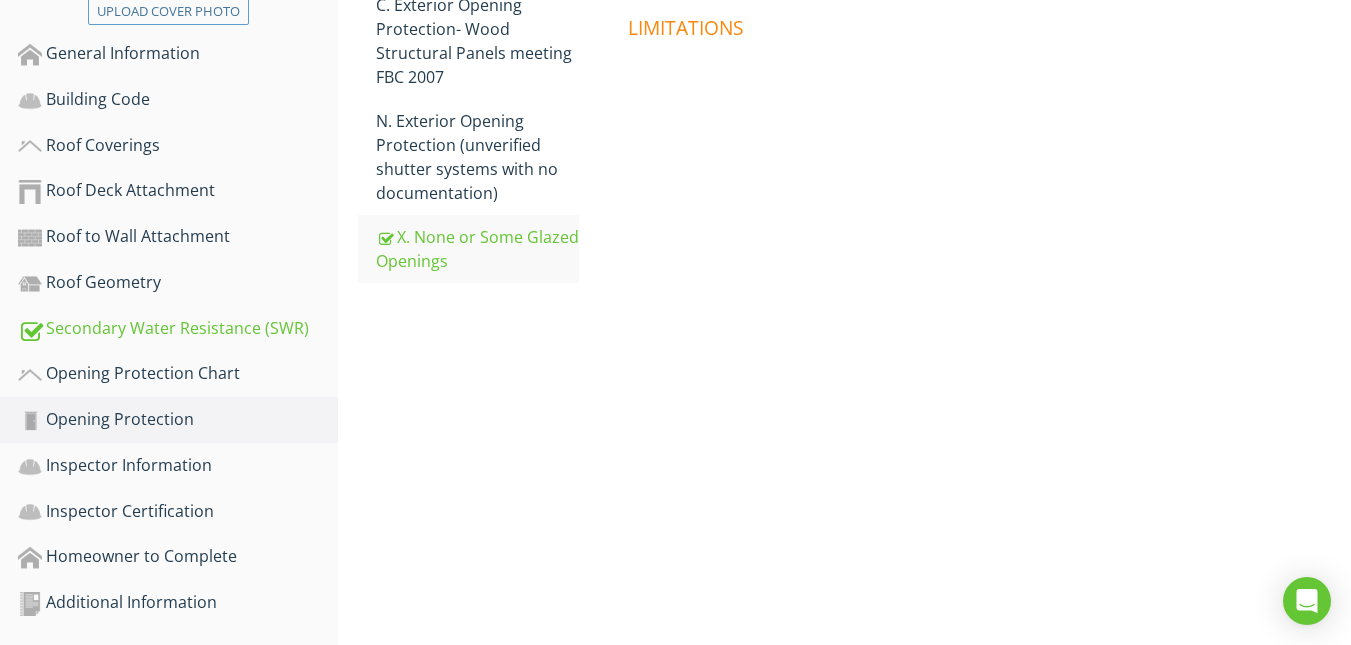 scroll, scrollTop: 583, scrollLeft: 0, axis: vertical 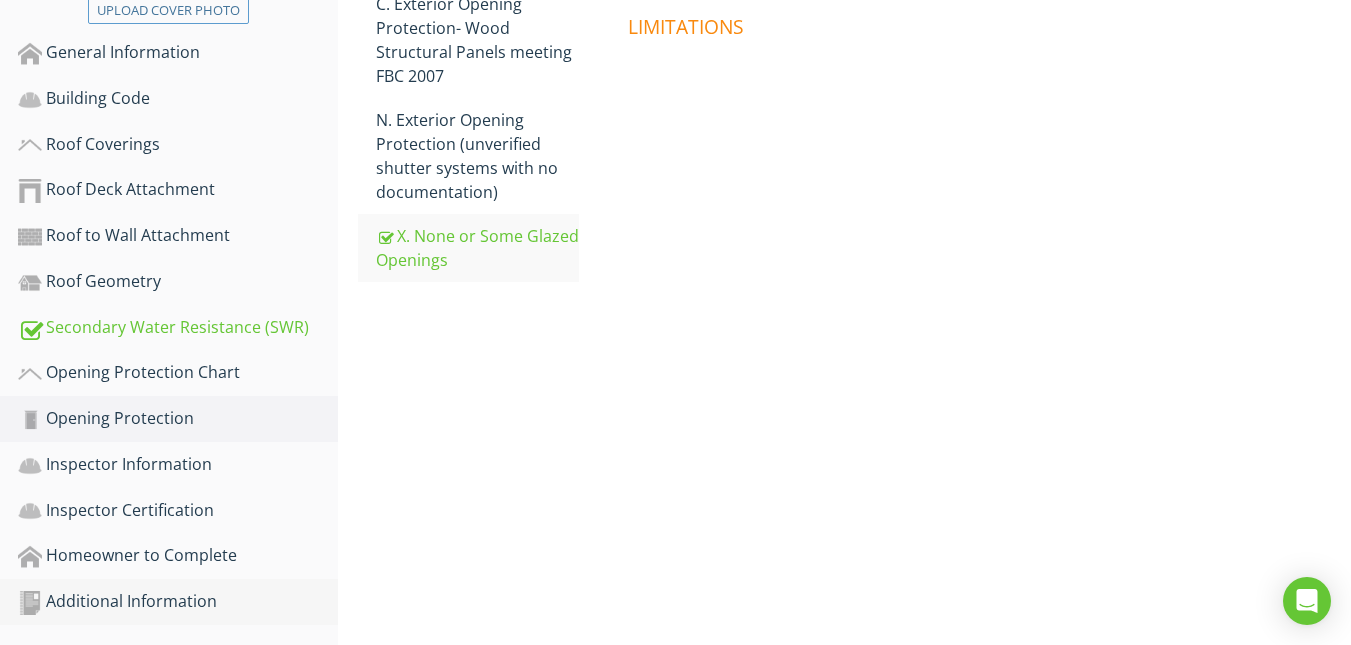 click on "Additional Information" at bounding box center [178, 602] 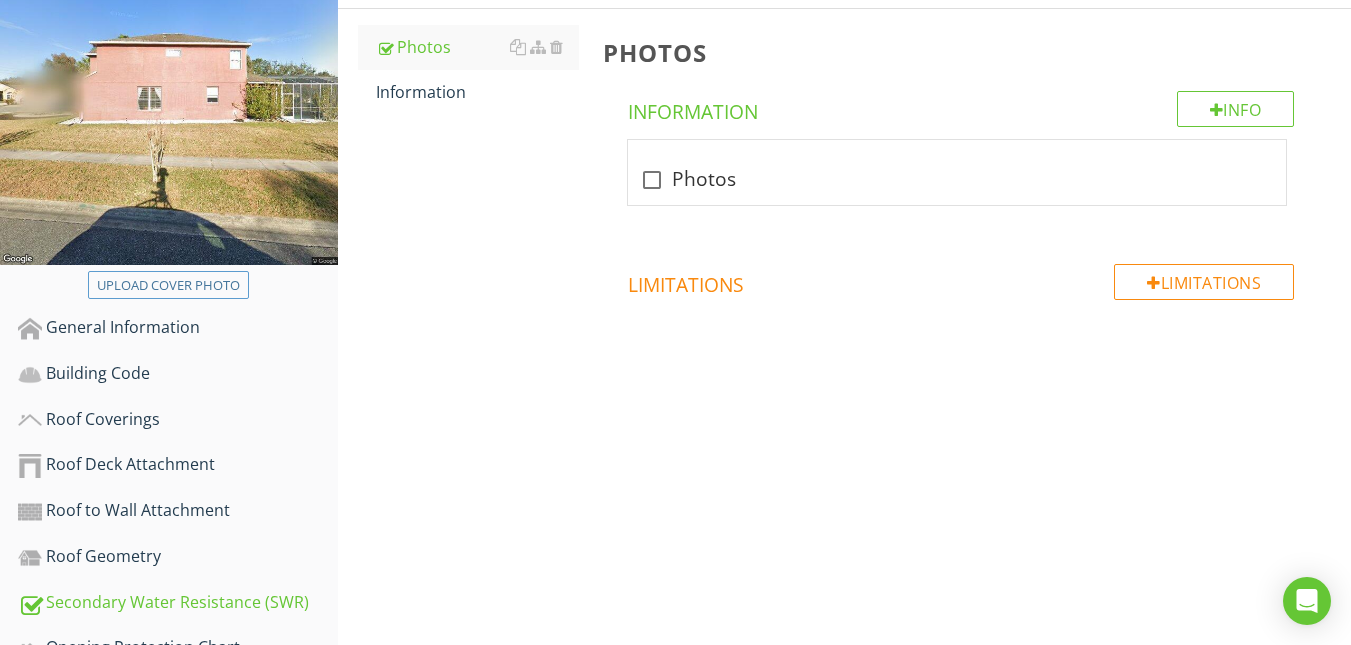 scroll, scrollTop: 333, scrollLeft: 0, axis: vertical 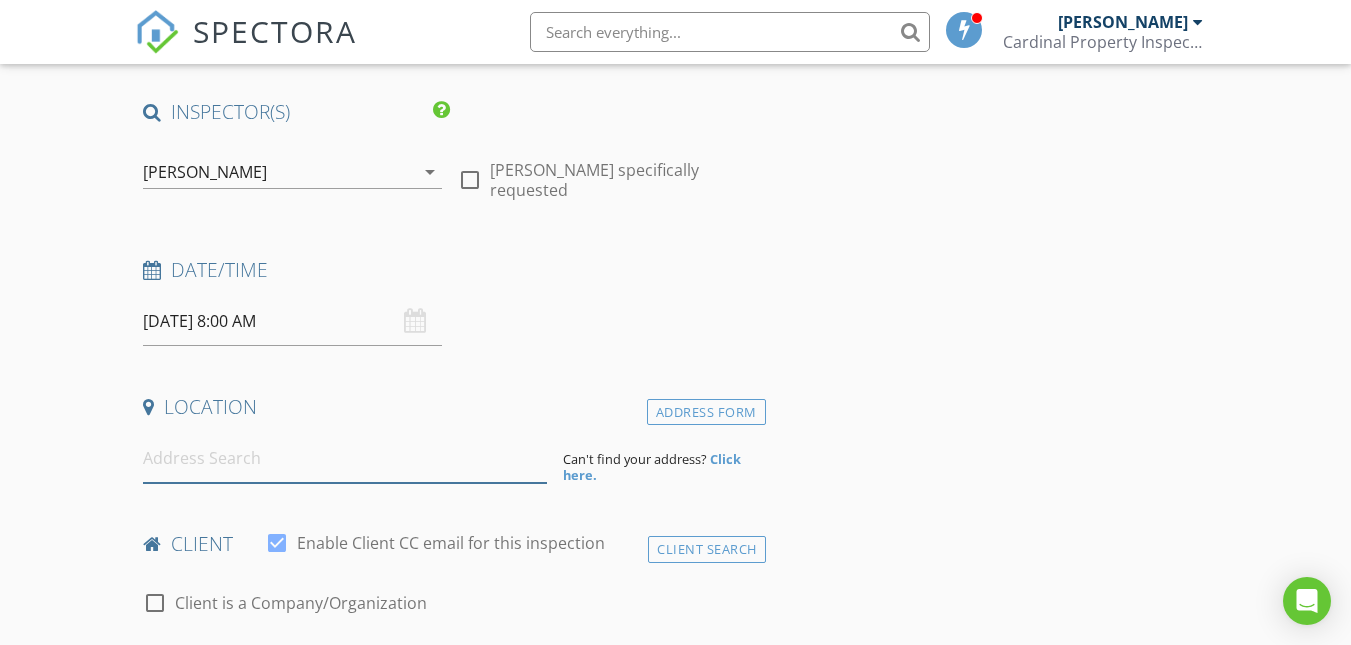 click at bounding box center (345, 458) 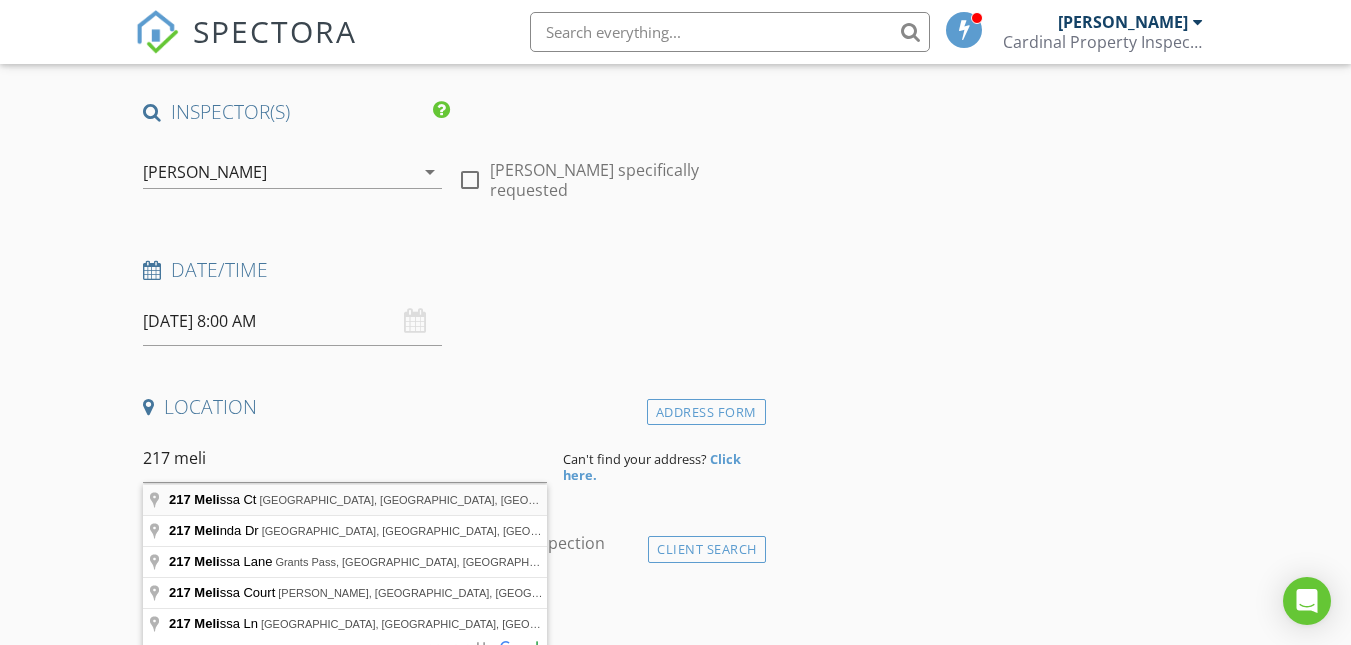 type on "[STREET_ADDRESS][PERSON_NAME]" 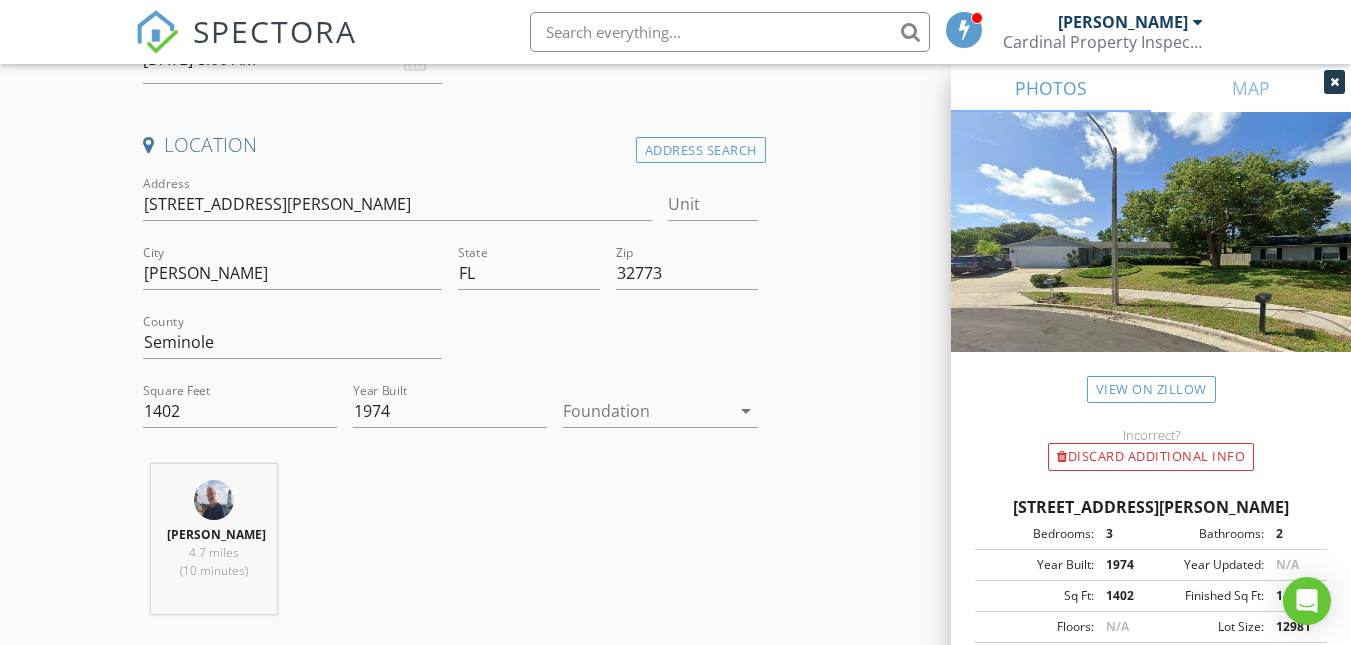 scroll, scrollTop: 400, scrollLeft: 0, axis: vertical 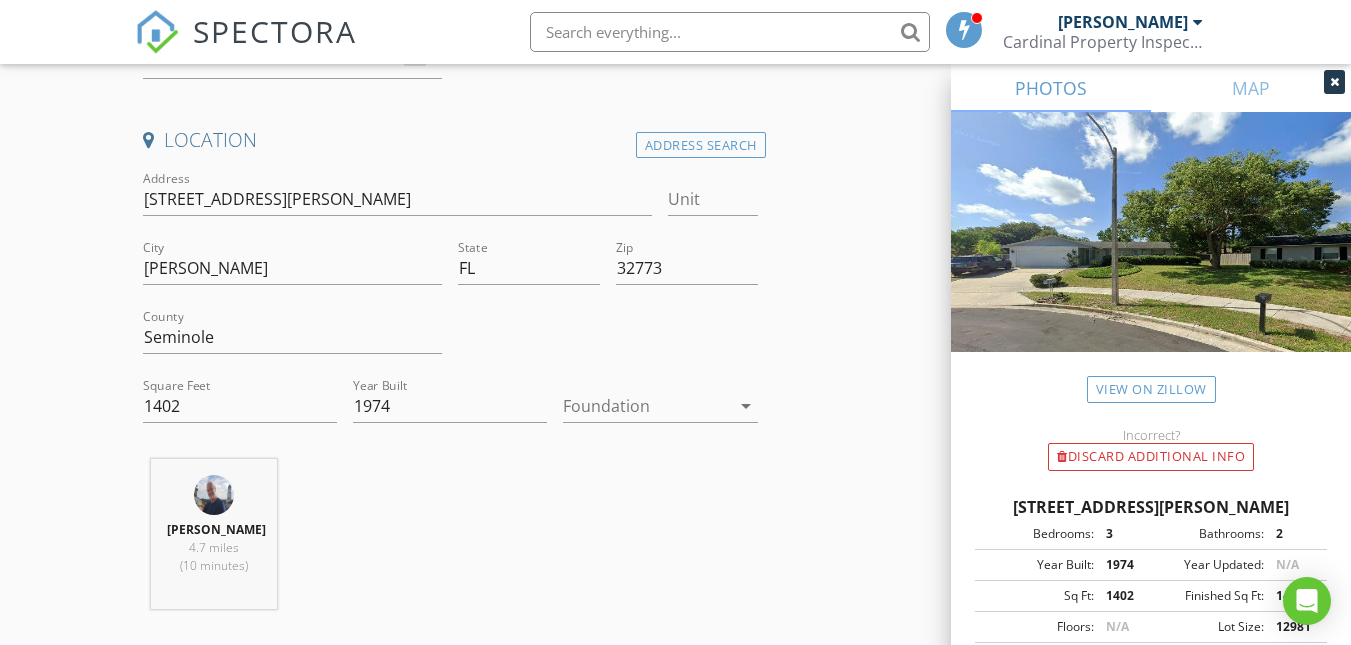 click on "arrow_drop_down" at bounding box center [746, 406] 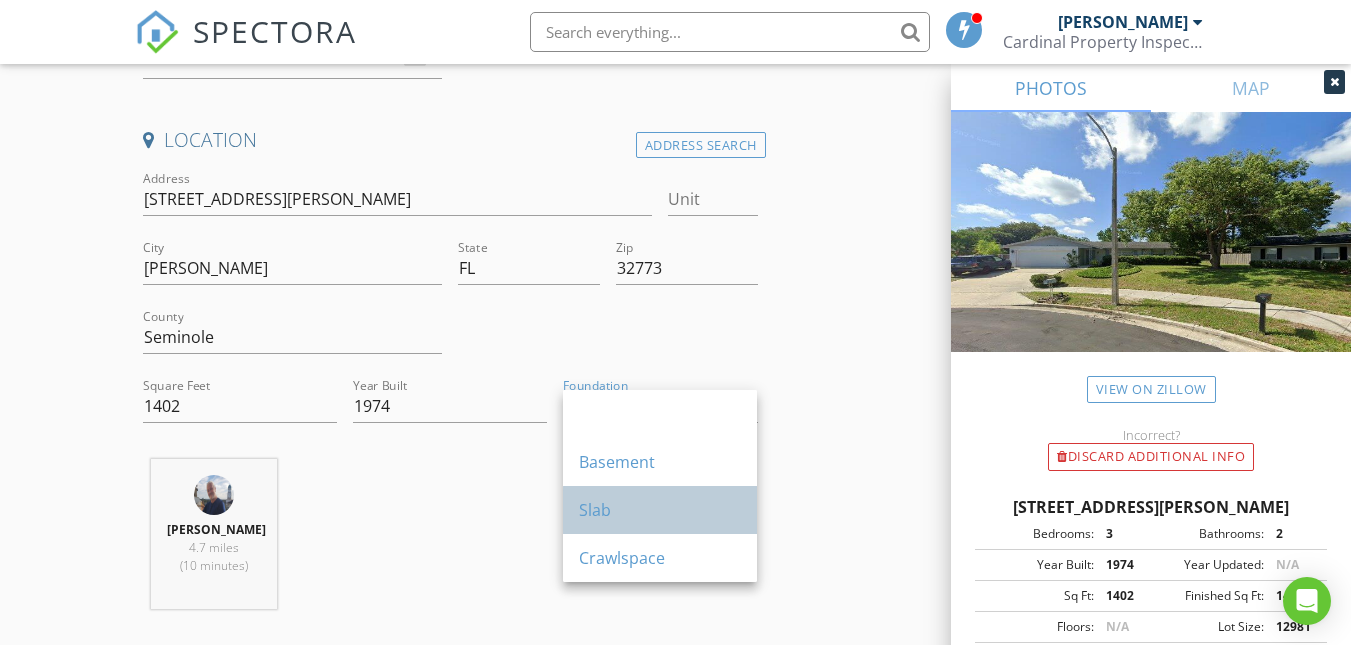 click on "Slab" at bounding box center [660, 510] 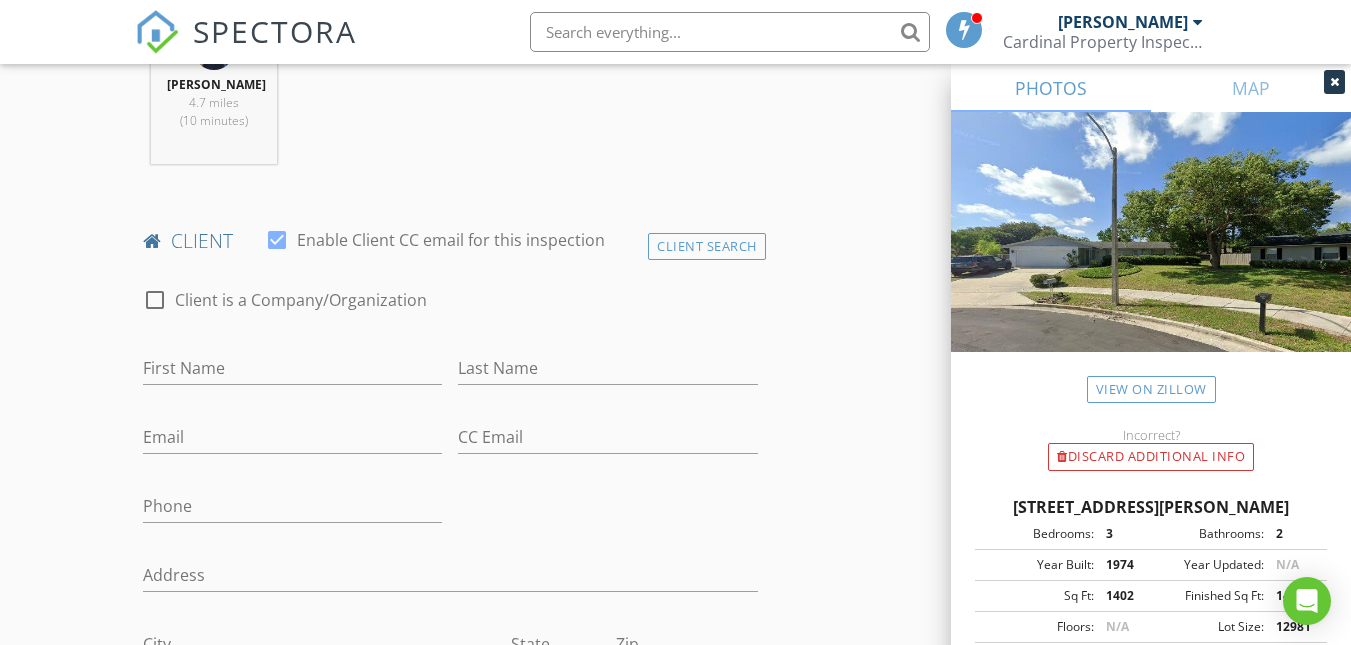 scroll, scrollTop: 867, scrollLeft: 0, axis: vertical 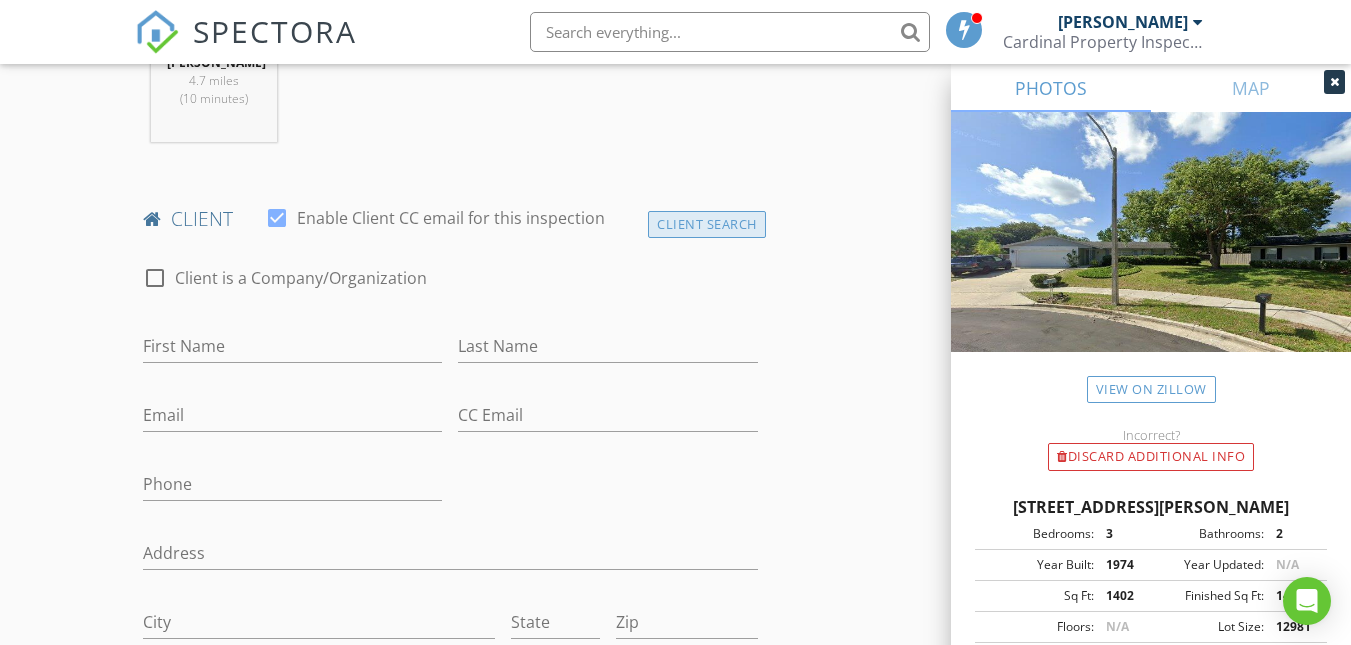 click on "Client Search" at bounding box center (707, 224) 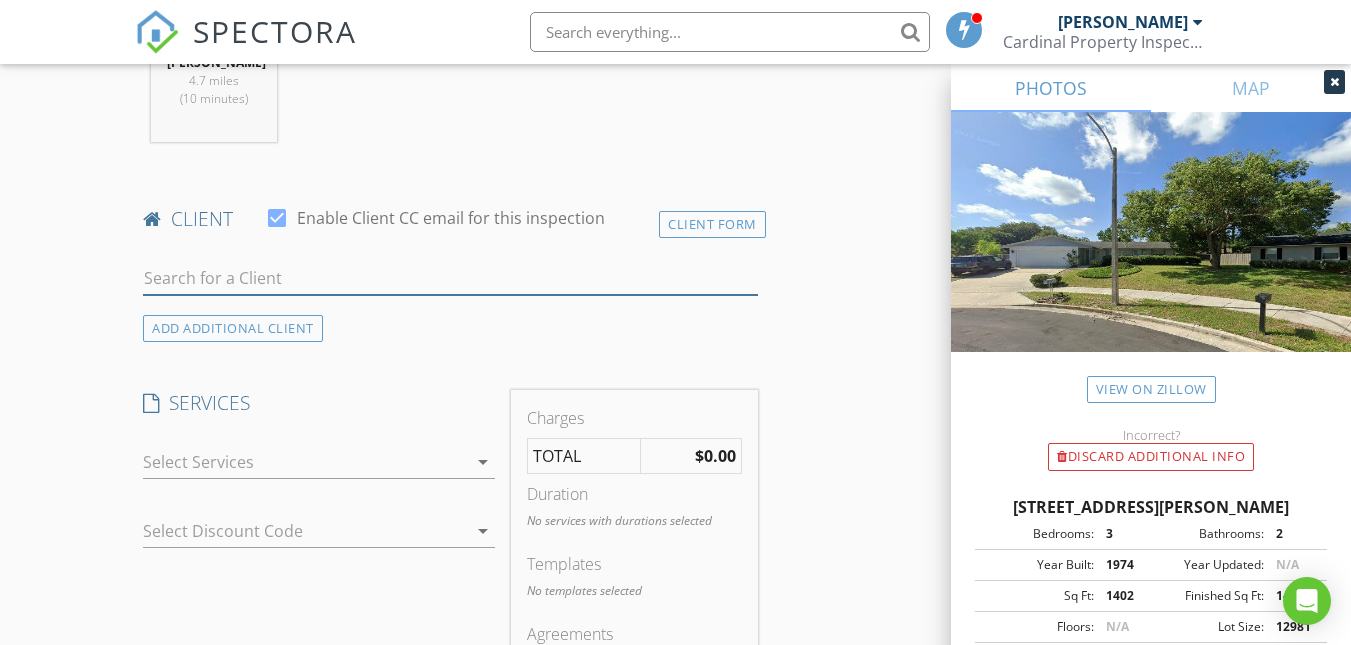 click at bounding box center (450, 278) 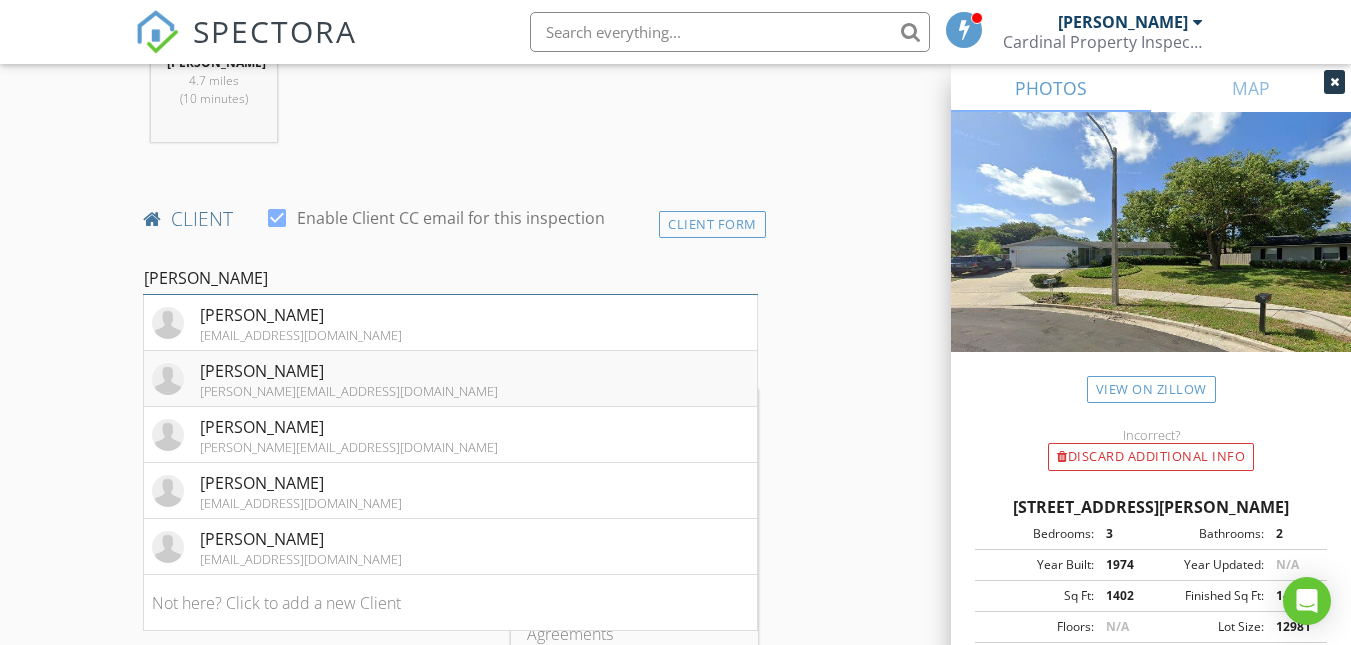 type on "joel" 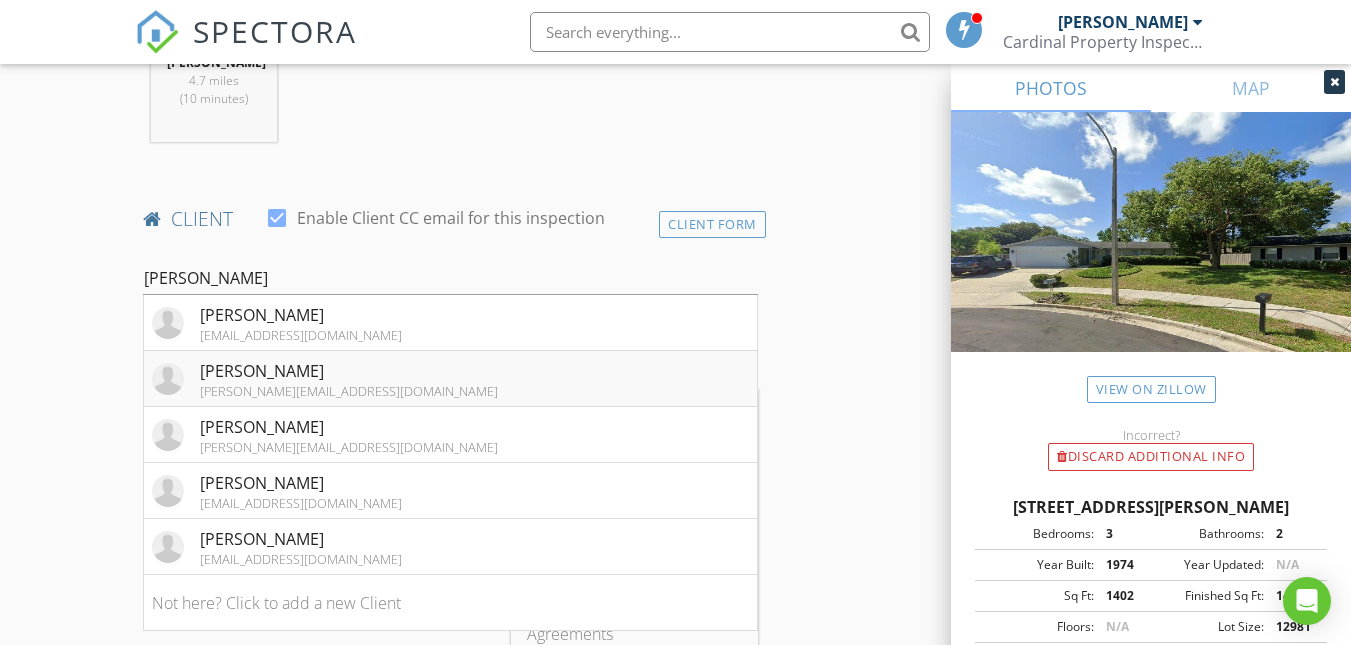 click on "[PERSON_NAME]" at bounding box center [349, 371] 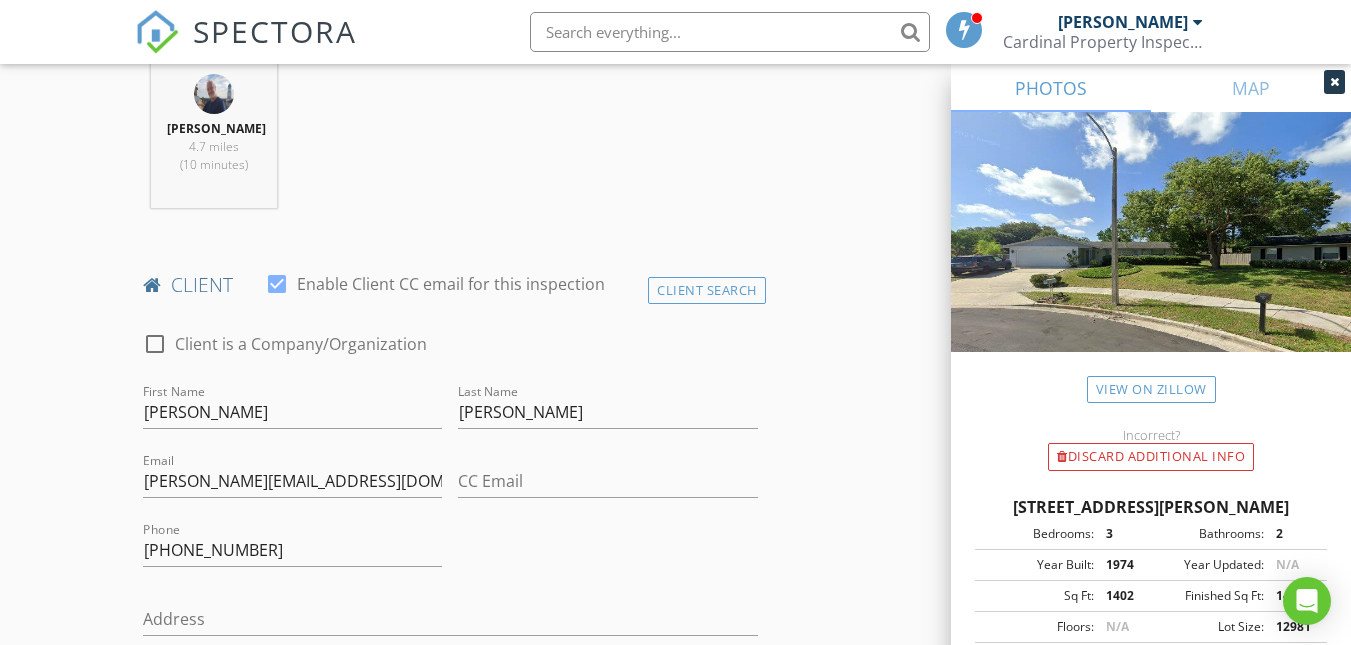 scroll, scrollTop: 800, scrollLeft: 0, axis: vertical 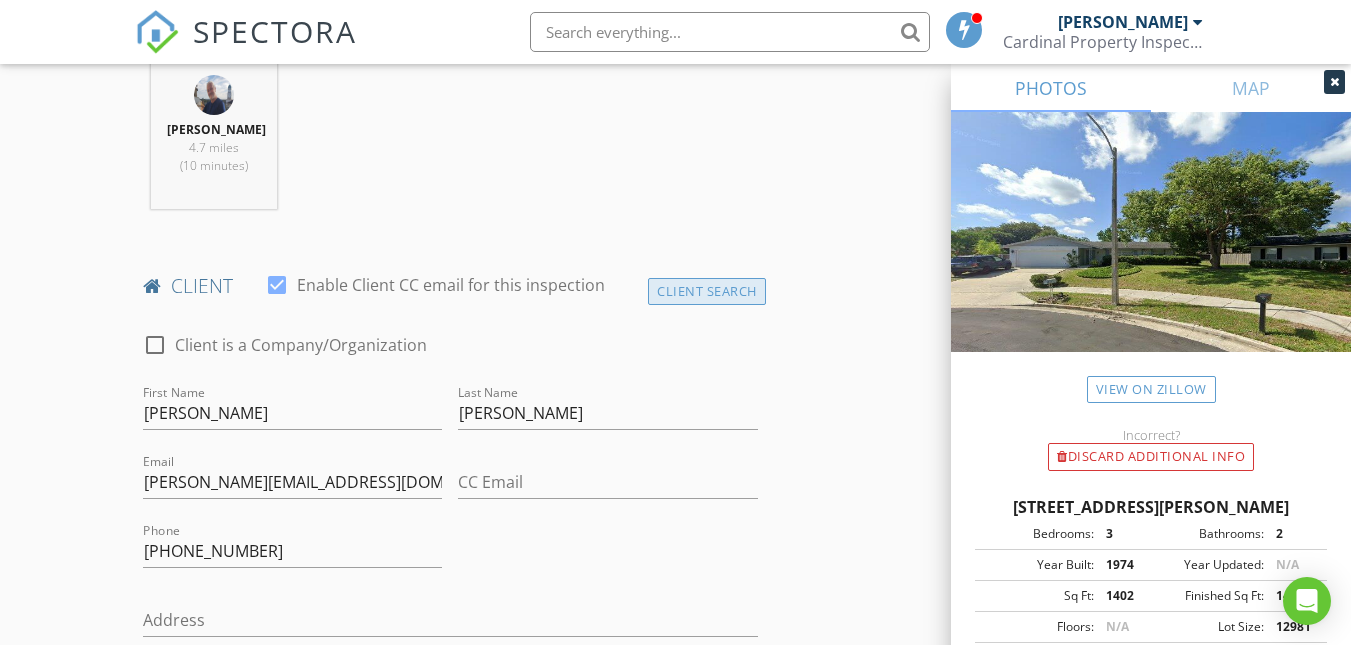 click on "Client Search" at bounding box center [707, 291] 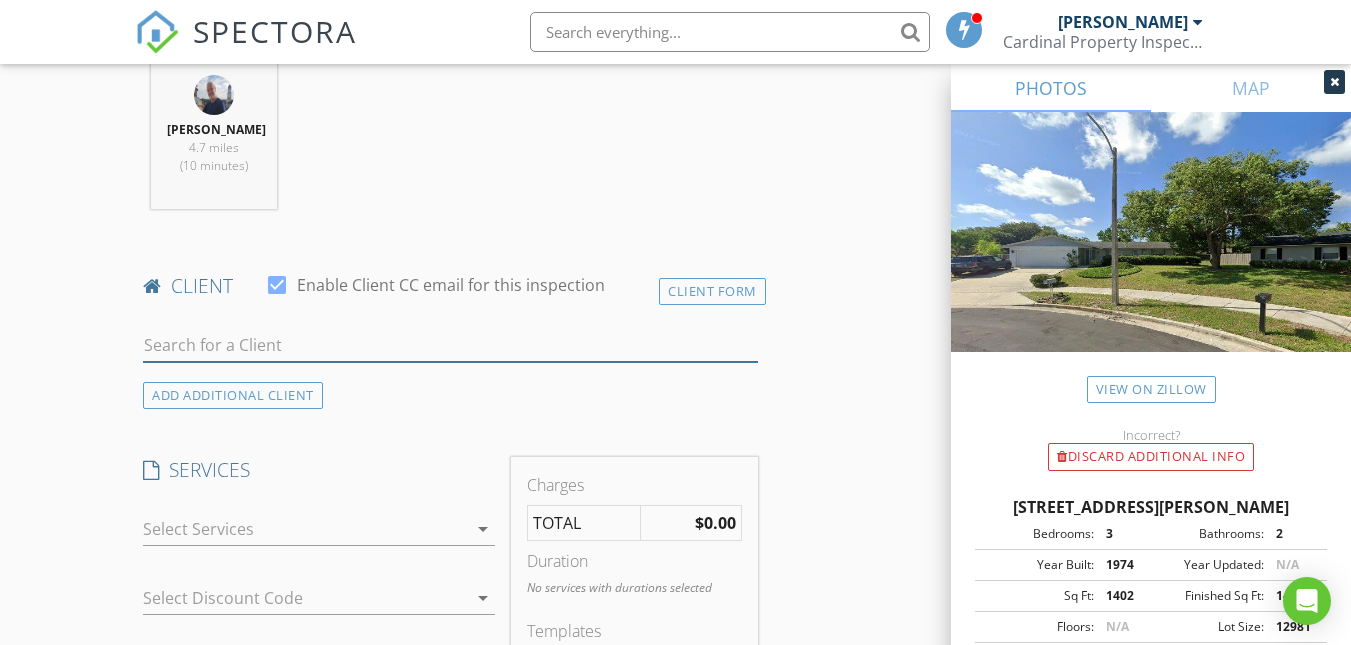 click at bounding box center (450, 345) 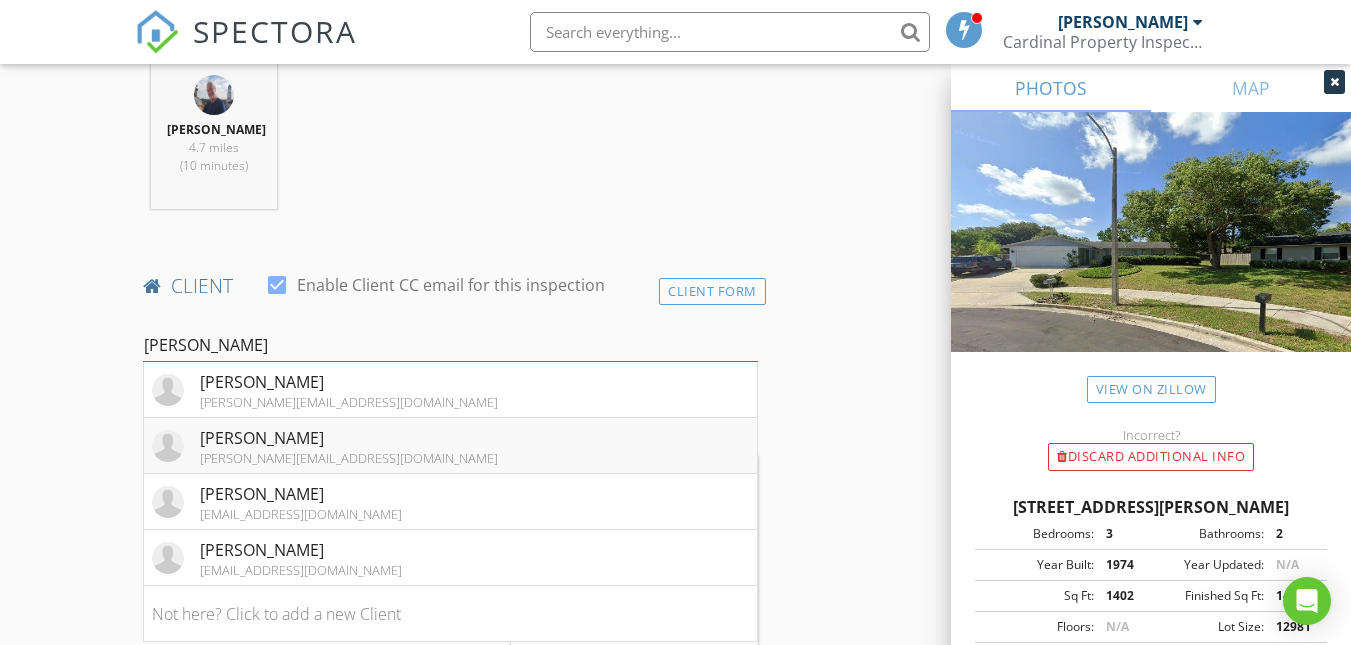 type on "stephanie" 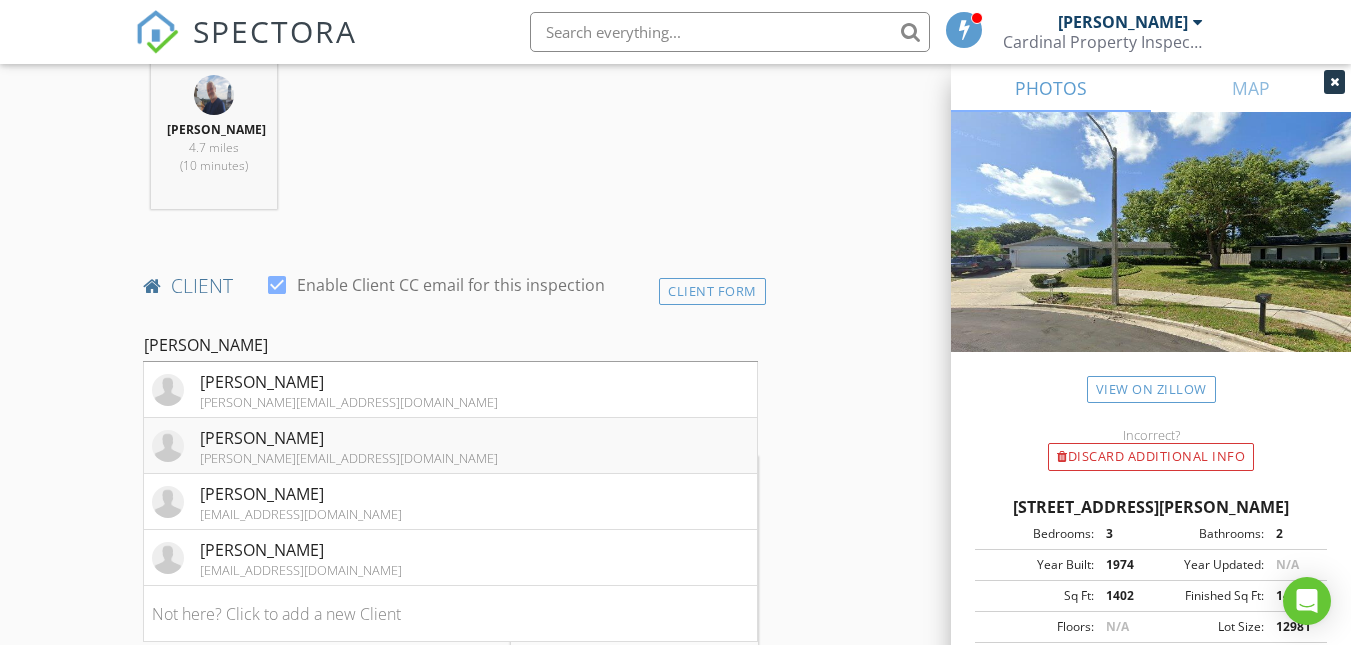 click on "[PERSON_NAME]" at bounding box center (349, 438) 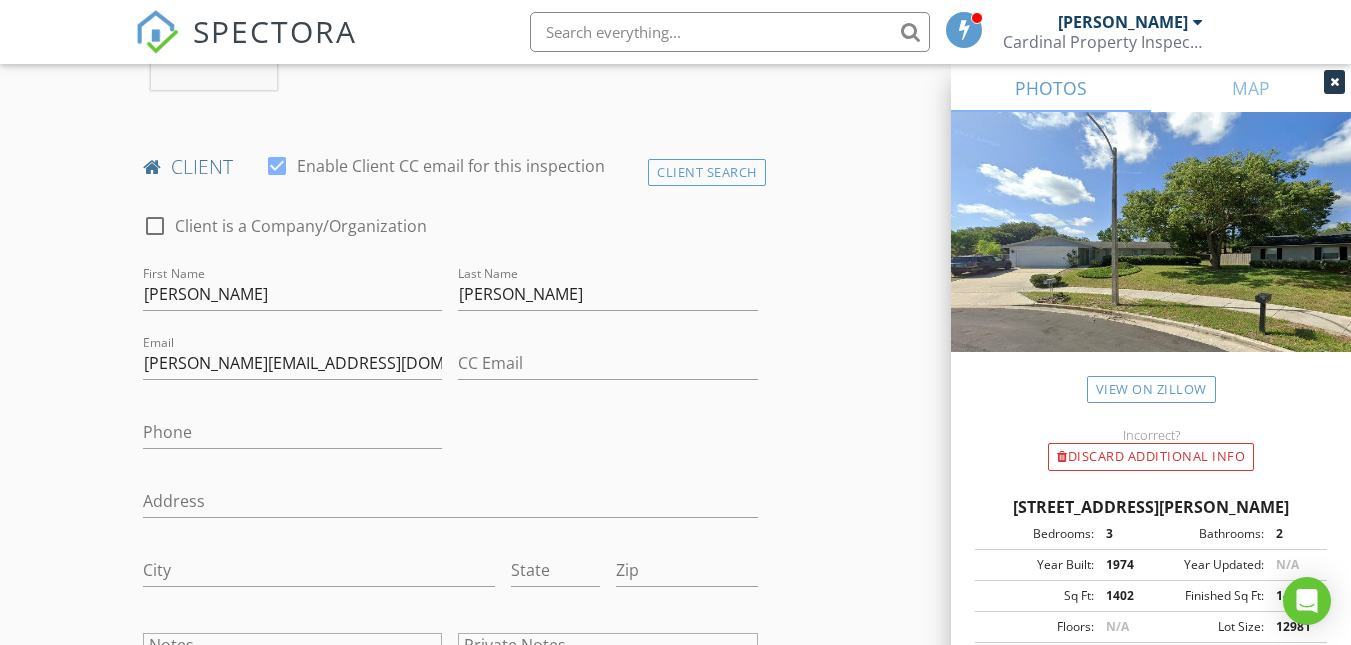 scroll, scrollTop: 800, scrollLeft: 0, axis: vertical 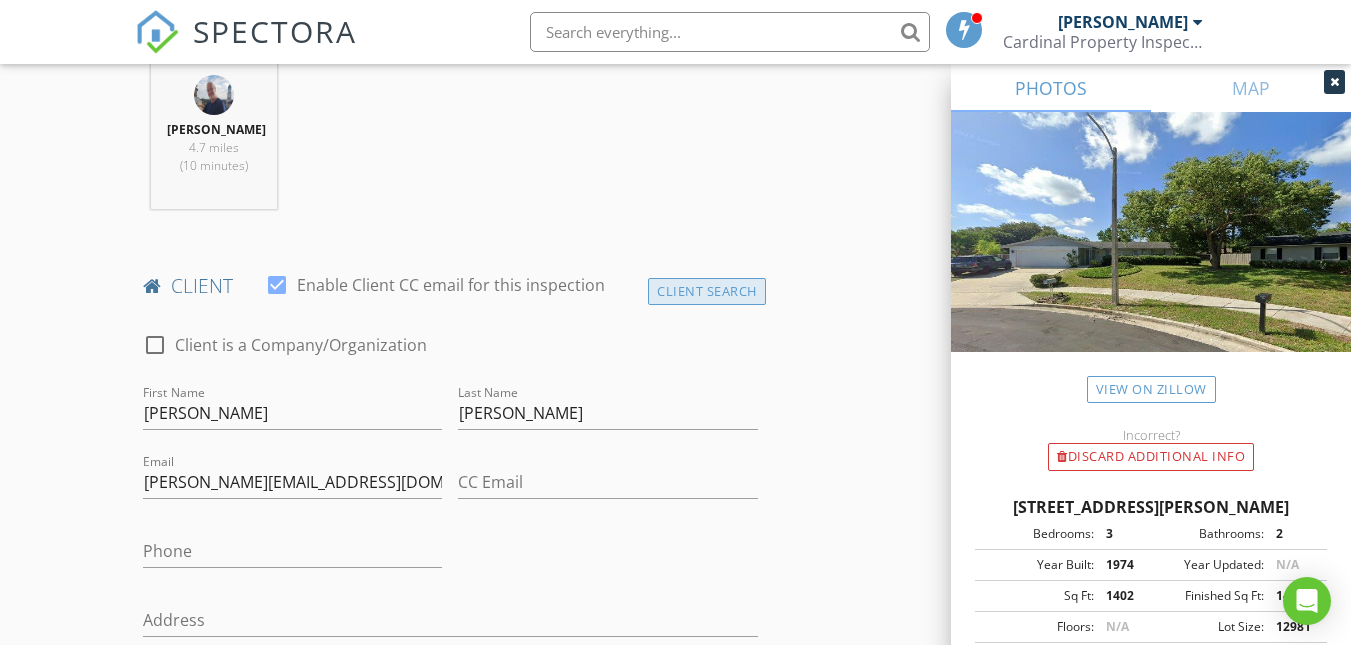 click on "Client Search" at bounding box center [707, 291] 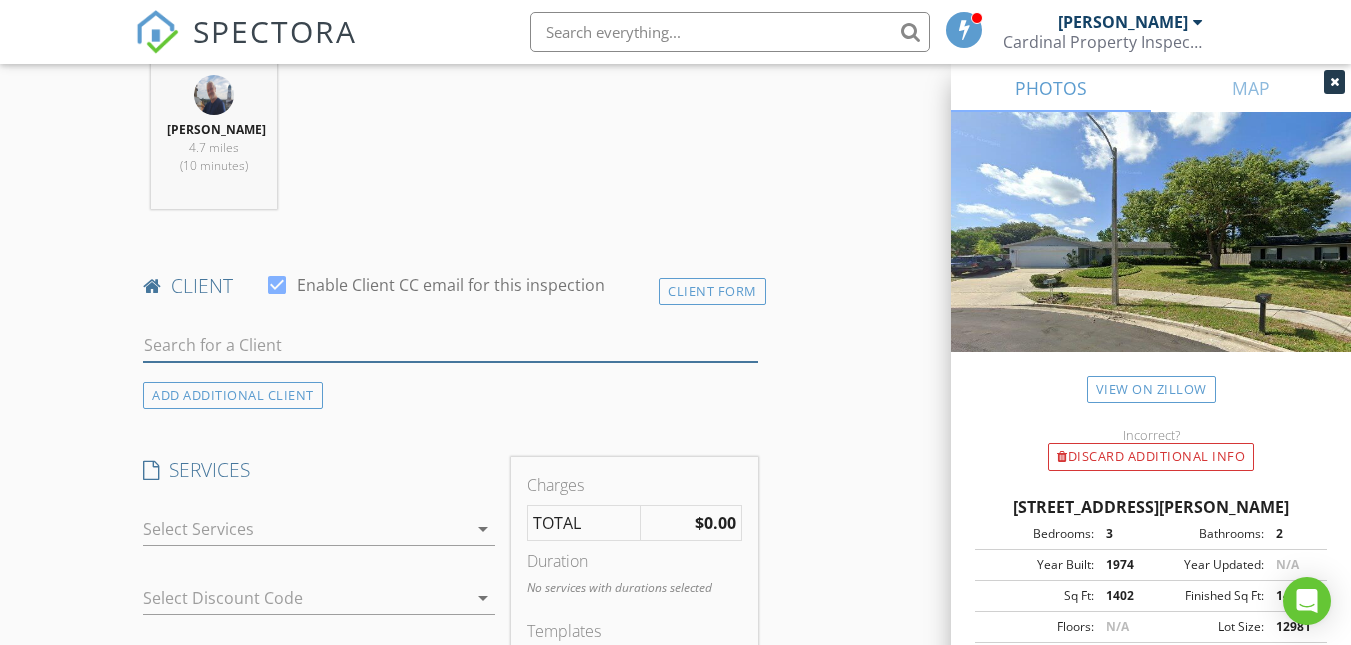 click at bounding box center (450, 345) 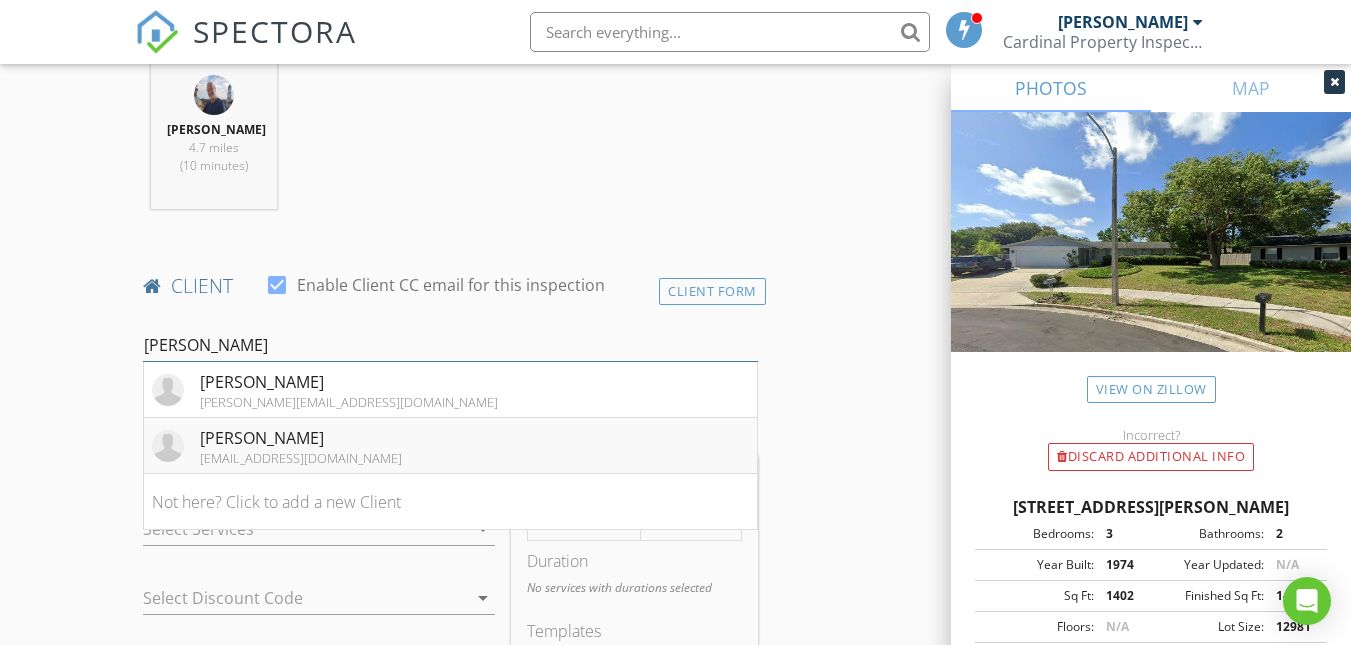 type on "joel sw" 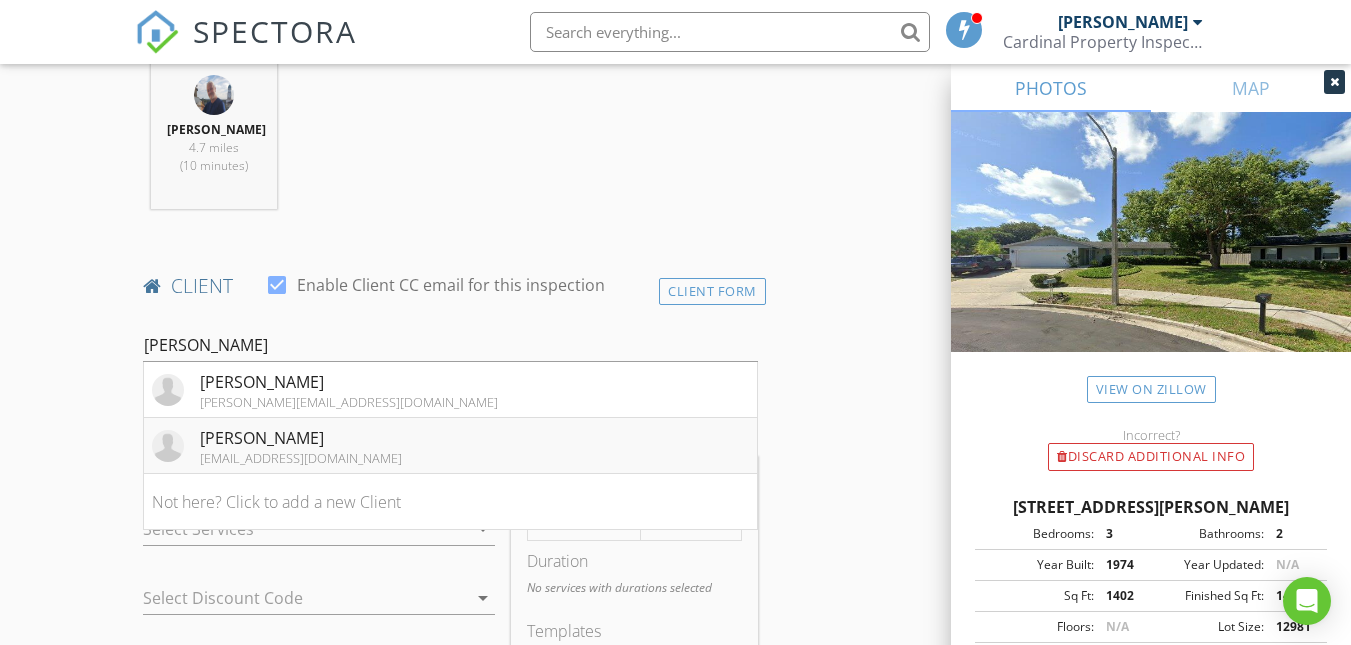 click on "[EMAIL_ADDRESS][DOMAIN_NAME]" at bounding box center (301, 458) 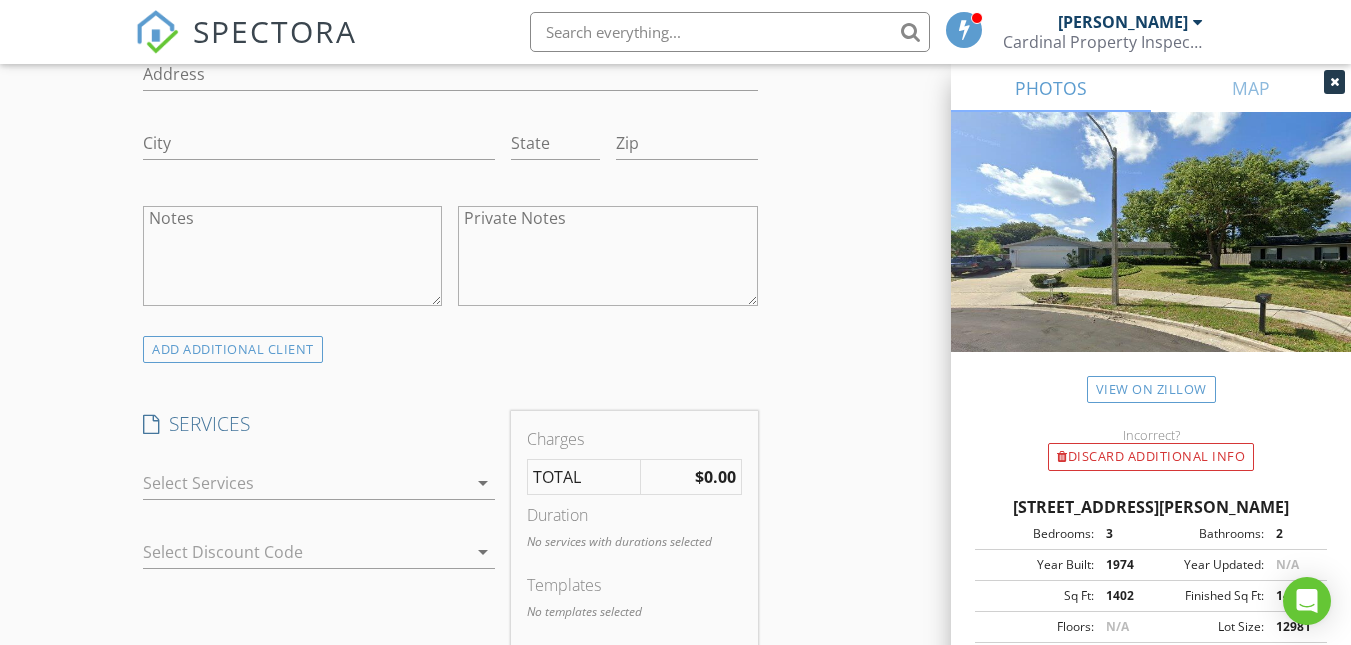 scroll, scrollTop: 1400, scrollLeft: 0, axis: vertical 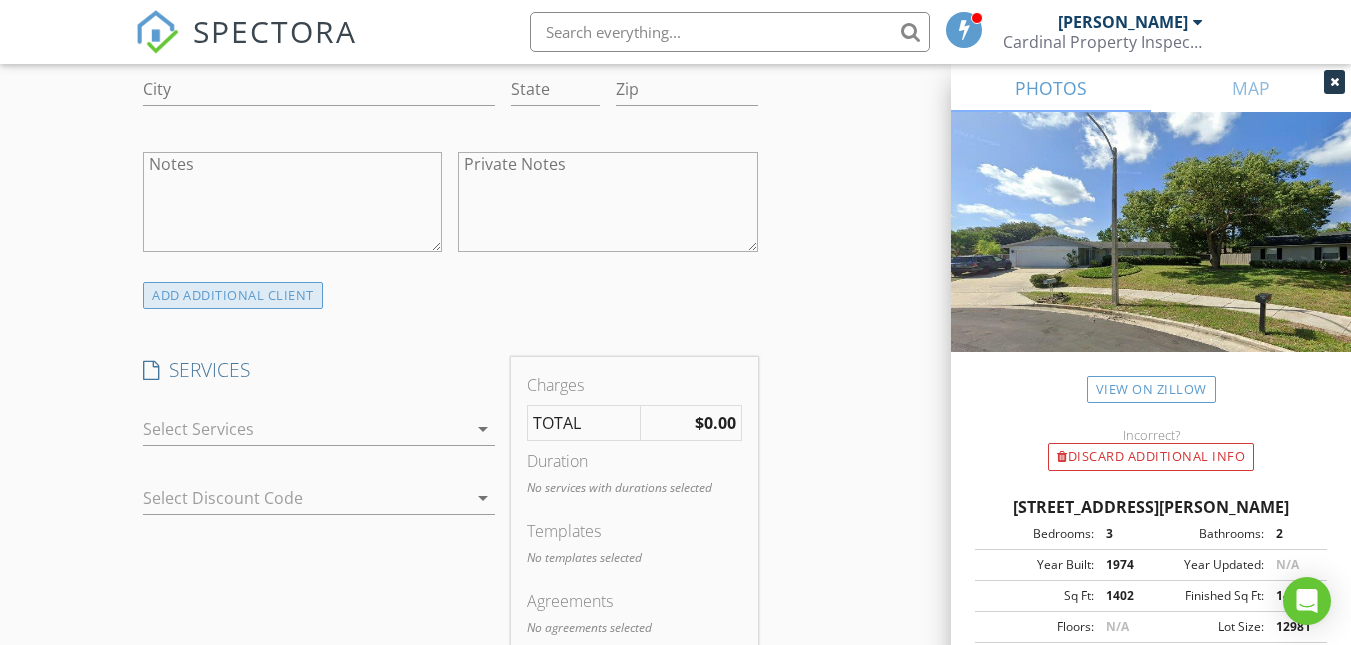 click on "ADD ADDITIONAL client" at bounding box center [233, 295] 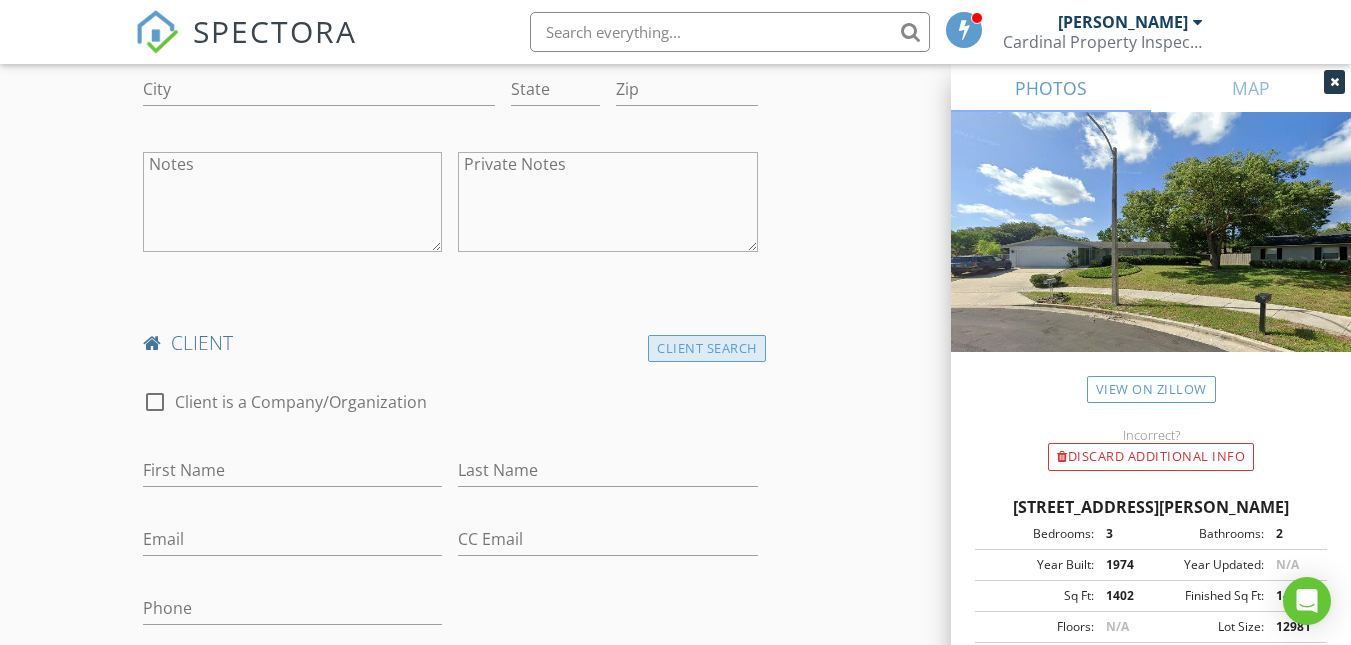 click on "Client Search" at bounding box center (707, 348) 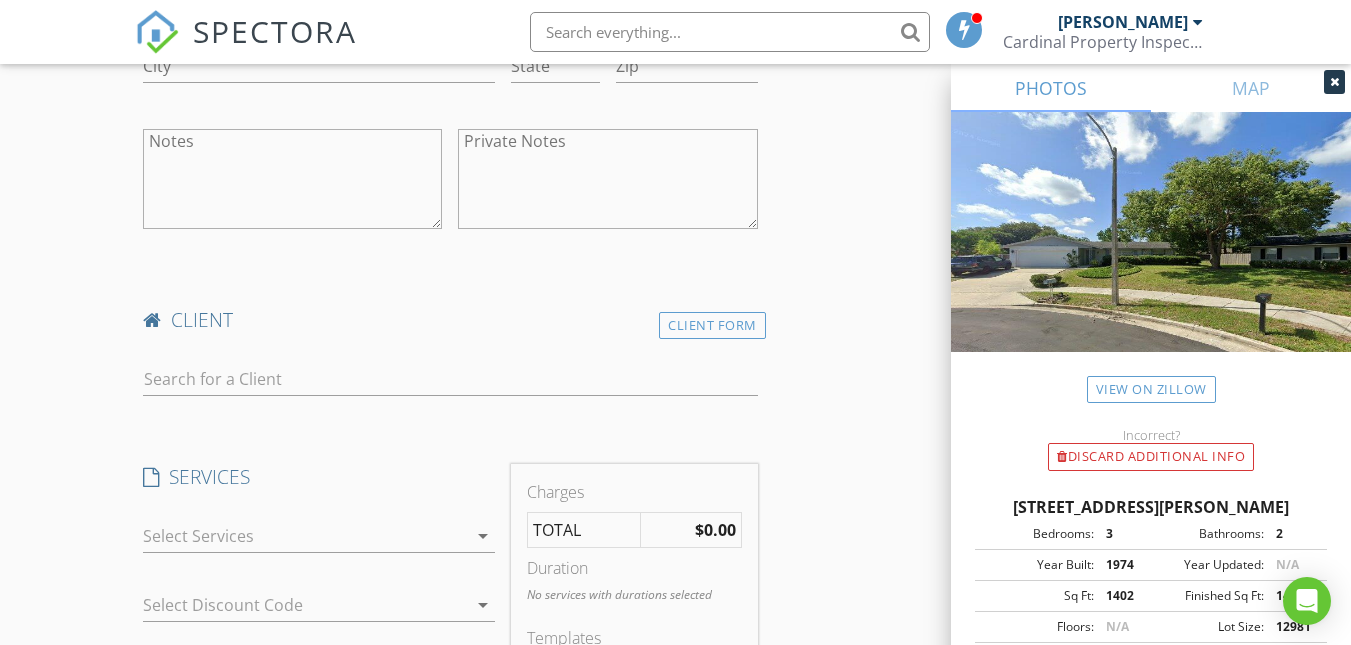scroll, scrollTop: 1431, scrollLeft: 0, axis: vertical 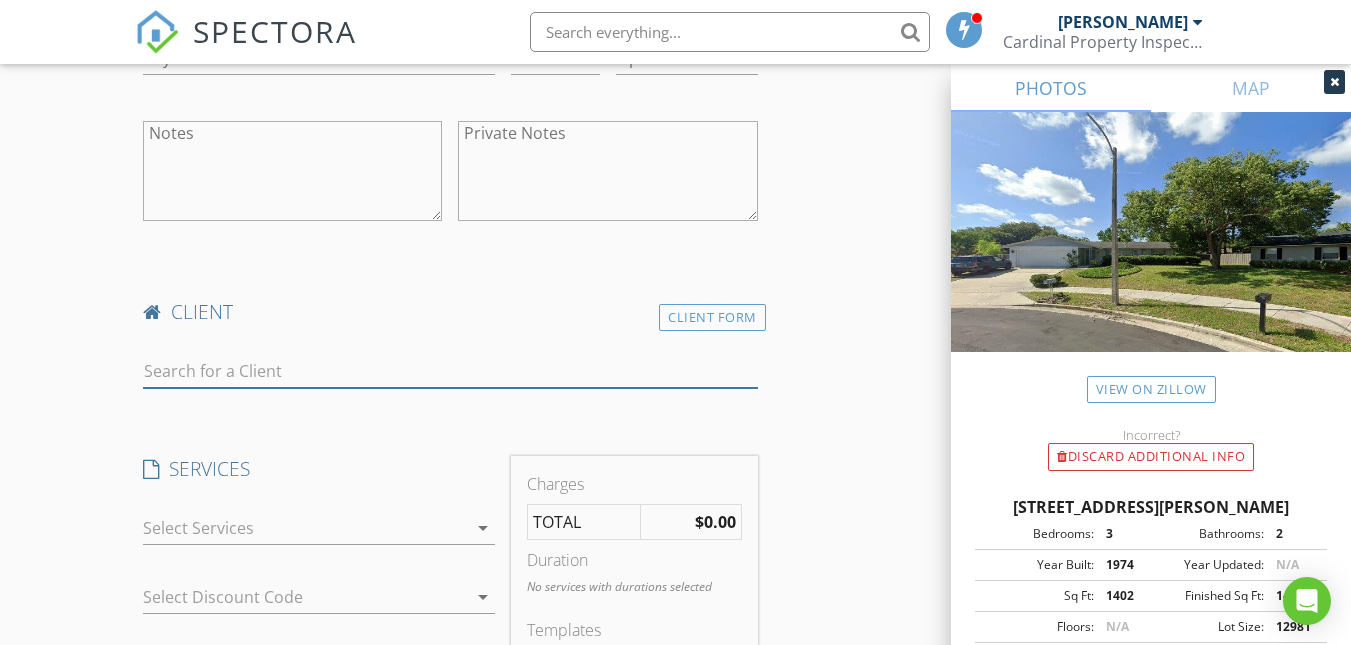 click at bounding box center [450, 371] 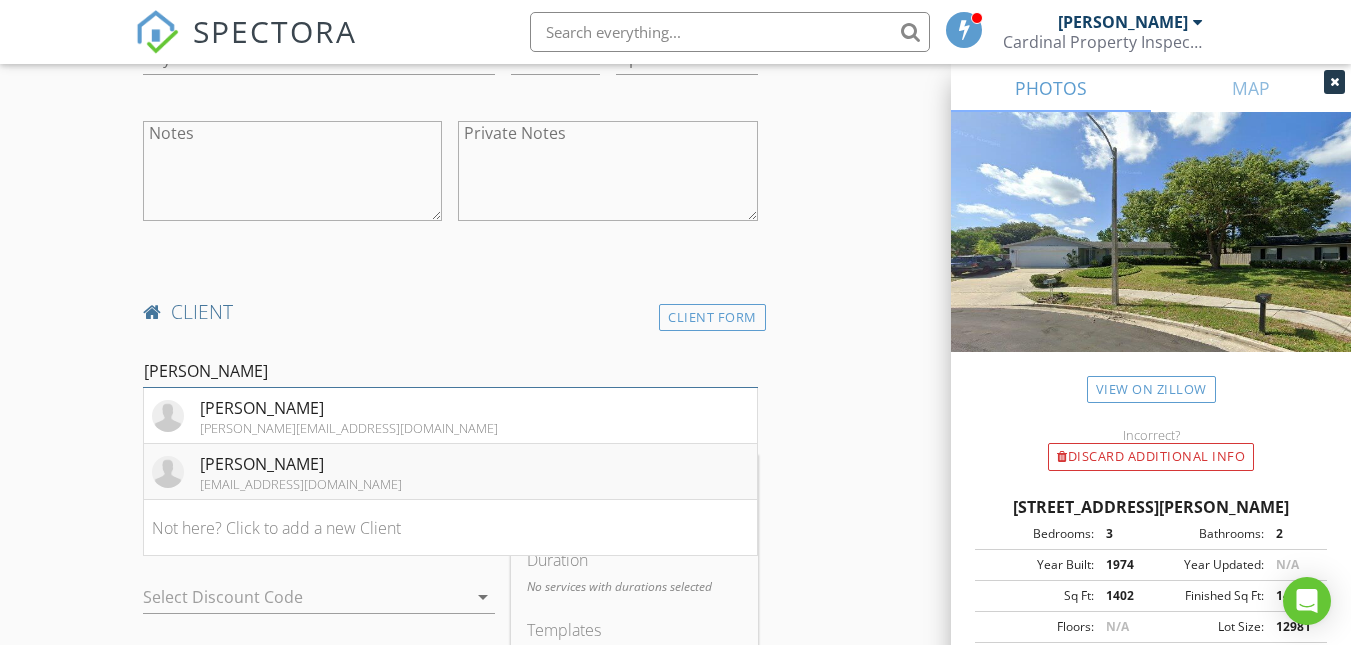 type on "stephanie sw" 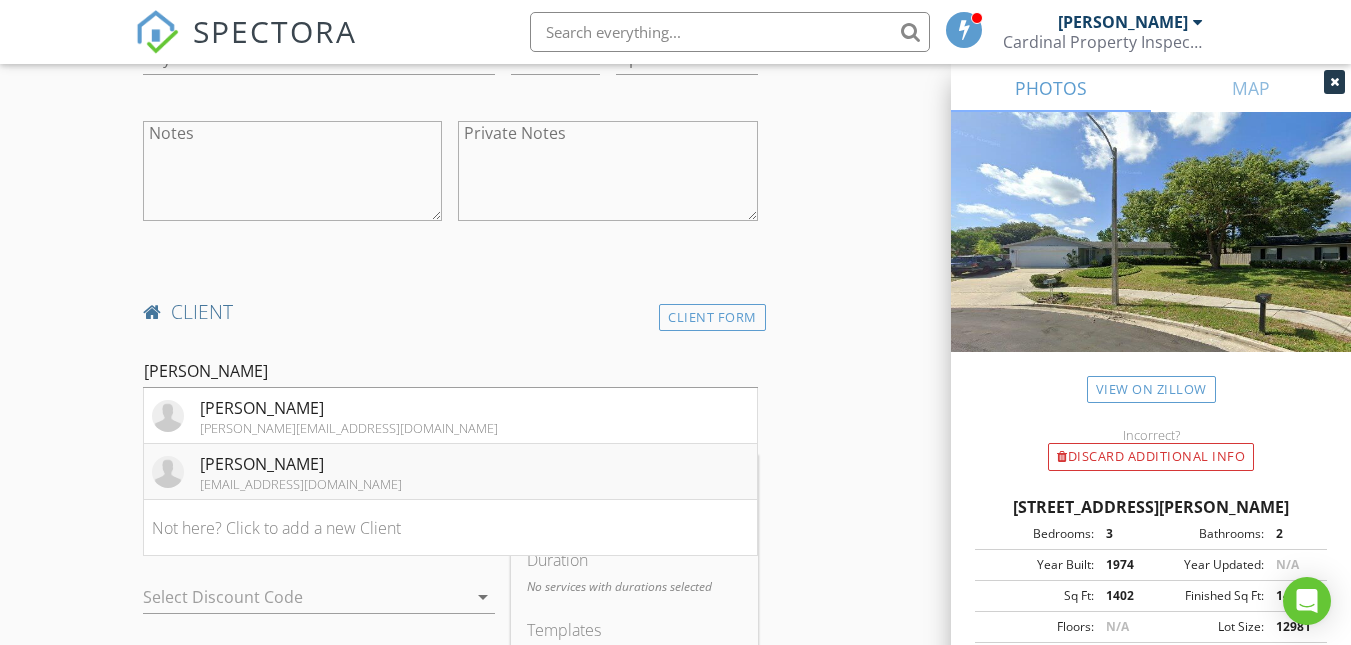 click on "Stephanie Swanson" at bounding box center (301, 464) 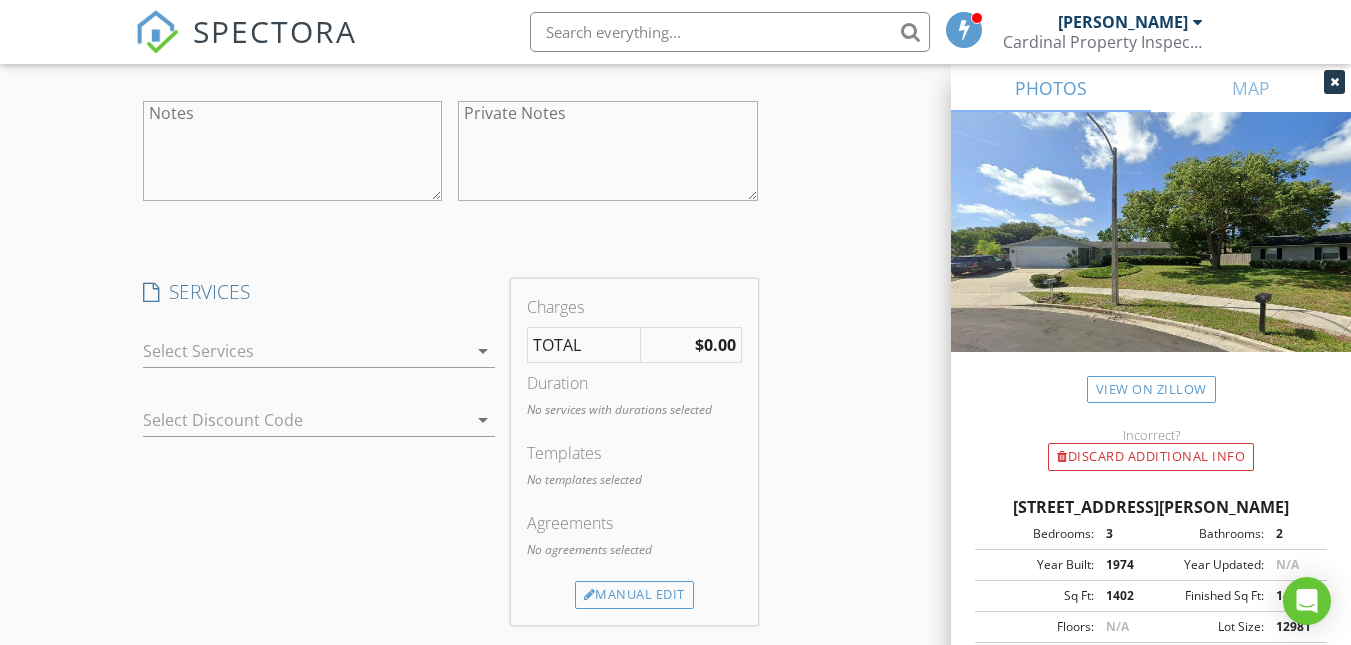 scroll, scrollTop: 2164, scrollLeft: 0, axis: vertical 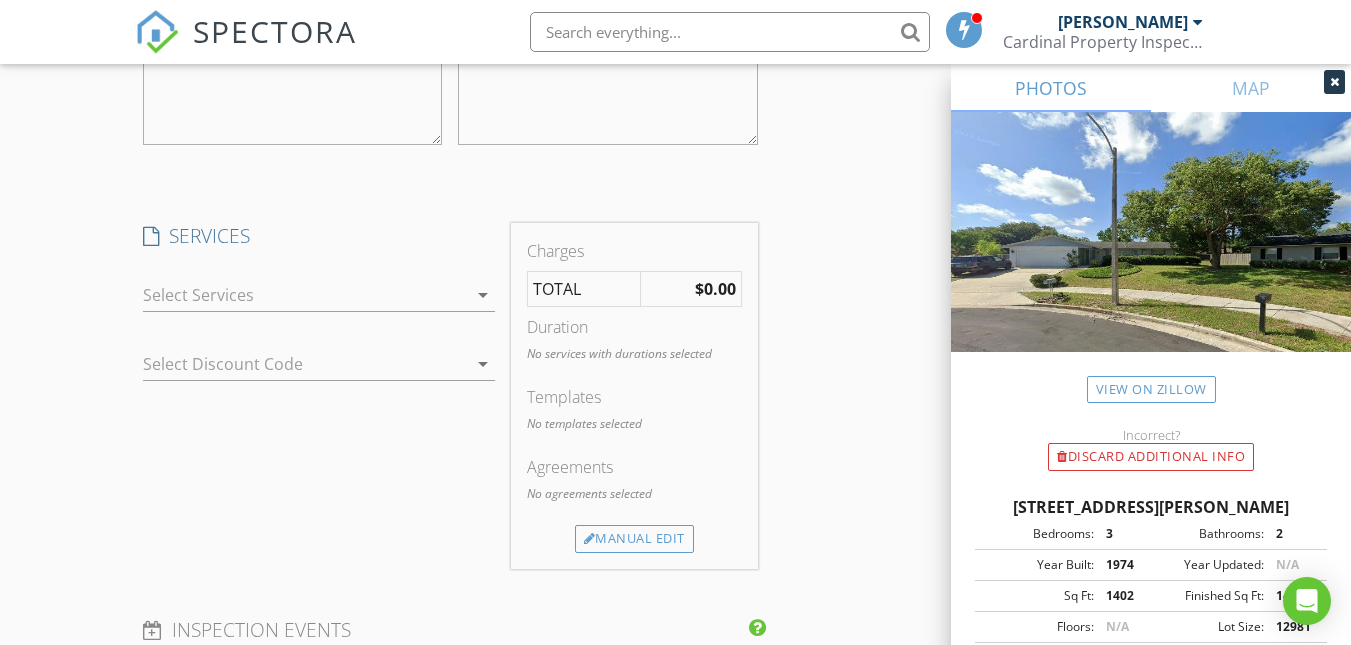 click at bounding box center (305, 295) 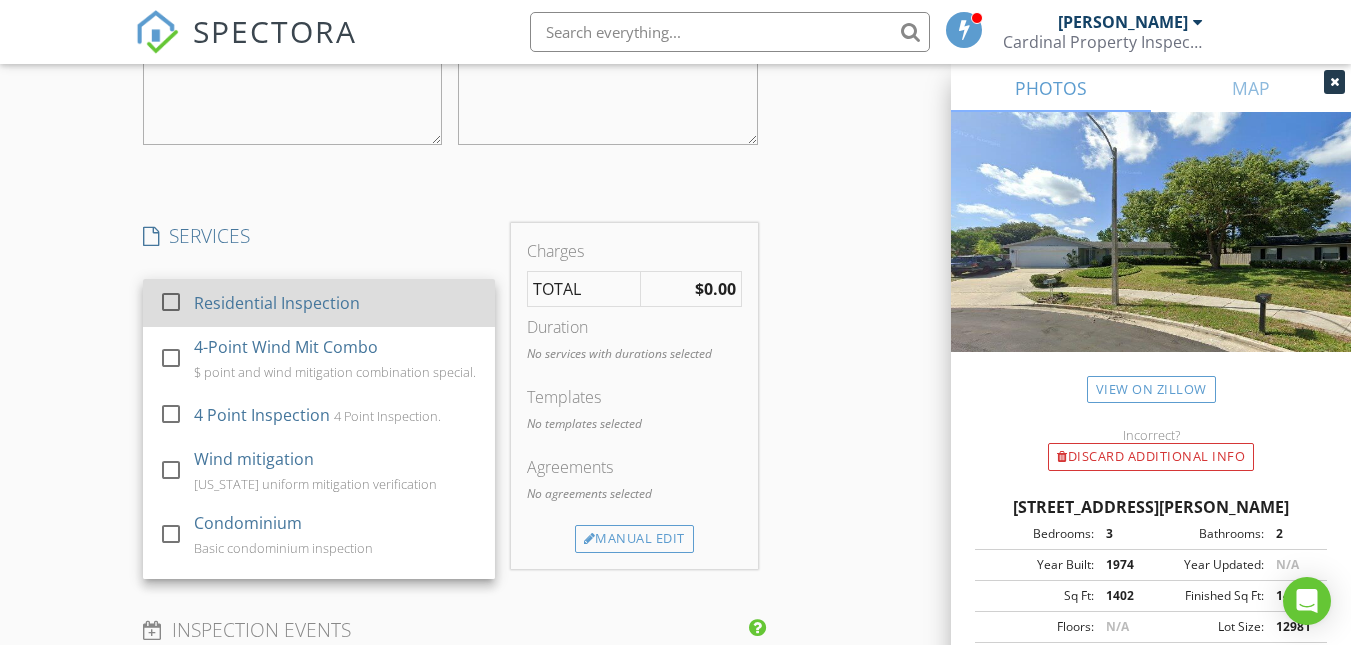 click on "Residential Inspection" at bounding box center [277, 303] 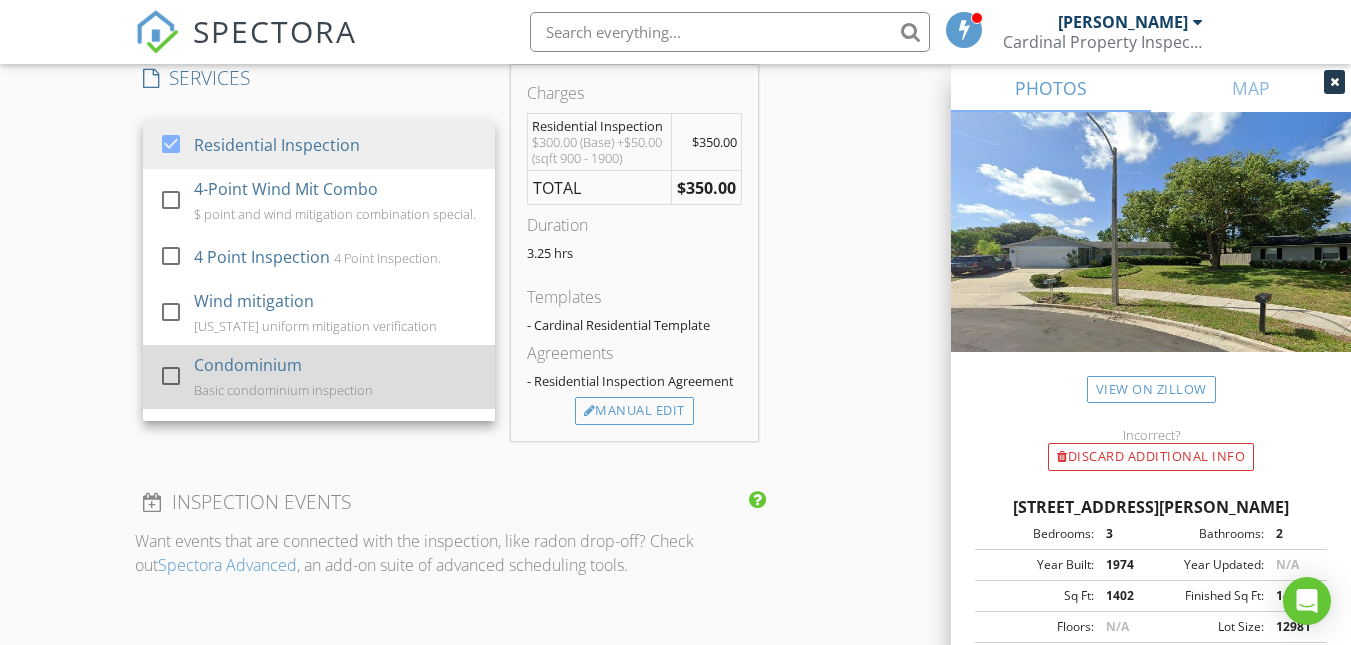 scroll, scrollTop: 2297, scrollLeft: 0, axis: vertical 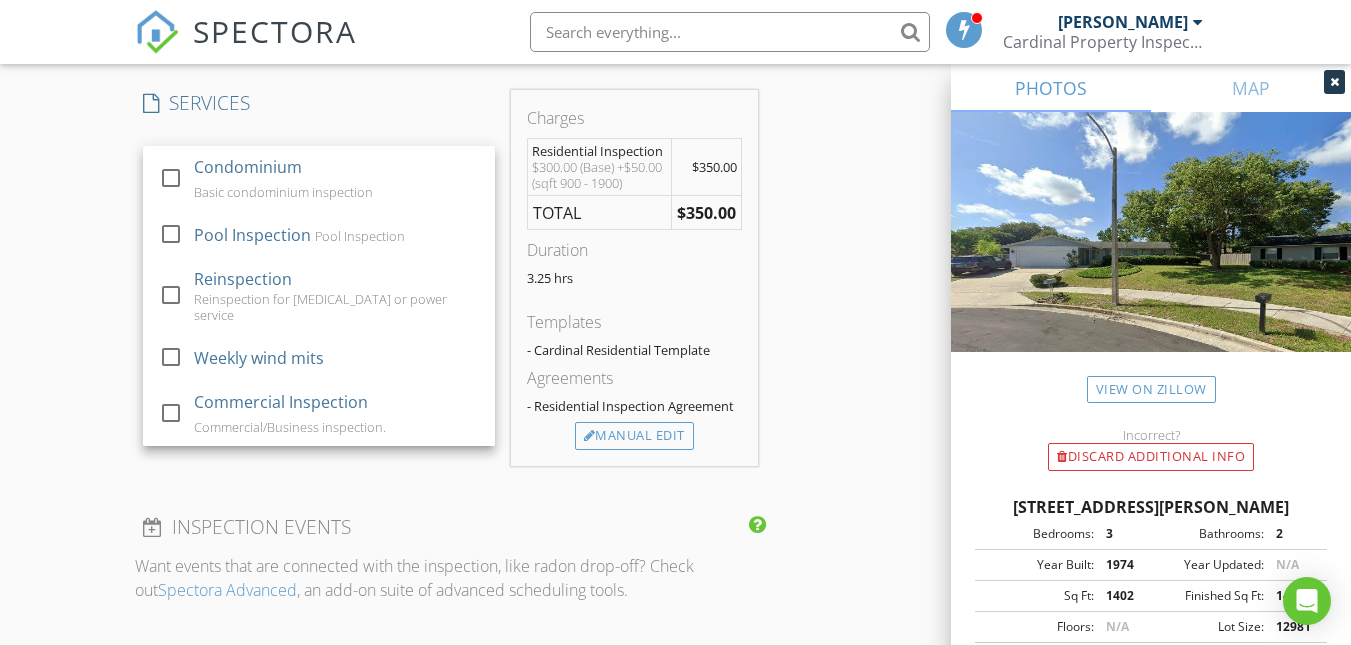 click on "New Inspection
Click here to use the New Order Form
INSPECTOR(S)
check_box   William Campbell   PRIMARY   William Campbell arrow_drop_down   check_box_outline_blank William Campbell specifically requested
Date/Time
07/11/2025 8:00 AM
Location
Address Search       Address 217 Melissa Ct   Unit   City Sanford   State FL   Zip 32773   County Seminole     Square Feet 1402   Year Built 1974   Foundation Slab arrow_drop_down     William Campbell     4.7 miles     (10 minutes)
client
check_box Enable Client CC email for this inspection   Client Search     check_box_outline_blank Client is a Company/Organization     First Name Joel   Last Name Swanson   Email news@joelandstephanies.com   CC Email   Phone 407-534-2446   Address   City   State   Zip       Notes   Private Notes
client
Client Search         First Name" at bounding box center [675, -104] 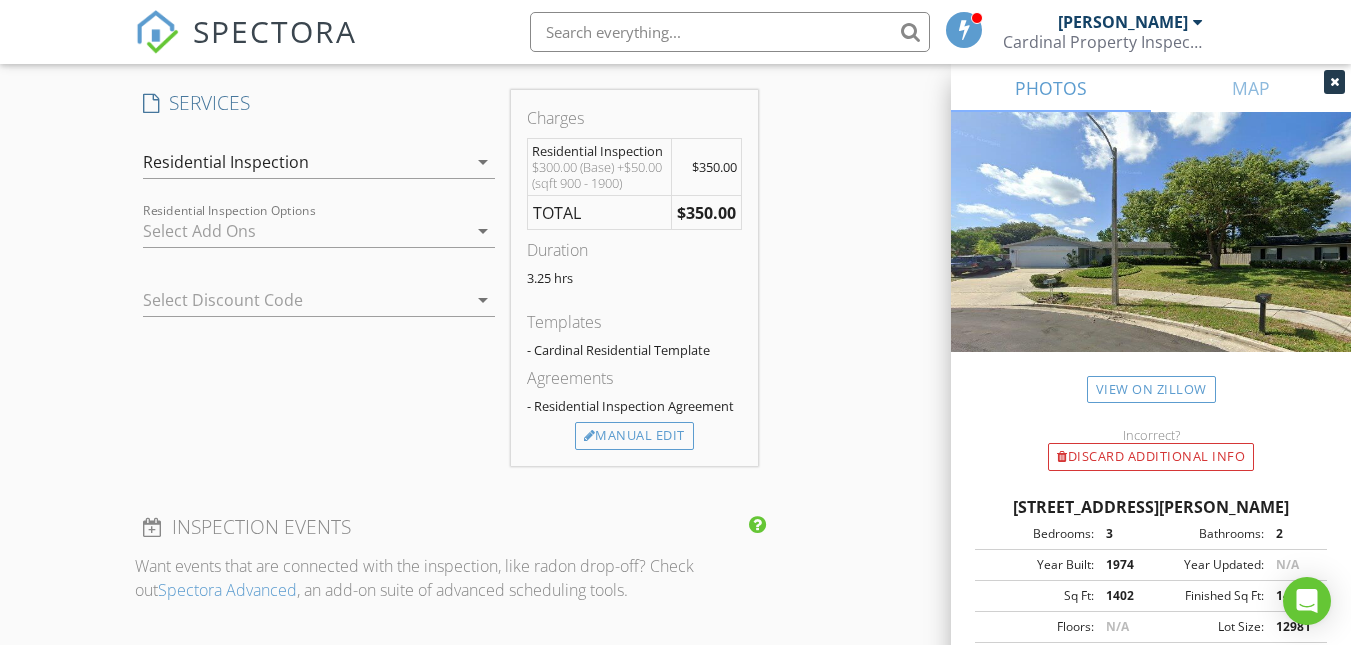 click on "arrow_drop_down" at bounding box center (483, 162) 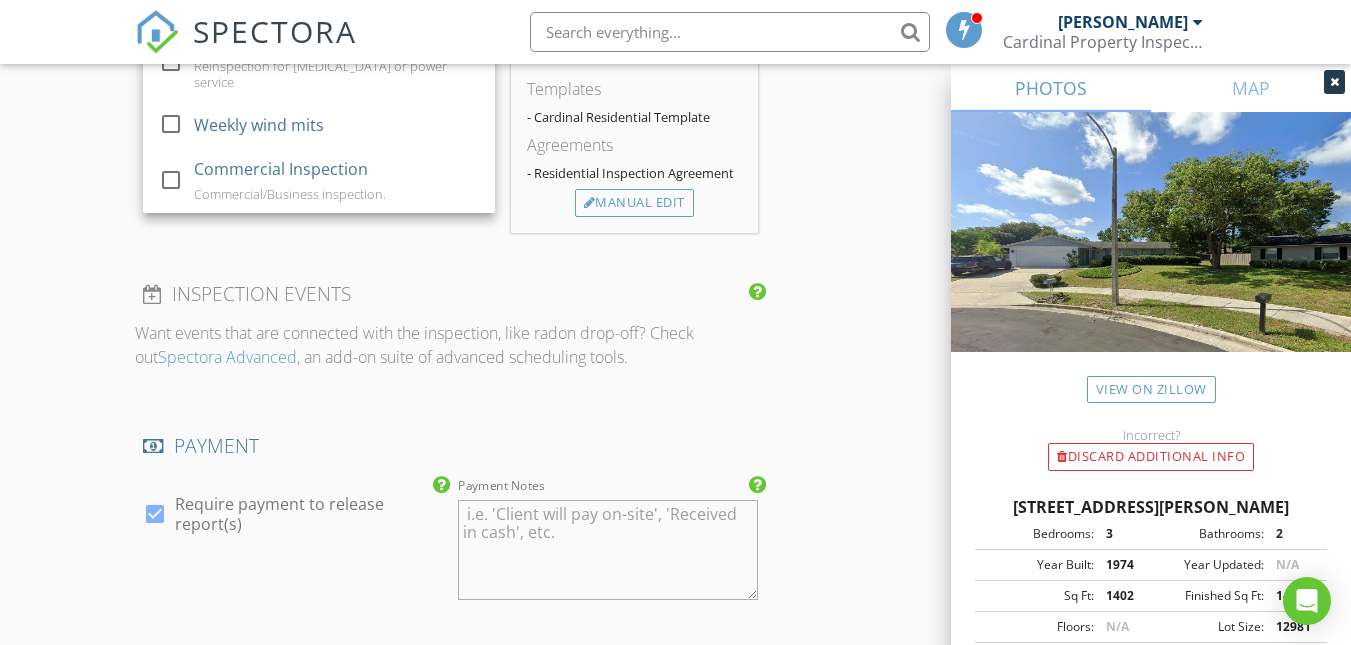 scroll, scrollTop: 2231, scrollLeft: 0, axis: vertical 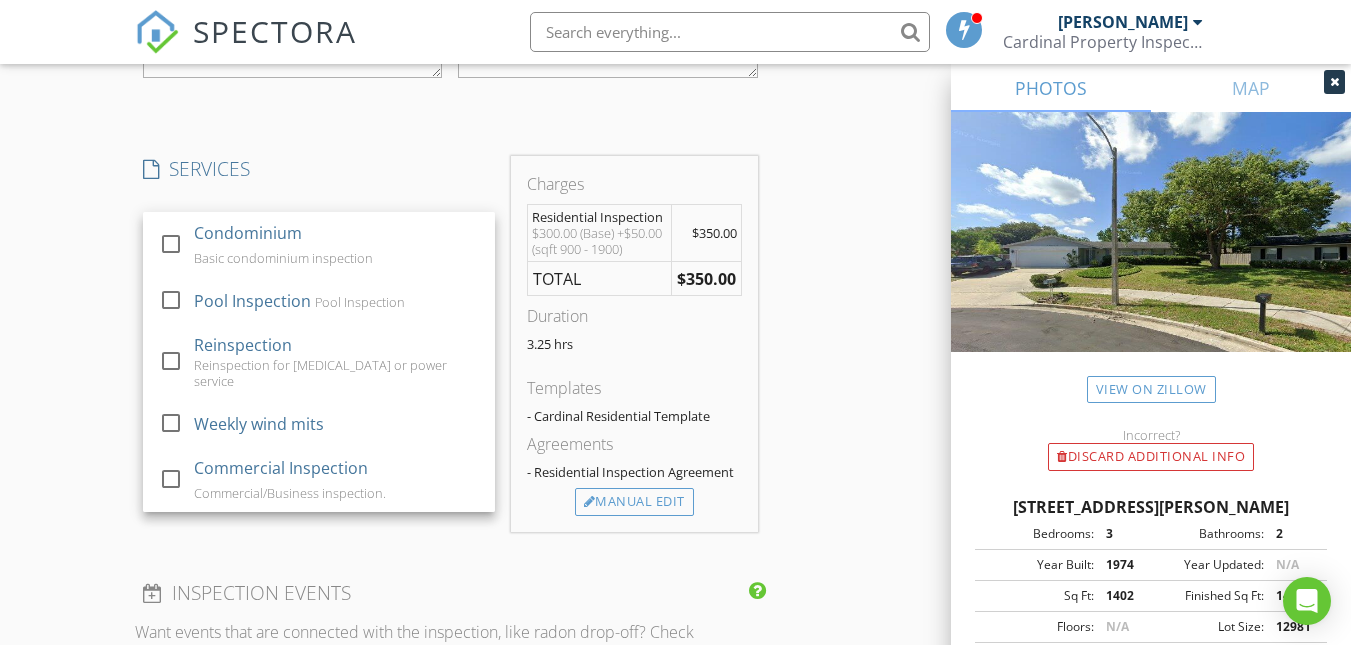 click on "New Inspection
Click here to use the New Order Form
INSPECTOR(S)
check_box   William Campbell   PRIMARY   William Campbell arrow_drop_down   check_box_outline_blank William Campbell specifically requested
Date/Time
07/11/2025 8:00 AM
Location
Address Search       Address 217 Melissa Ct   Unit   City Sanford   State FL   Zip 32773   County Seminole     Square Feet 1402   Year Built 1974   Foundation Slab arrow_drop_down     William Campbell     4.7 miles     (10 minutes)
client
check_box Enable Client CC email for this inspection   Client Search     check_box_outline_blank Client is a Company/Organization     First Name Joel   Last Name Swanson   Email news@joelandstephanies.com   CC Email   Phone 407-534-2446   Address   City   State   Zip       Notes   Private Notes
client
Client Search         First Name" at bounding box center [675, -38] 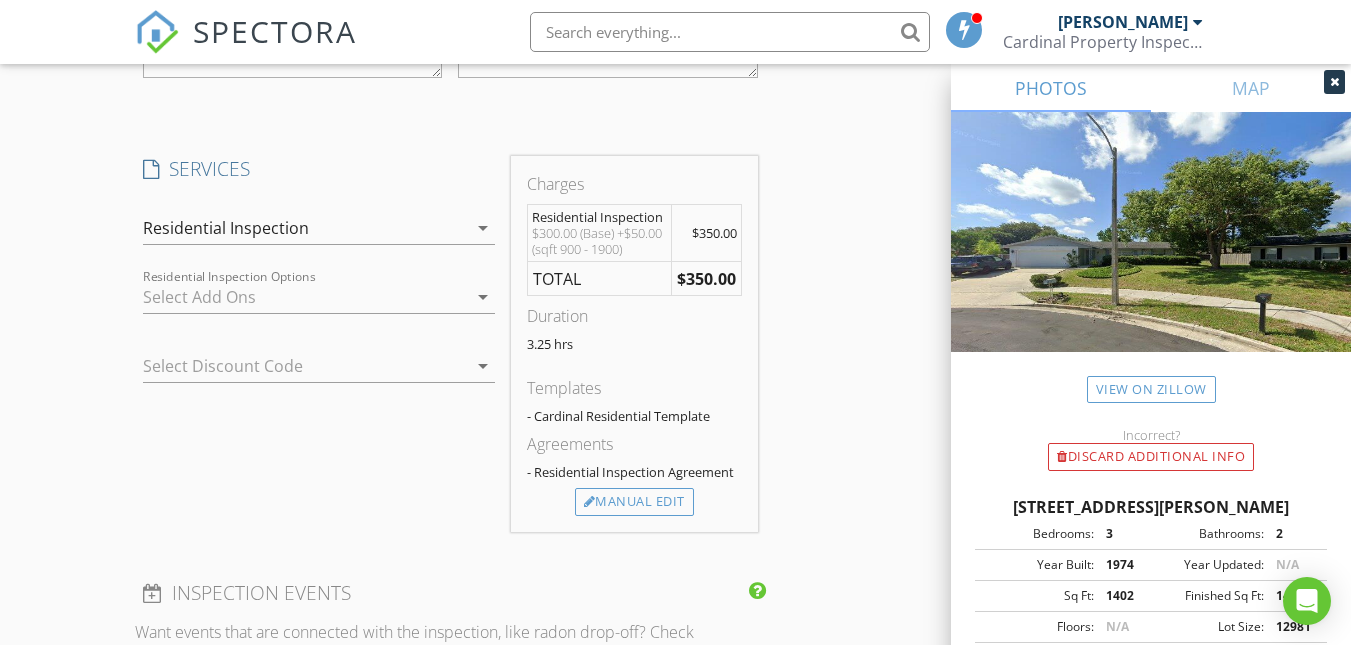 click at bounding box center [305, 297] 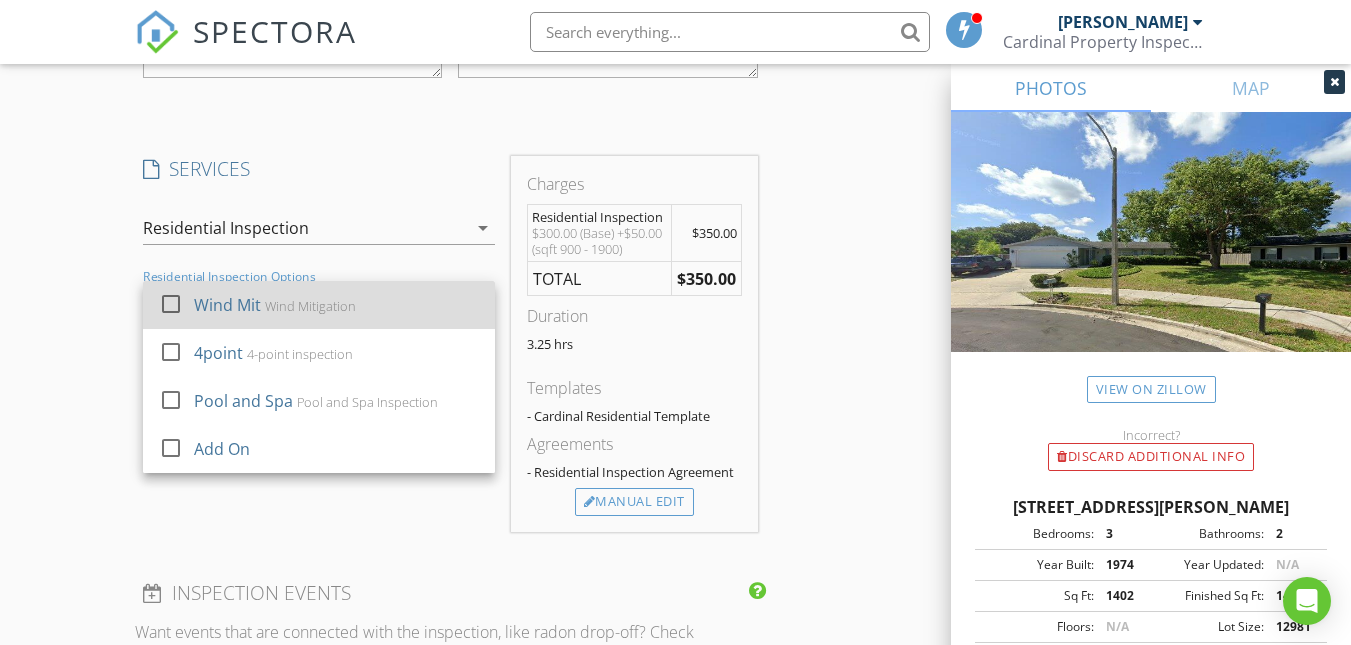 click at bounding box center (171, 304) 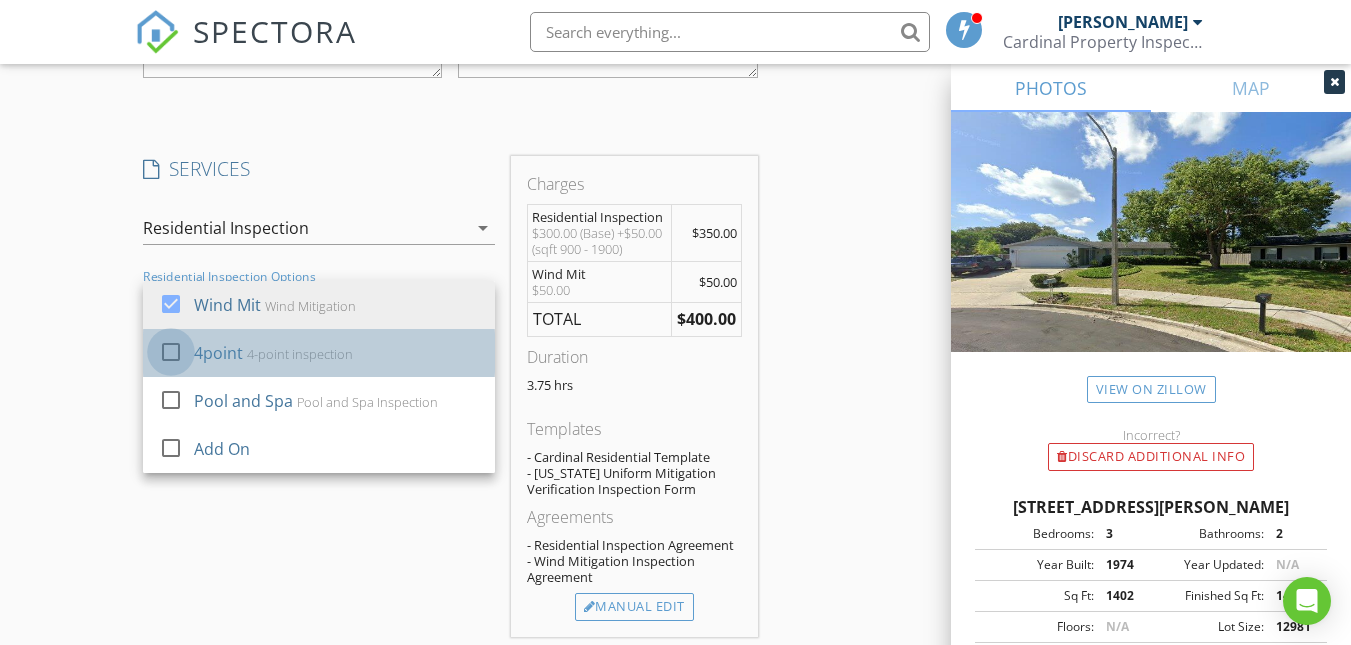 click at bounding box center (171, 352) 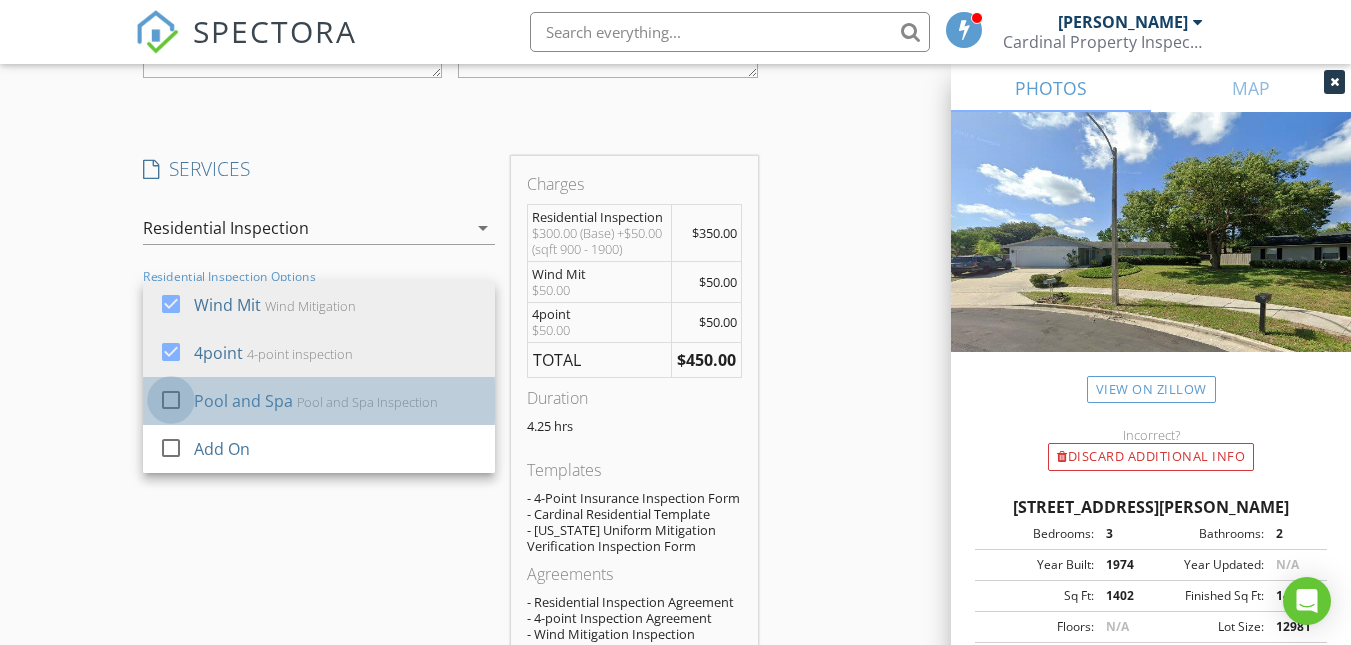 click at bounding box center [171, 400] 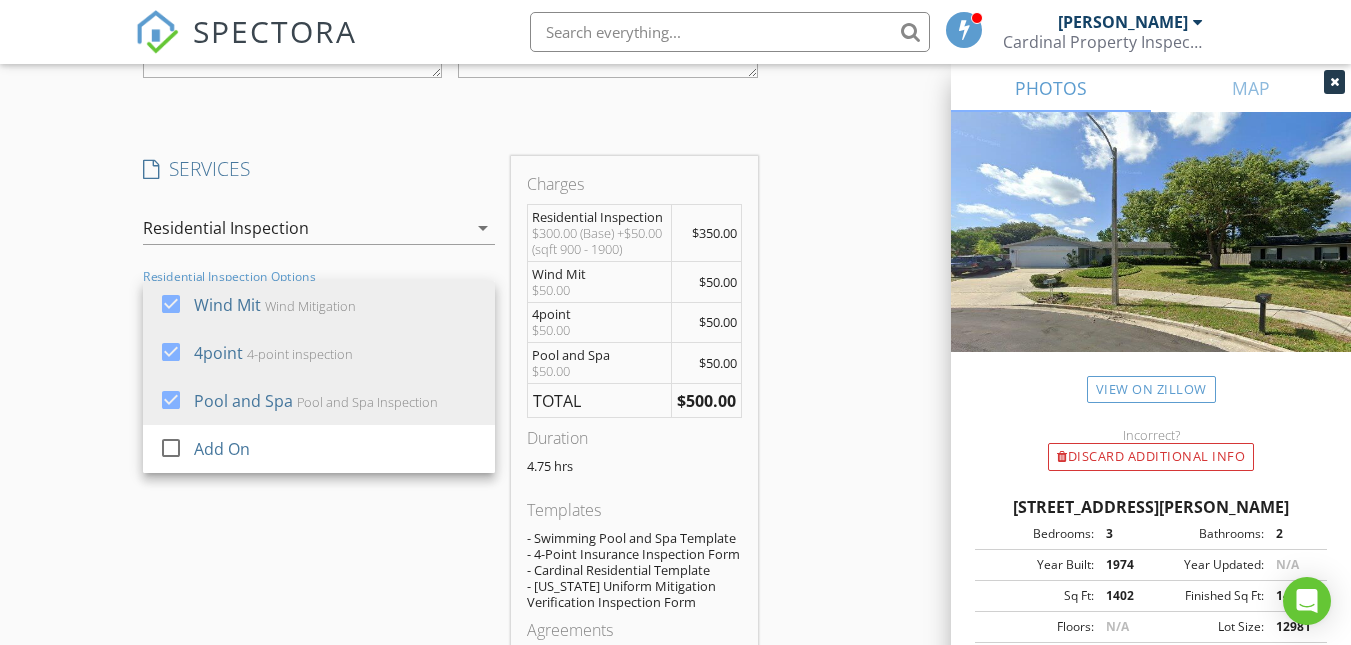 click on "New Inspection
Click here to use the New Order Form
INSPECTOR(S)
check_box   William Campbell   PRIMARY   William Campbell arrow_drop_down   check_box_outline_blank William Campbell specifically requested
Date/Time
07/11/2025 8:00 AM
Location
Address Search       Address 217 Melissa Ct   Unit   City Sanford   State FL   Zip 32773   County Seminole     Square Feet 1402   Year Built 1974   Foundation Slab arrow_drop_down     William Campbell     4.7 miles     (10 minutes)
client
check_box Enable Client CC email for this inspection   Client Search     check_box_outline_blank Client is a Company/Organization     First Name Joel   Last Name Swanson   Email news@joelandstephanies.com   CC Email   Phone 407-534-2446   Address   City   State   Zip       Notes   Private Notes
client
Client Search         First Name" at bounding box center [675, 87] 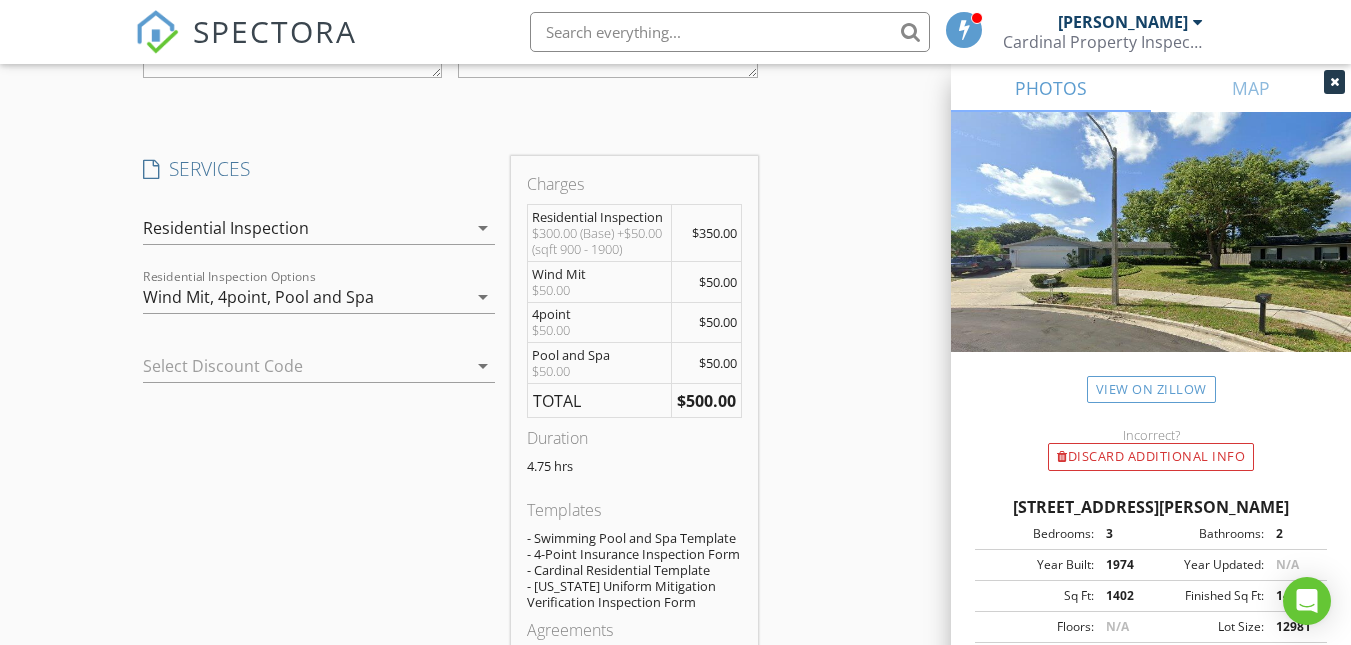 click on "arrow_drop_down" at bounding box center [483, 366] 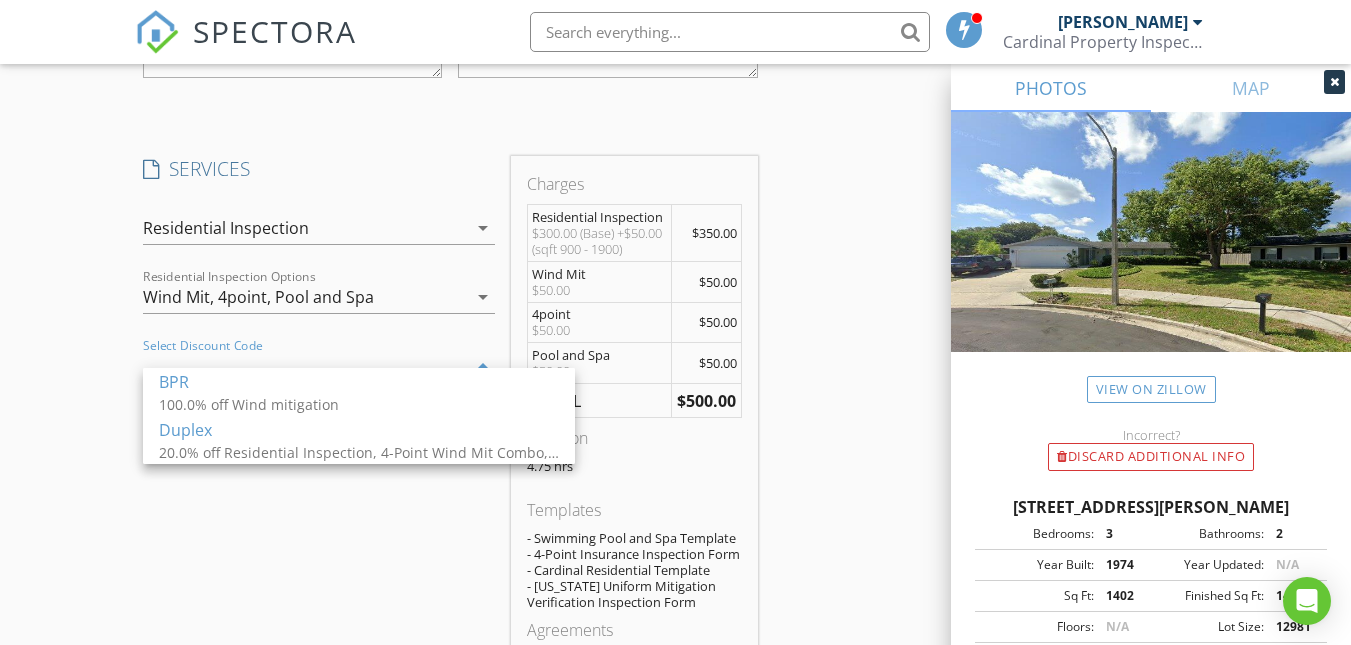 click on "New Inspection
Click here to use the New Order Form
INSPECTOR(S)
check_box   William Campbell   PRIMARY   William Campbell arrow_drop_down   check_box_outline_blank William Campbell specifically requested
Date/Time
07/11/2025 8:00 AM
Location
Address Search       Address 217 Melissa Ct   Unit   City Sanford   State FL   Zip 32773   County Seminole     Square Feet 1402   Year Built 1974   Foundation Slab arrow_drop_down     William Campbell     4.7 miles     (10 minutes)
client
check_box Enable Client CC email for this inspection   Client Search     check_box_outline_blank Client is a Company/Organization     First Name Joel   Last Name Swanson   Email news@joelandstephanies.com   CC Email   Phone 407-534-2446   Address   City   State   Zip       Notes   Private Notes
client
Client Search         First Name" at bounding box center (675, 87) 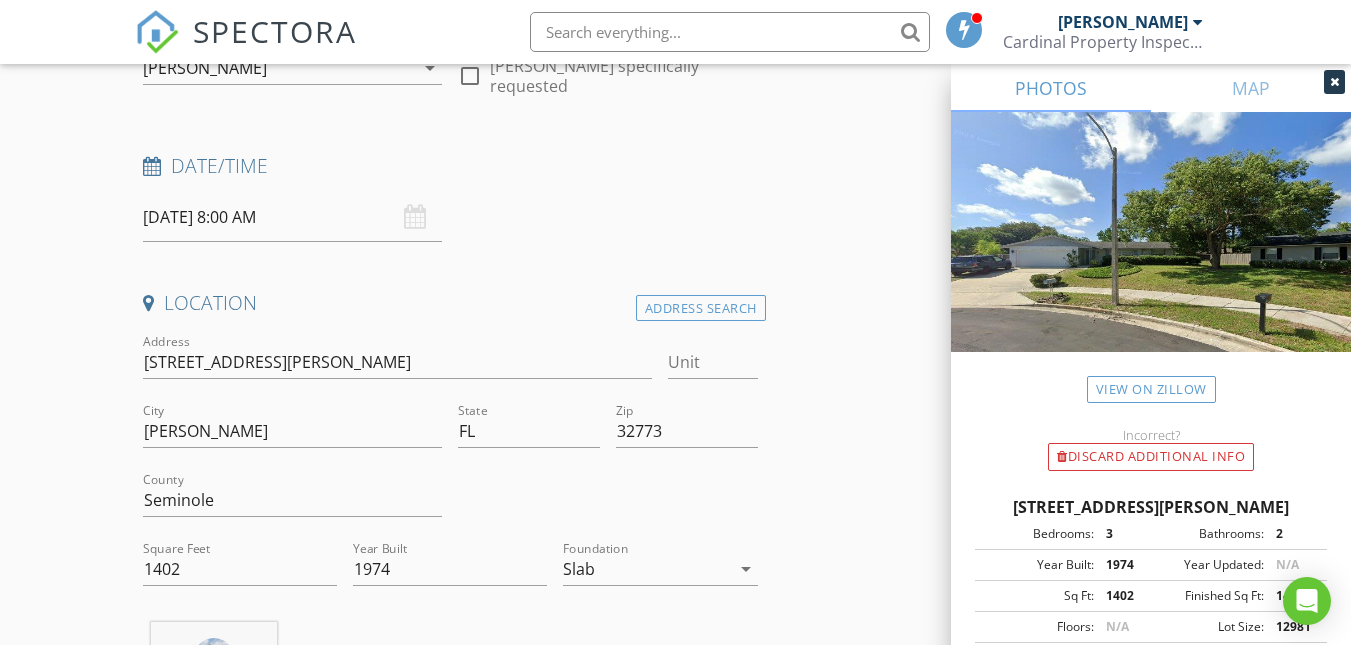 scroll, scrollTop: 267, scrollLeft: 0, axis: vertical 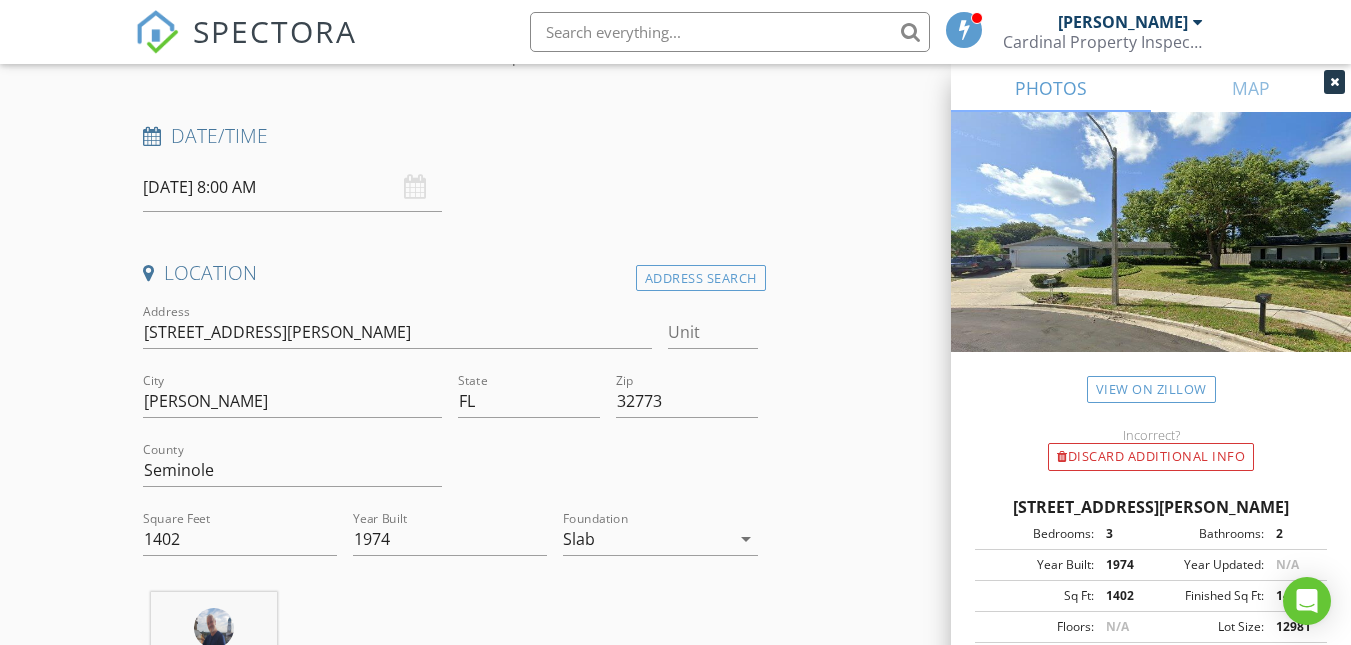 click on "07/11/2025 8:00 AM" at bounding box center (292, 187) 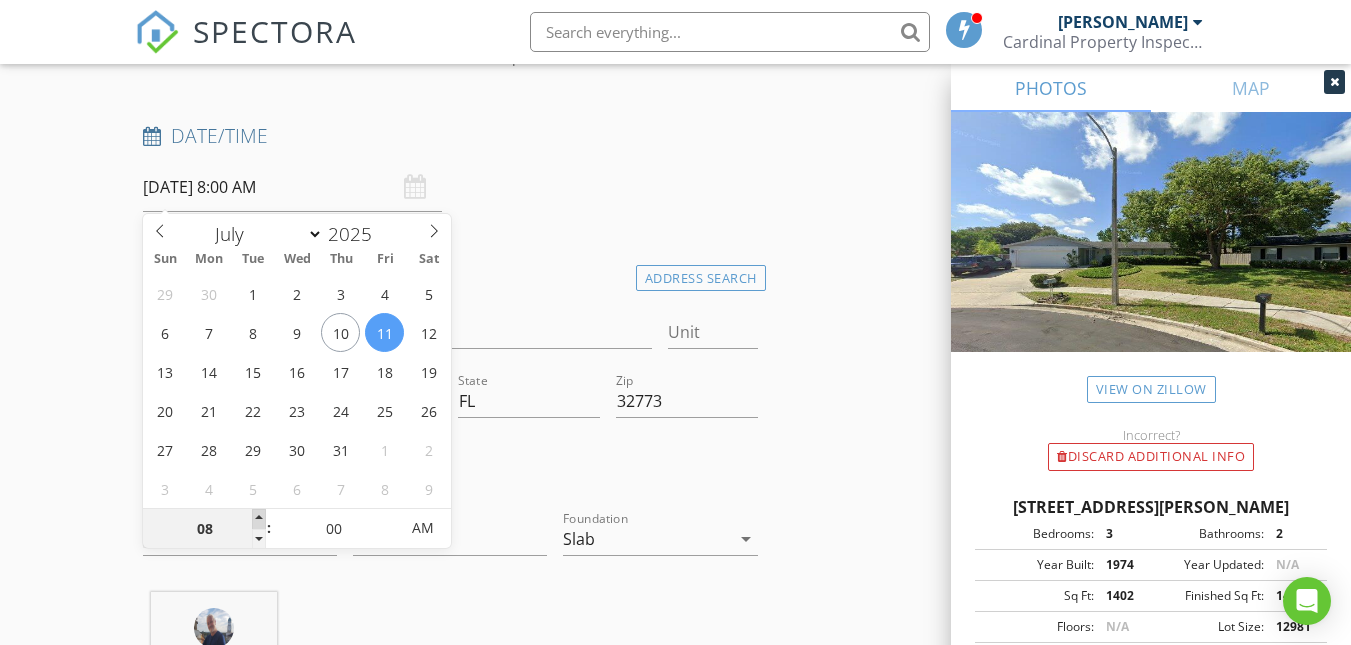 type on "09" 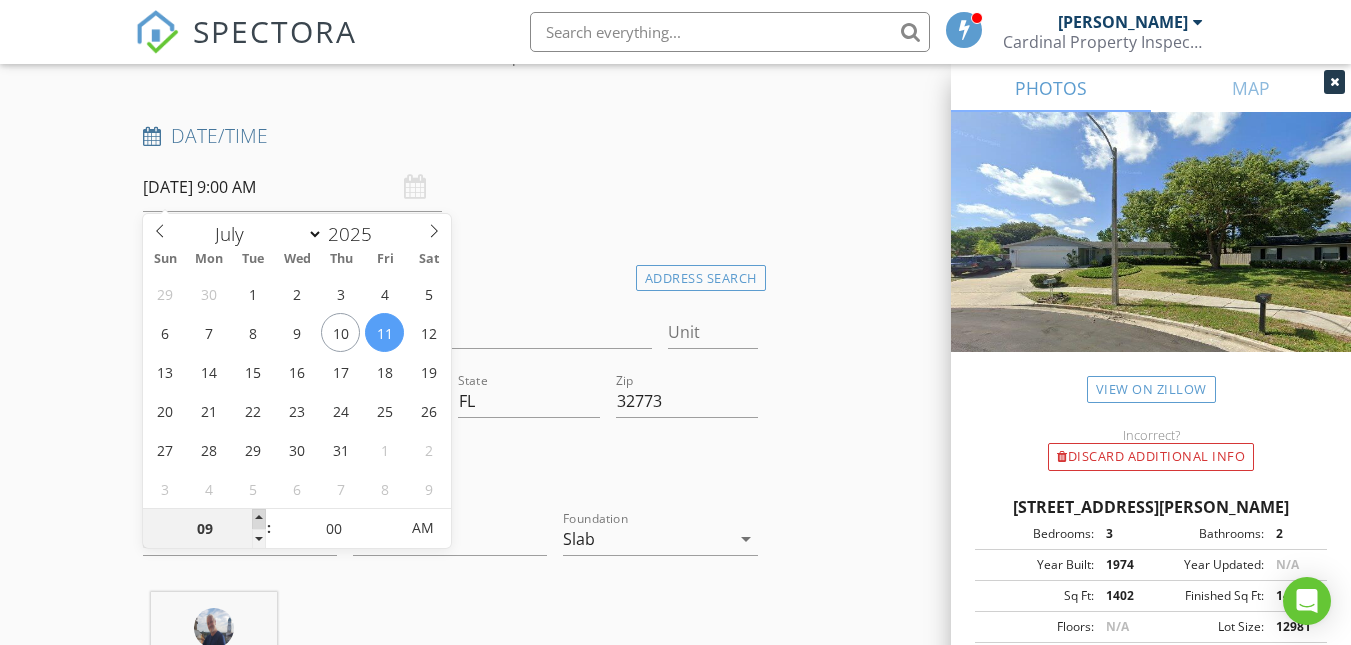click at bounding box center [259, 519] 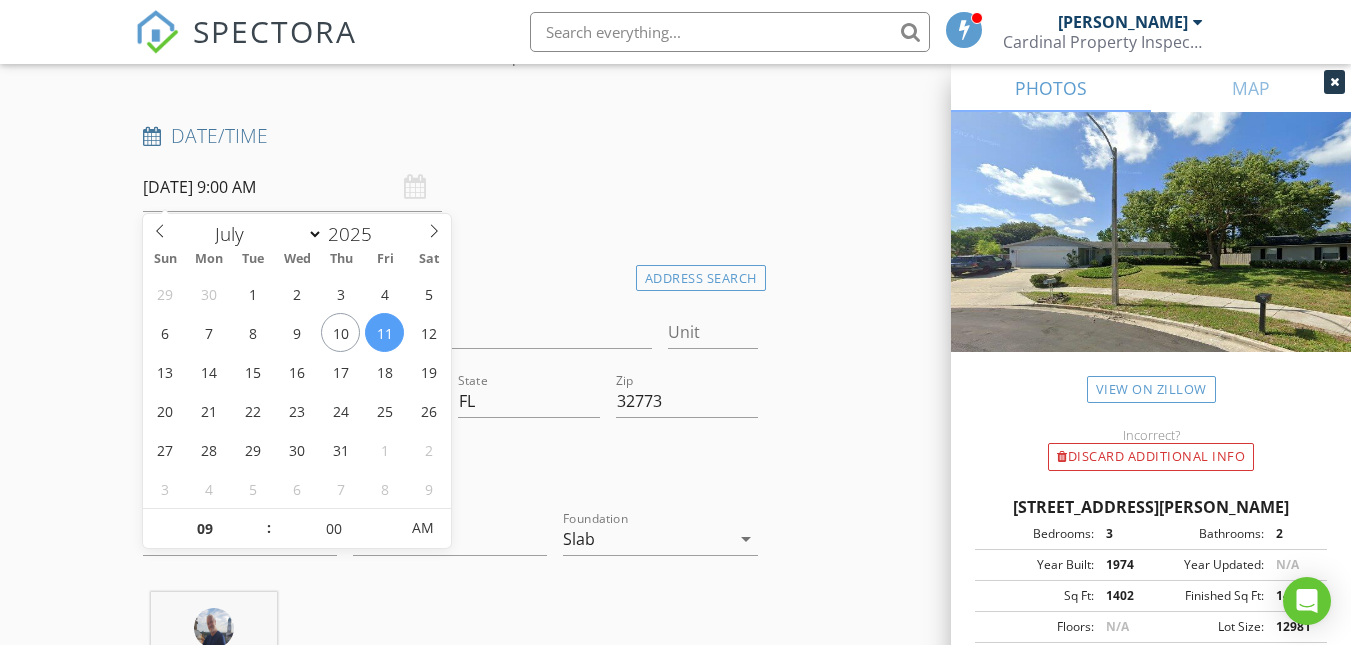 click on "Location
Address Search       Address 217 Melissa Ct   Unit   City Sanford   State FL   Zip 32773   County Seminole     Square Feet 1402   Year Built 1974   Foundation Slab arrow_drop_down     William Campbell     4.7 miles     (10 minutes)" at bounding box center [450, 509] 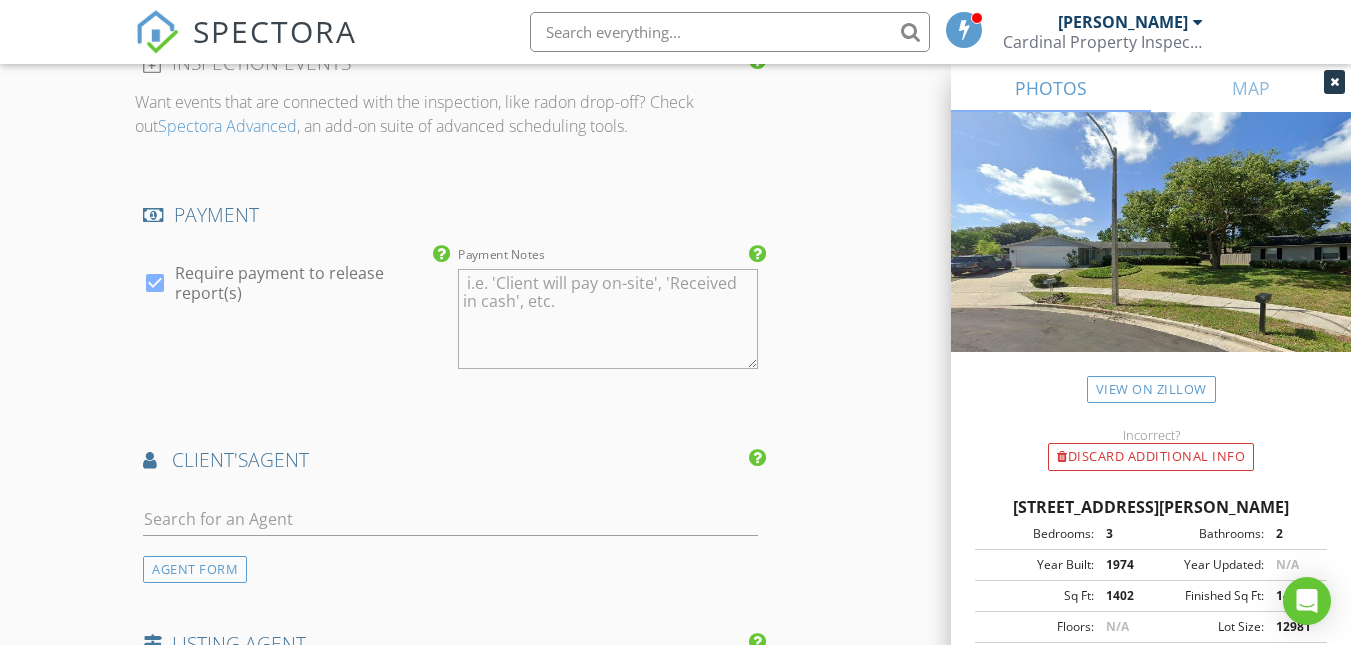 scroll, scrollTop: 3133, scrollLeft: 0, axis: vertical 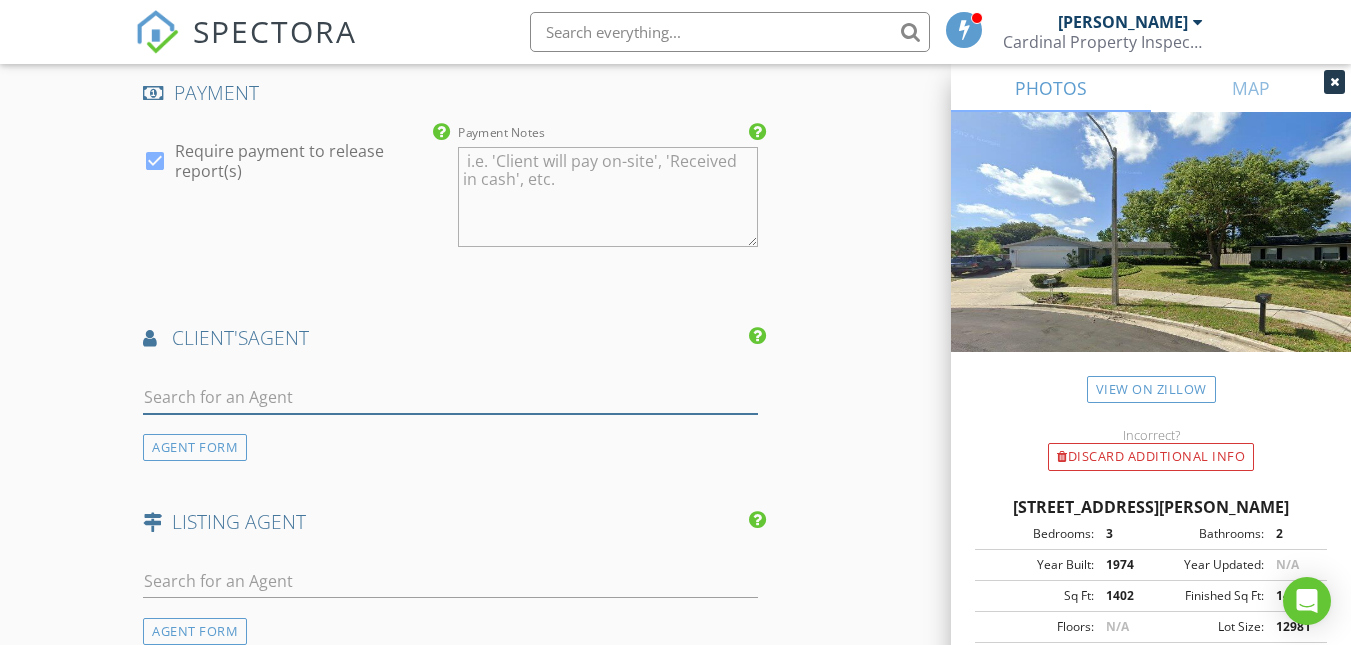 click at bounding box center [450, 397] 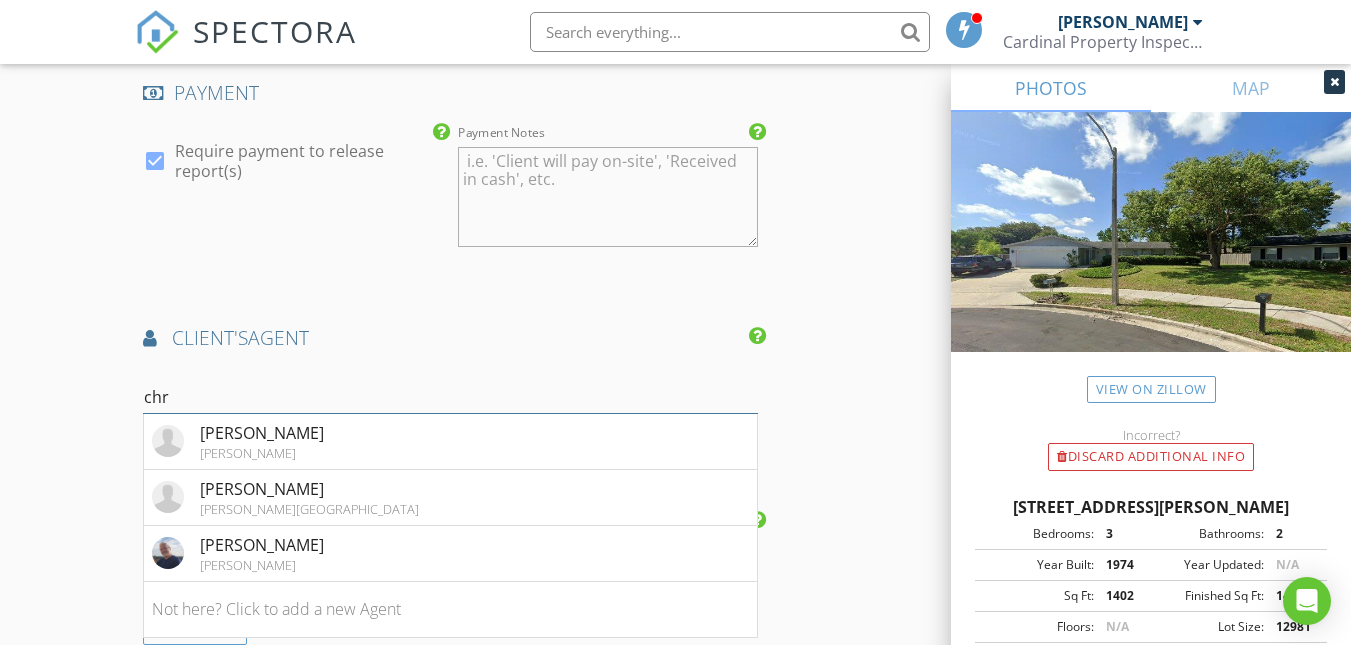 type on "chr" 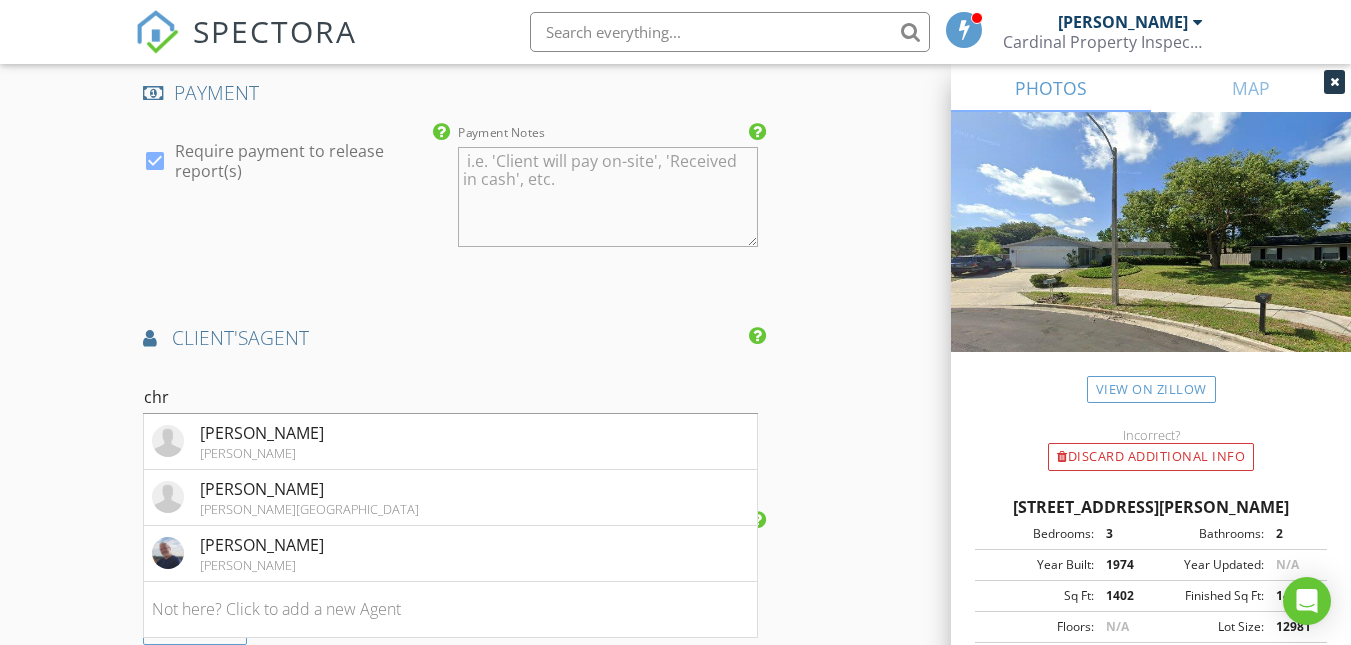 click on "New Inspection
Click here to use the New Order Form
INSPECTOR(S)
check_box   William Campbell   PRIMARY   William Campbell arrow_drop_down   check_box_outline_blank William Campbell specifically requested
Date/Time
07/11/2025 9:00 AM
Location
Address Search       Address 217 Melissa Ct   Unit   City Sanford   State FL   Zip 32773   County Seminole     Square Feet 1402   Year Built 1974   Foundation Slab arrow_drop_down     William Campbell     4.7 miles     (10 minutes)
client
check_box Enable Client CC email for this inspection   Client Search     check_box_outline_blank Client is a Company/Organization     First Name Joel   Last Name Swanson   Email news@joelandstephanies.com   CC Email   Phone 407-534-2446   Address   City   State   Zip       Notes   Private Notes
client
Client Search         First Name" at bounding box center [675, -815] 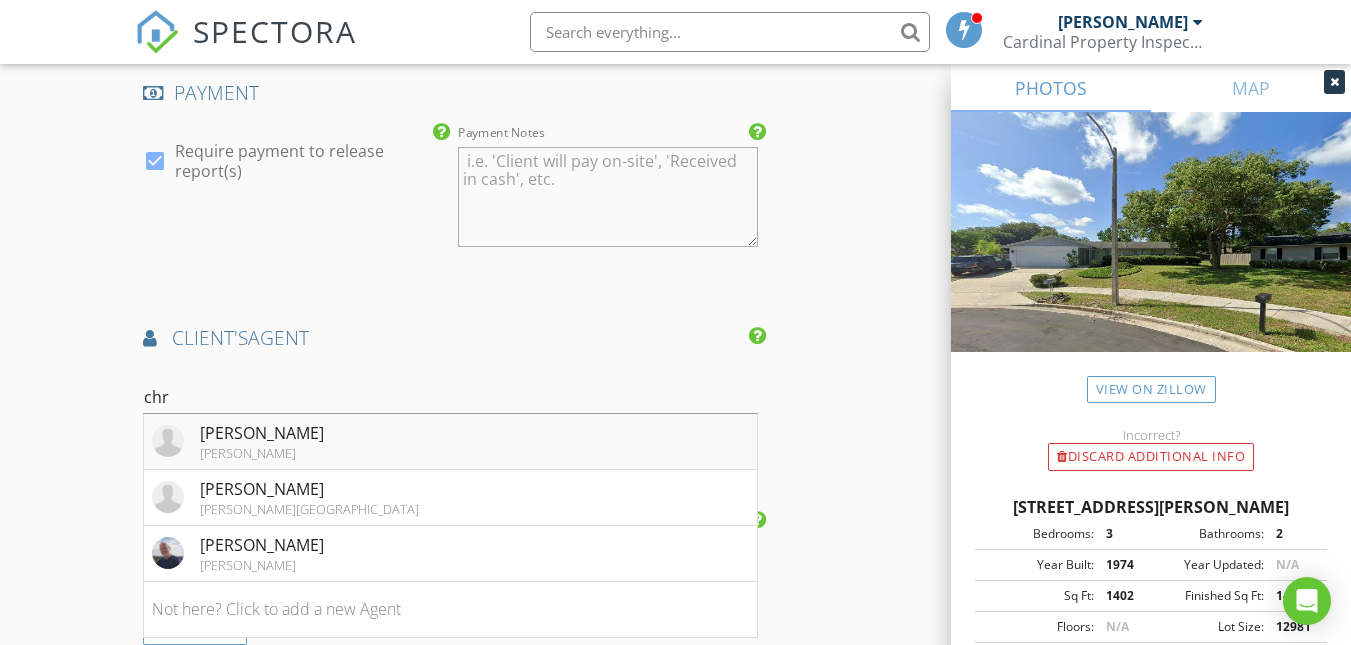 click on "Christi Ramey
Keller Williams" at bounding box center [450, 442] 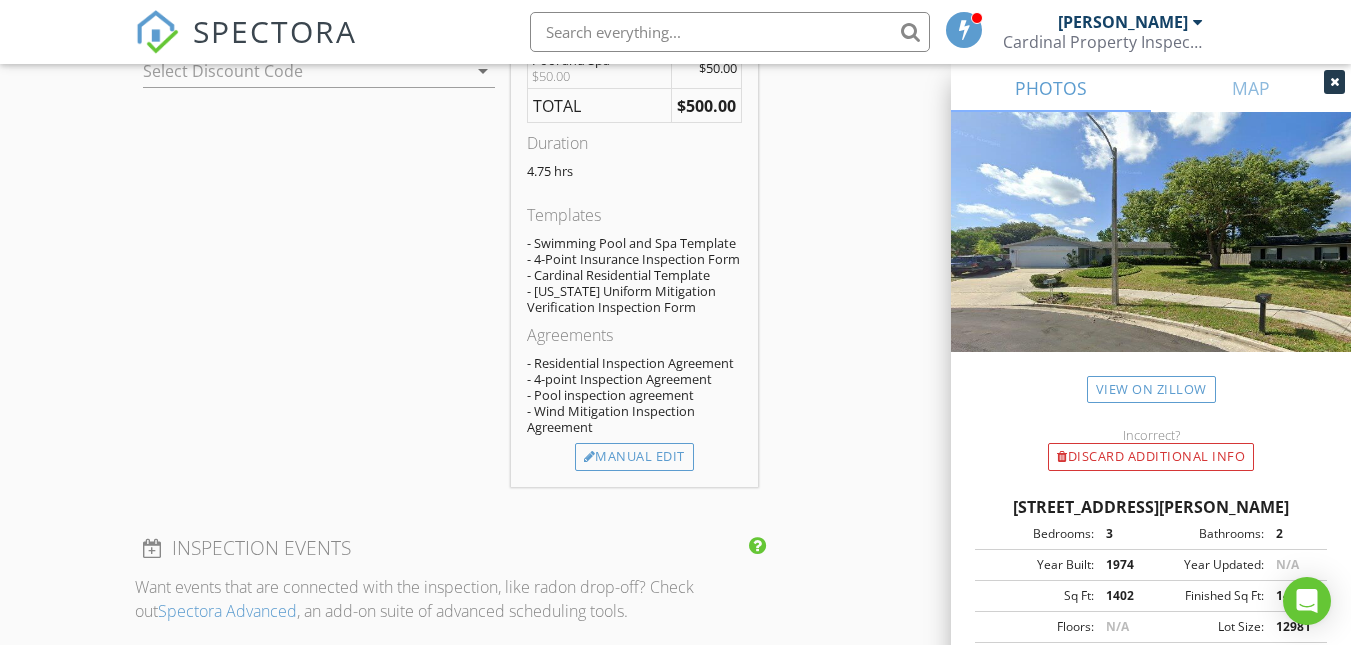 scroll, scrollTop: 2533, scrollLeft: 0, axis: vertical 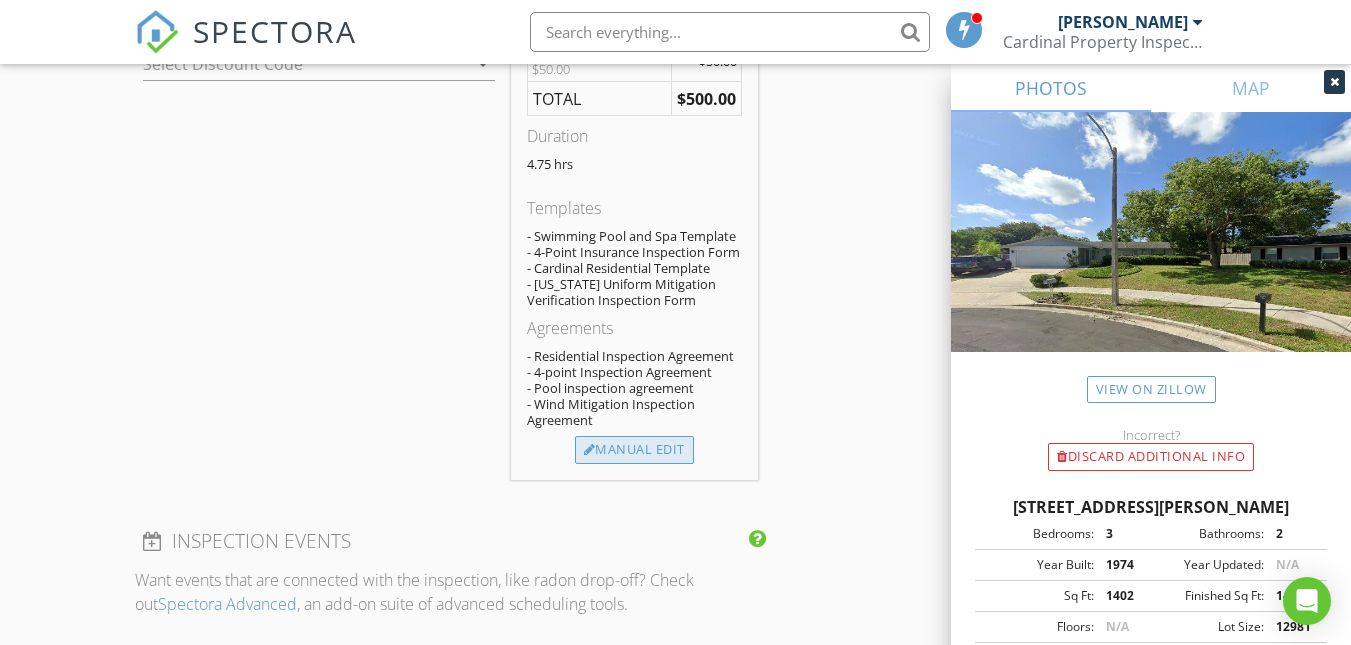click on "Manual Edit" at bounding box center (634, 450) 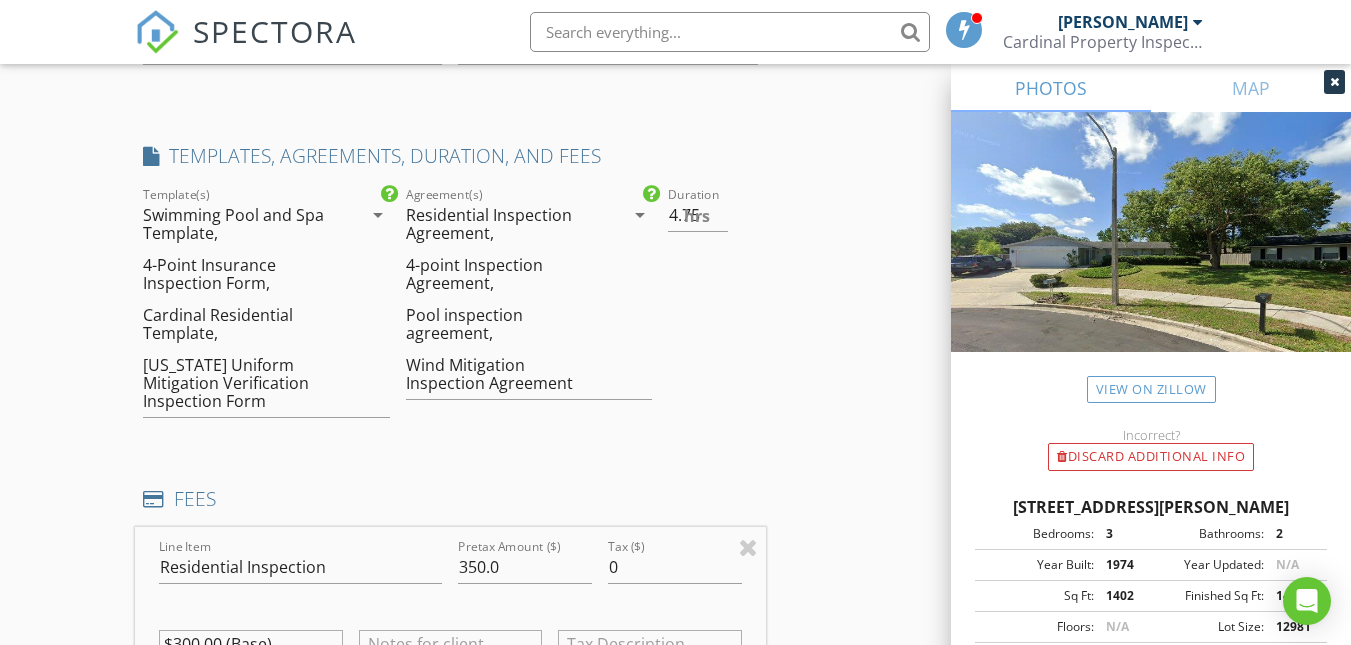 scroll, scrollTop: 2267, scrollLeft: 0, axis: vertical 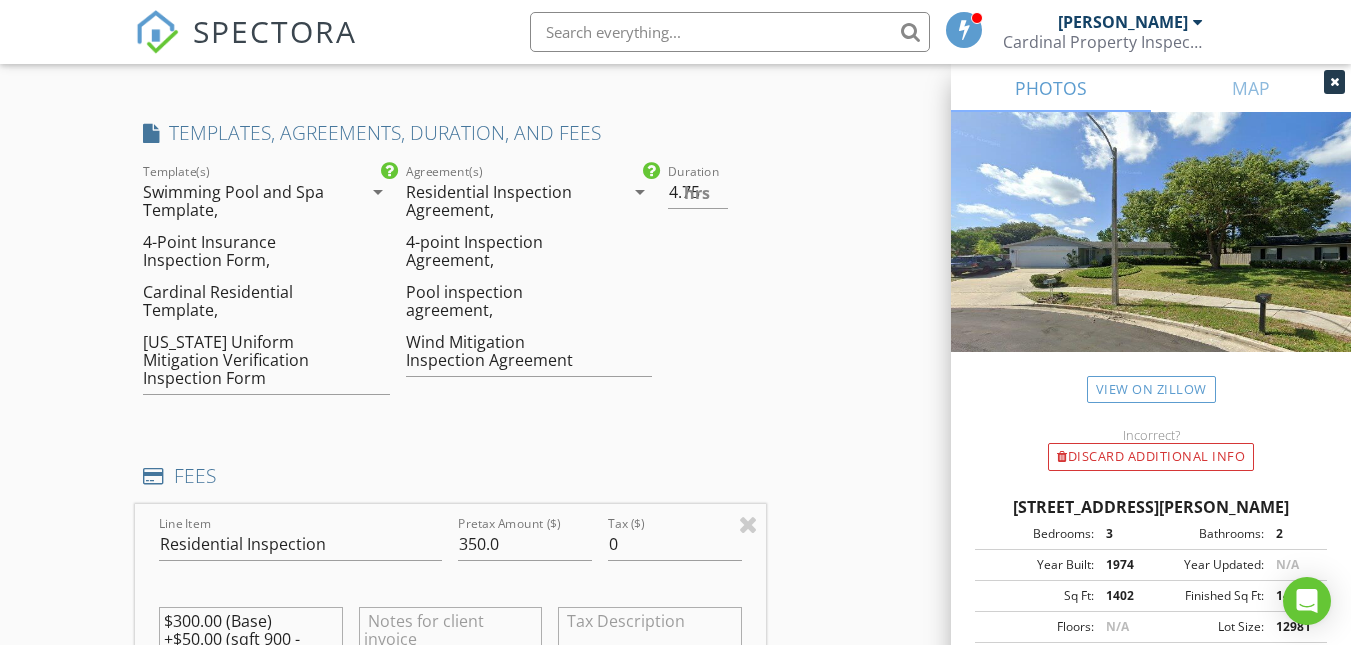 click on "arrow_drop_down" at bounding box center (640, 192) 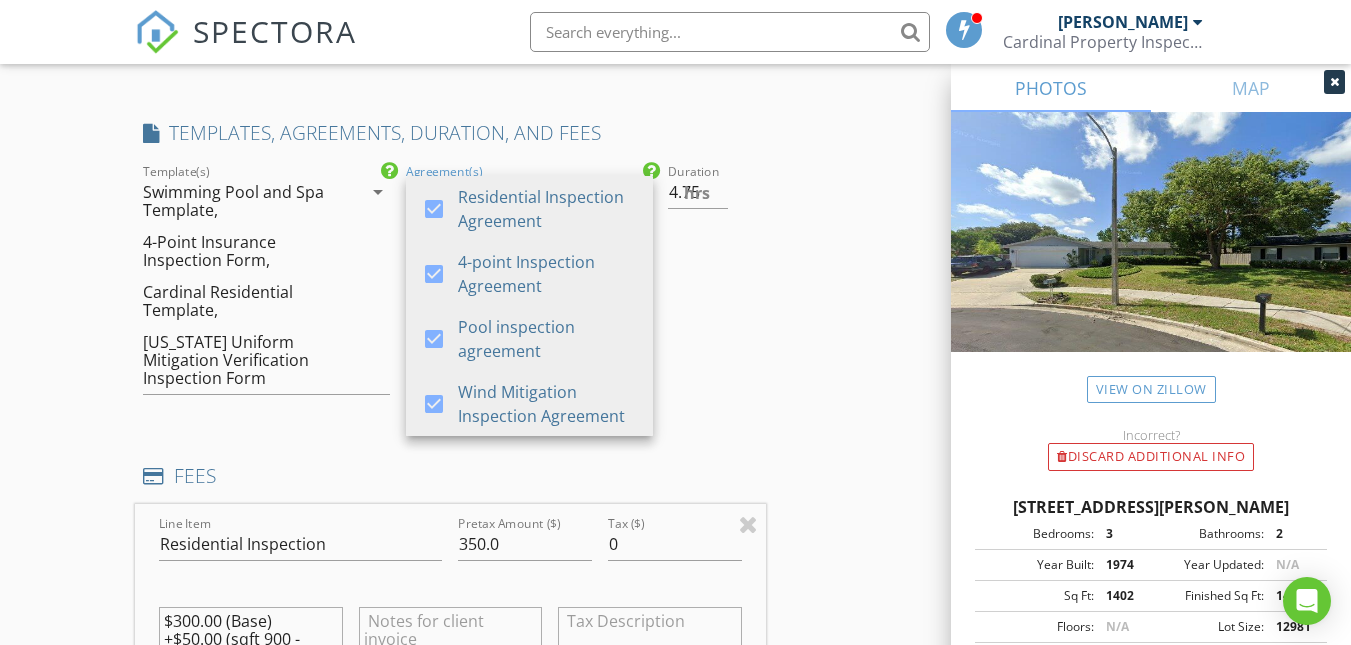 click on "Duration 4.75 hrs" at bounding box center [712, 287] 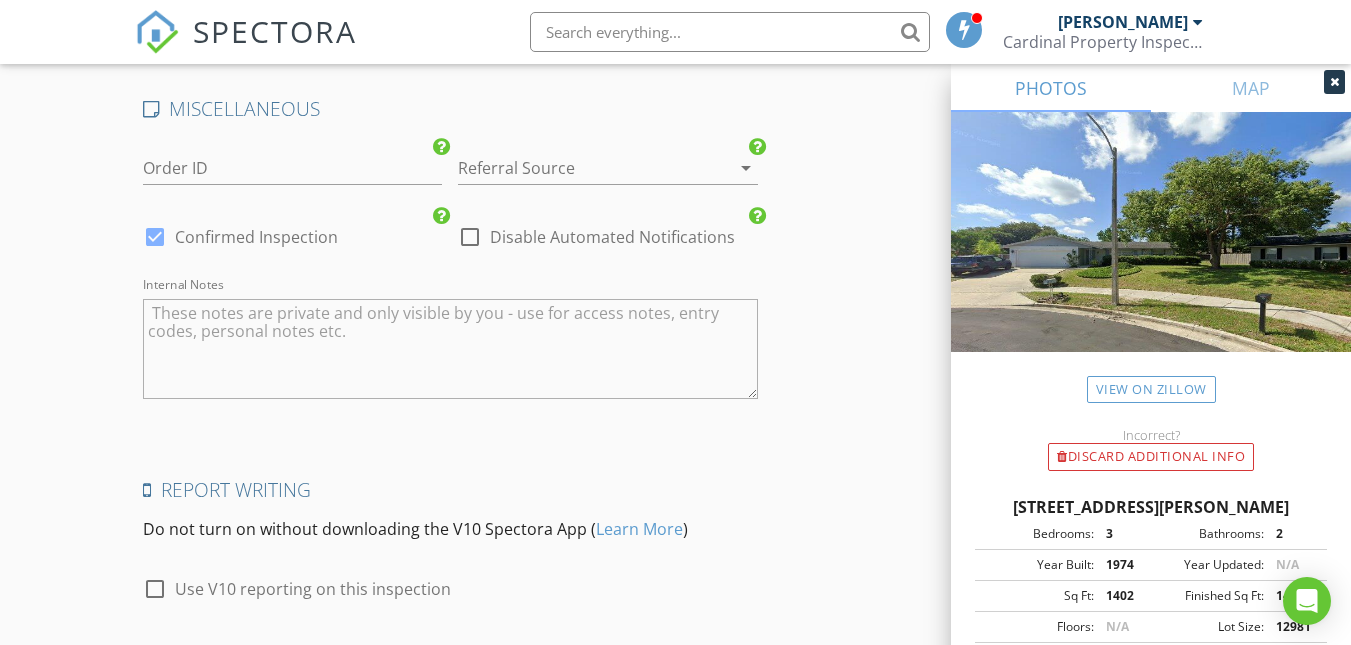 scroll, scrollTop: 5430, scrollLeft: 0, axis: vertical 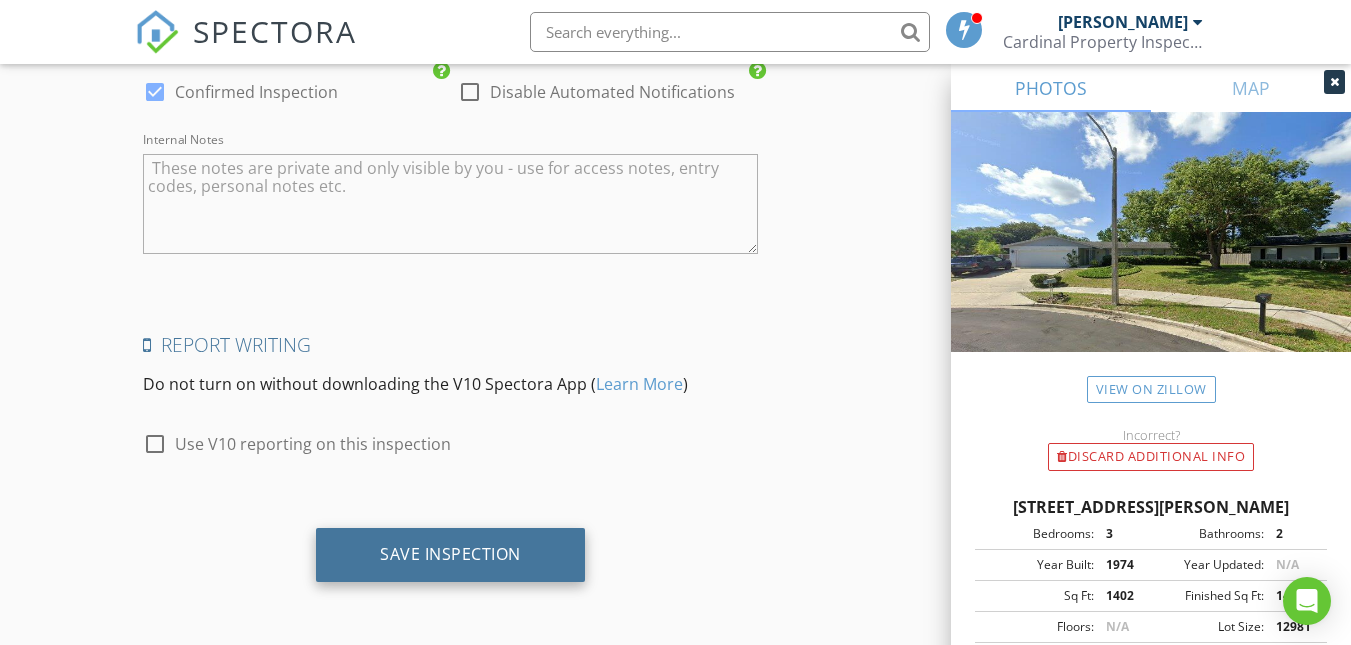 click on "Save Inspection" at bounding box center [450, 554] 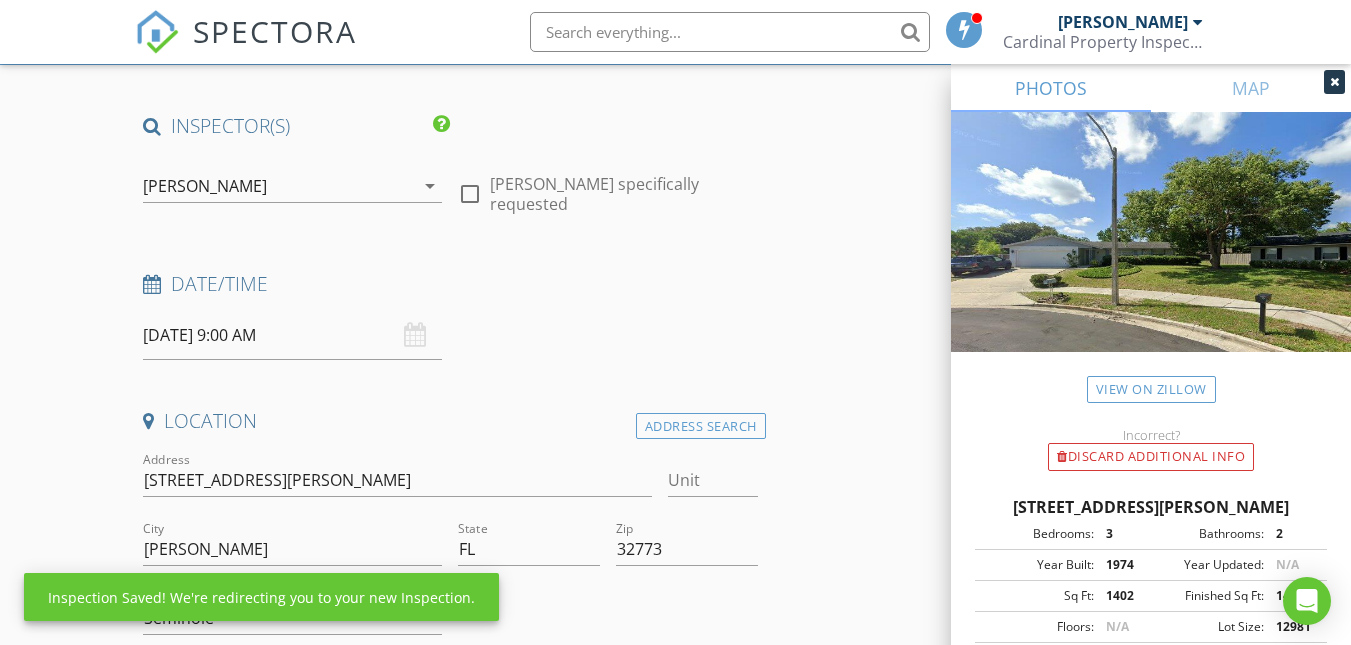 scroll, scrollTop: 0, scrollLeft: 0, axis: both 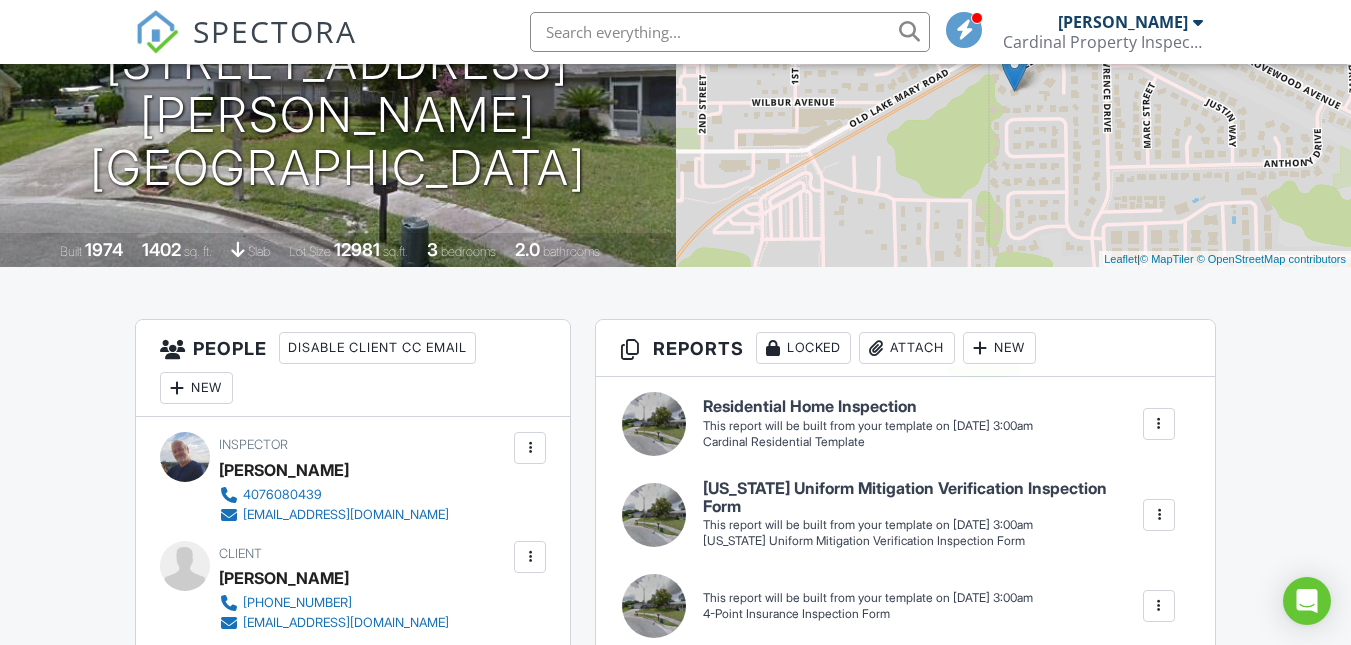 click at bounding box center (980, 348) 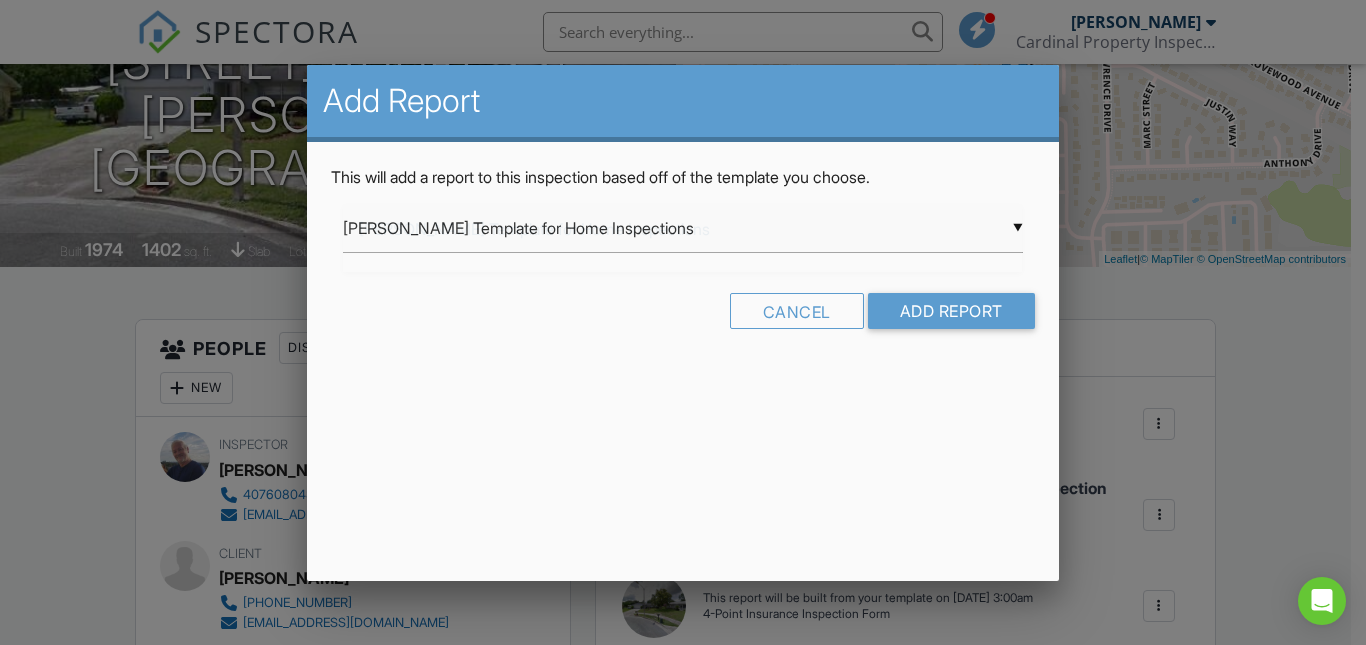 click on "▼ Ben Gromicko's Template for Home Inspections Ben Gromicko's Template for Home Inspections  Cardinal Commercial Inspection Good Shepherd Home Shield - Inspection Hometown Residential Inspection from Hometown Inspections LLC Hometown Residential Inspection from Hometown Inspections LLC InterNACHI Residential  Residential Template Swimming Pool and Spa Template 4-Point Insurance Inspection Form Cardinal Residential Template Florida 4-Point Inspection Form (2025) Florida Citizens Roof Inspection Form (2025) Florida Uniform Mitigation Verification Inspection Form  Ben Gromicko's Template for Home Inspections
Cardinal Commercial Inspection
Good Shepherd Home Shield - Inspection
Hometown Residential Inspection from Hometown Inspections LLC
Hometown Residential Inspection from Hometown Inspections LLC
InterNACHI Residential
Residential Template
Swimming Pool and Spa Template
4-Point Insurance Inspection Form
Cardinal Residential Template
Florida 4-Point Inspection Form (2025)" at bounding box center [682, 228] 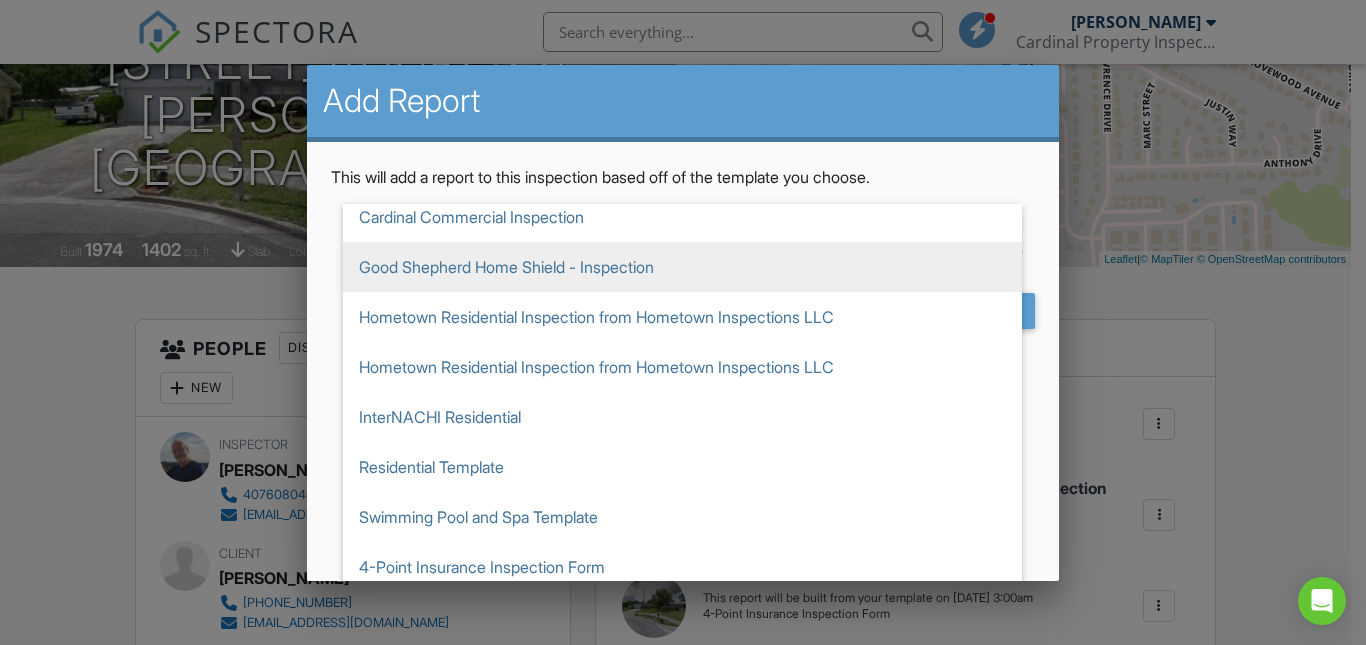 scroll, scrollTop: 209, scrollLeft: 0, axis: vertical 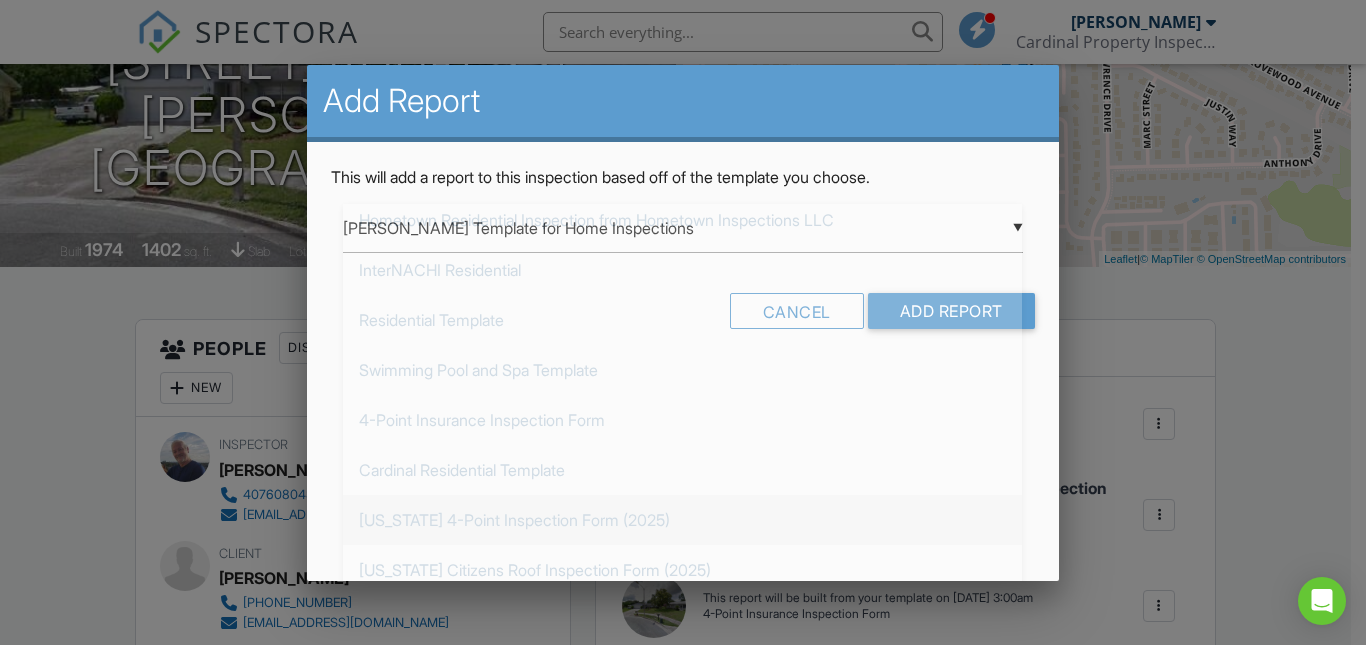 click on "[US_STATE] 4-Point Inspection Form (2025)" at bounding box center [682, 520] 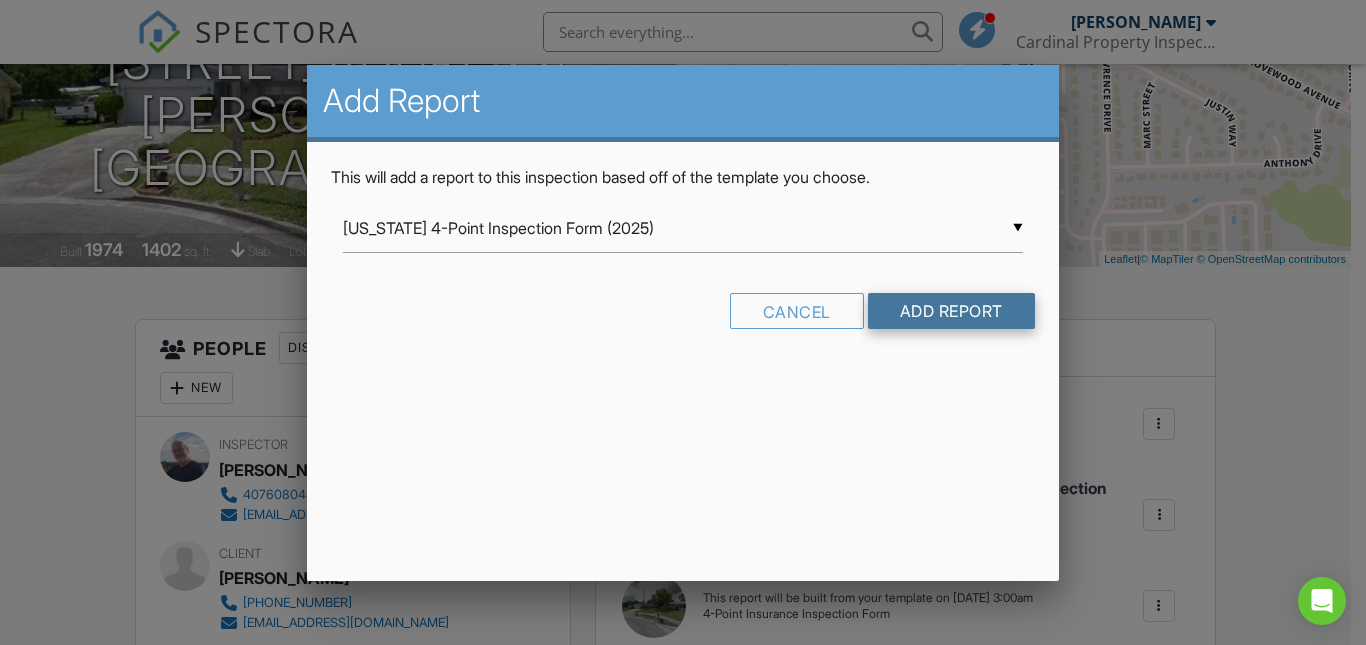click on "Add Report" at bounding box center (951, 311) 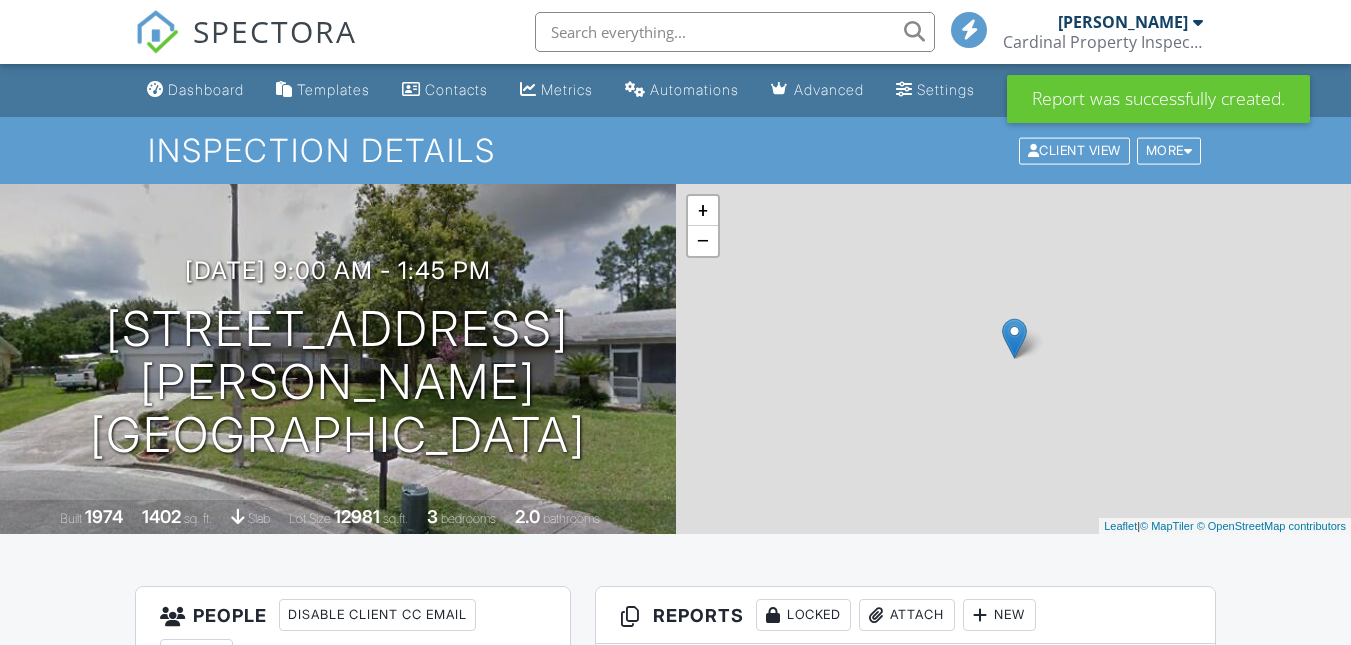 scroll, scrollTop: 723, scrollLeft: 0, axis: vertical 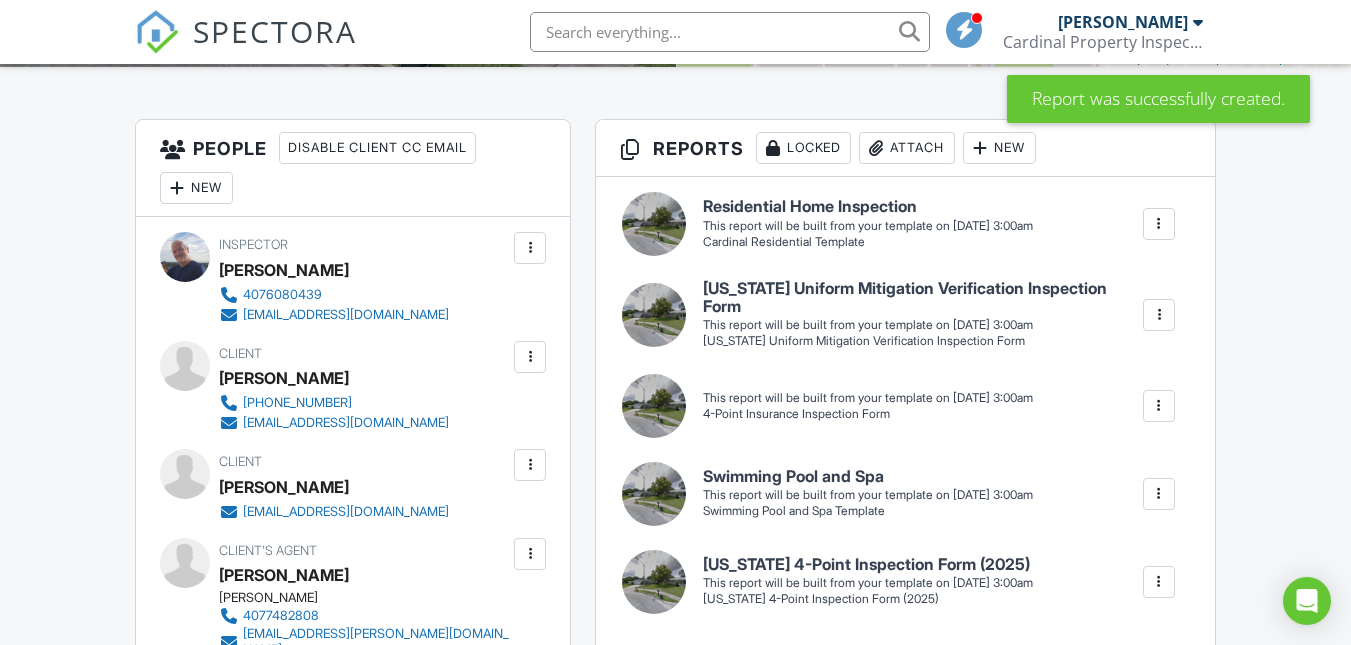 click at bounding box center (1159, 406) 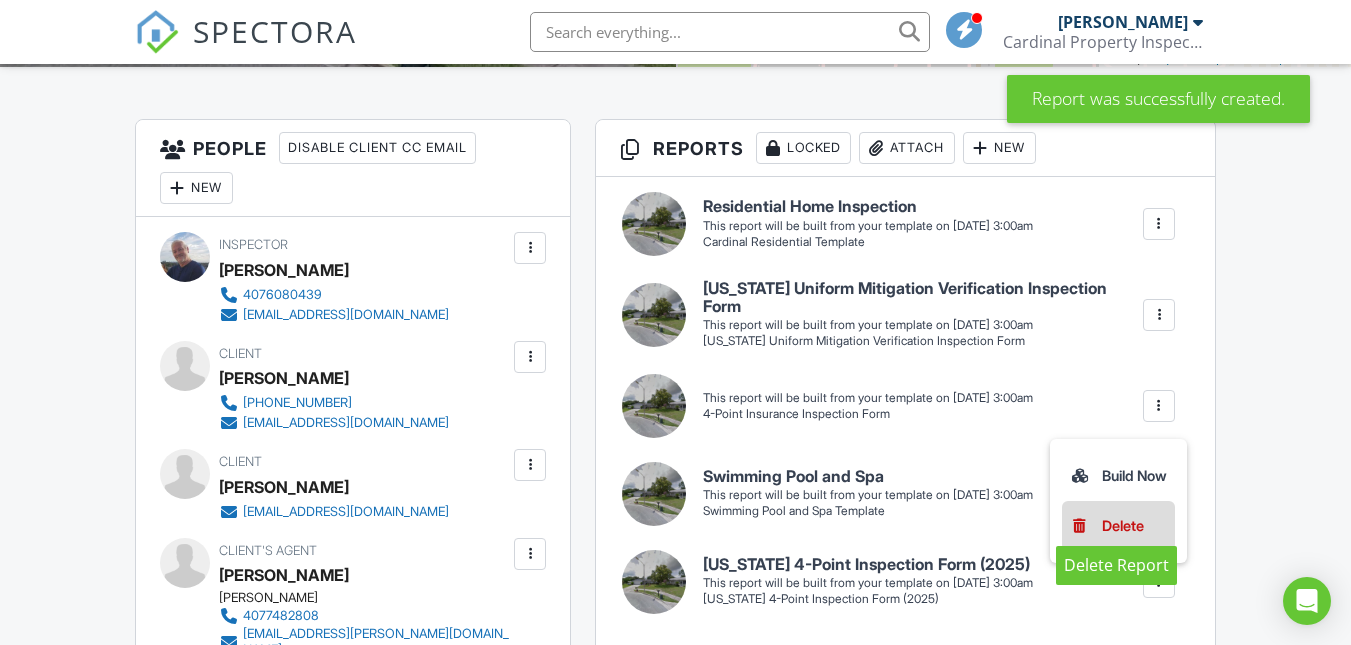 click on "Delete" at bounding box center [1123, 526] 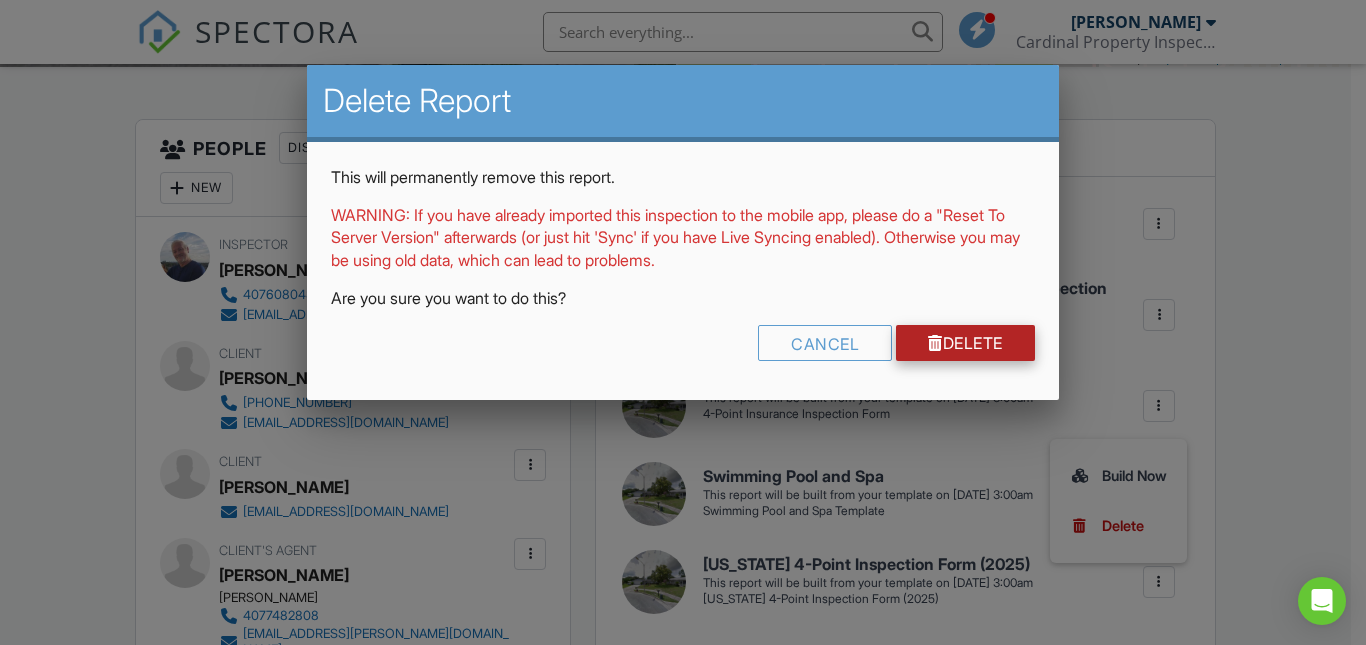 click at bounding box center (935, 343) 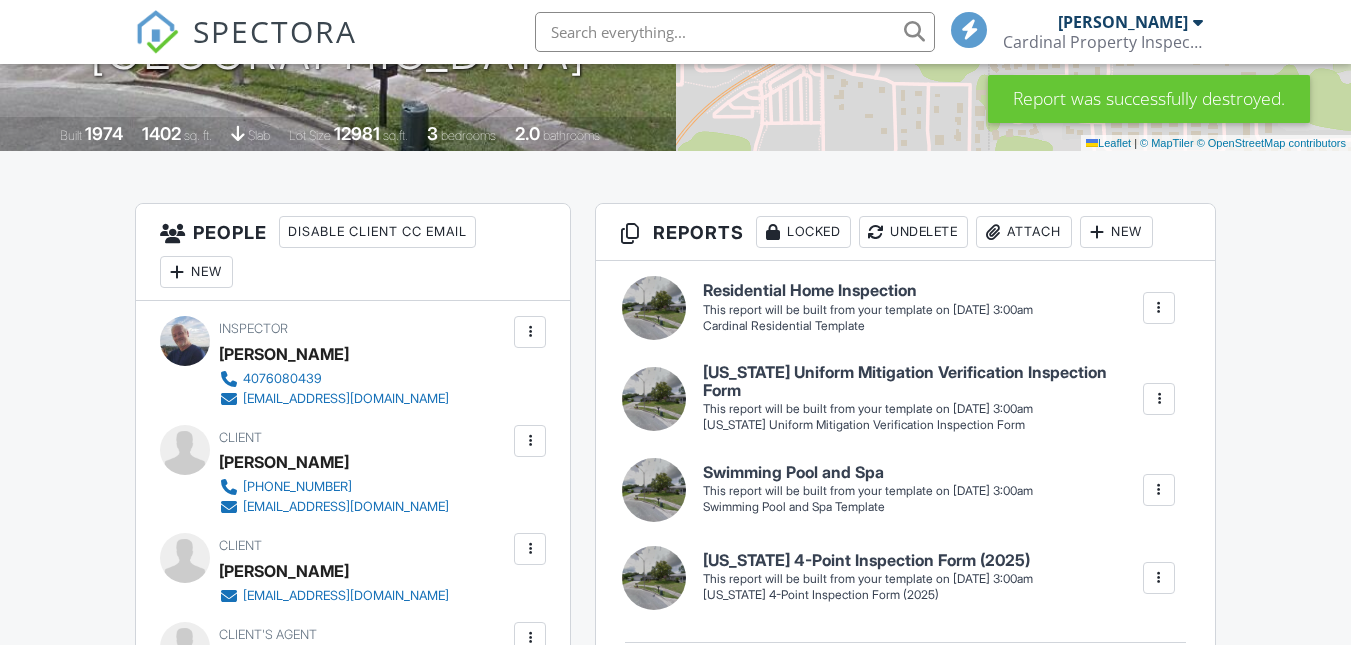 scroll, scrollTop: 279, scrollLeft: 0, axis: vertical 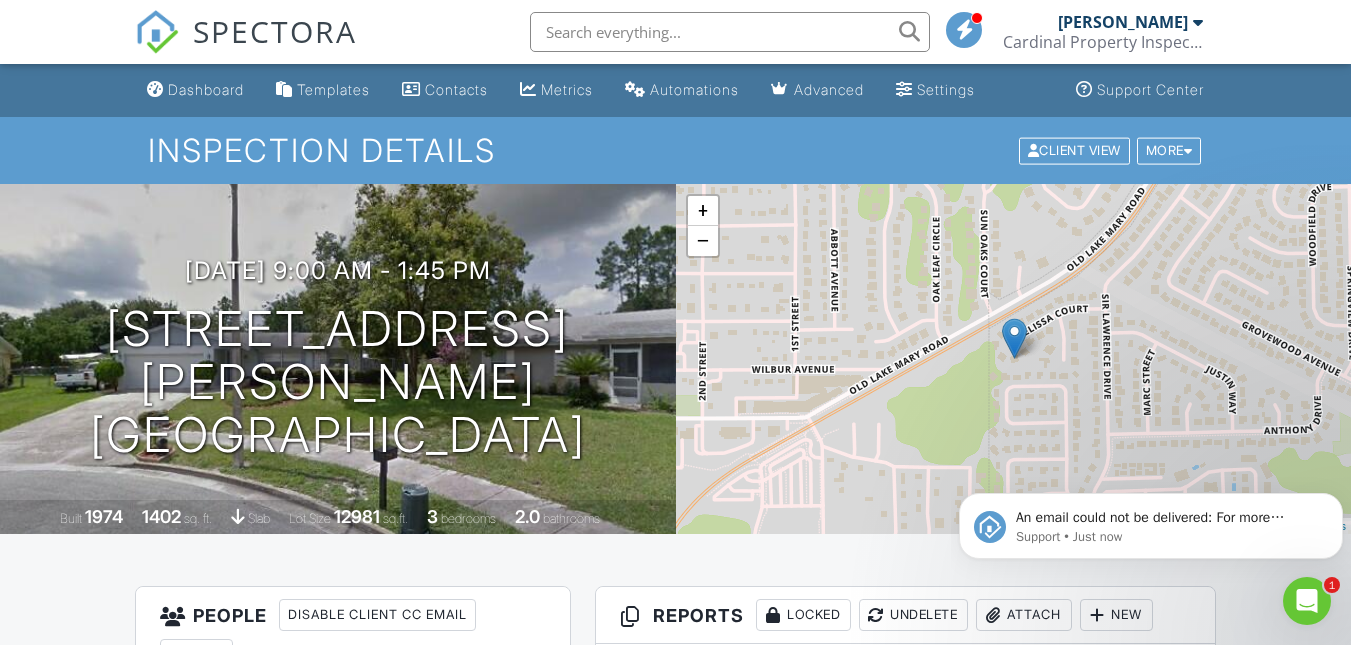 click 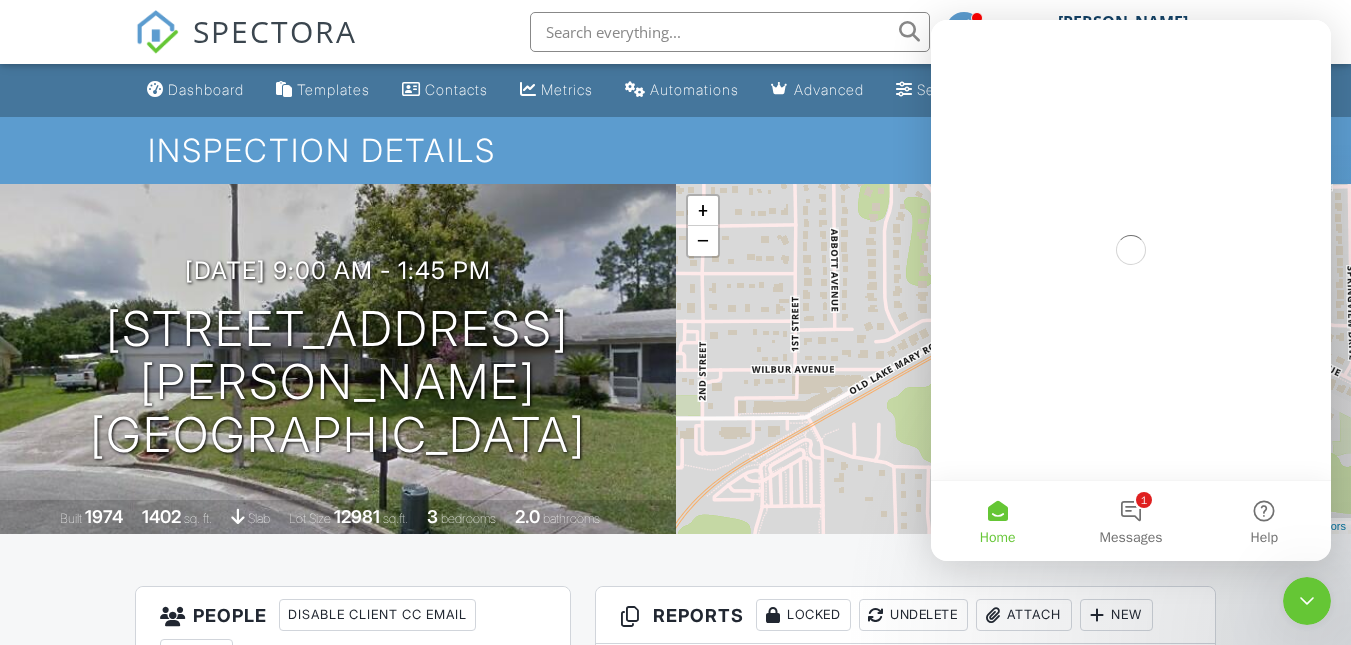 scroll, scrollTop: 0, scrollLeft: 0, axis: both 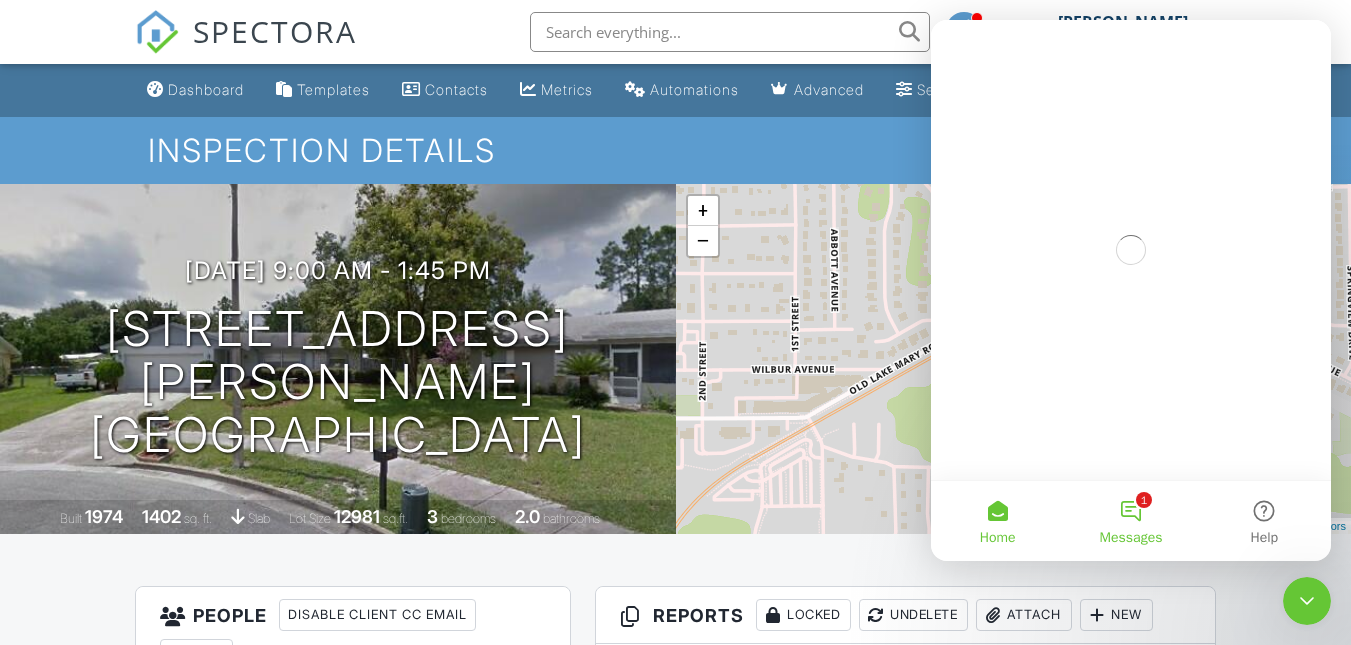 click on "1 Messages" at bounding box center [1130, 521] 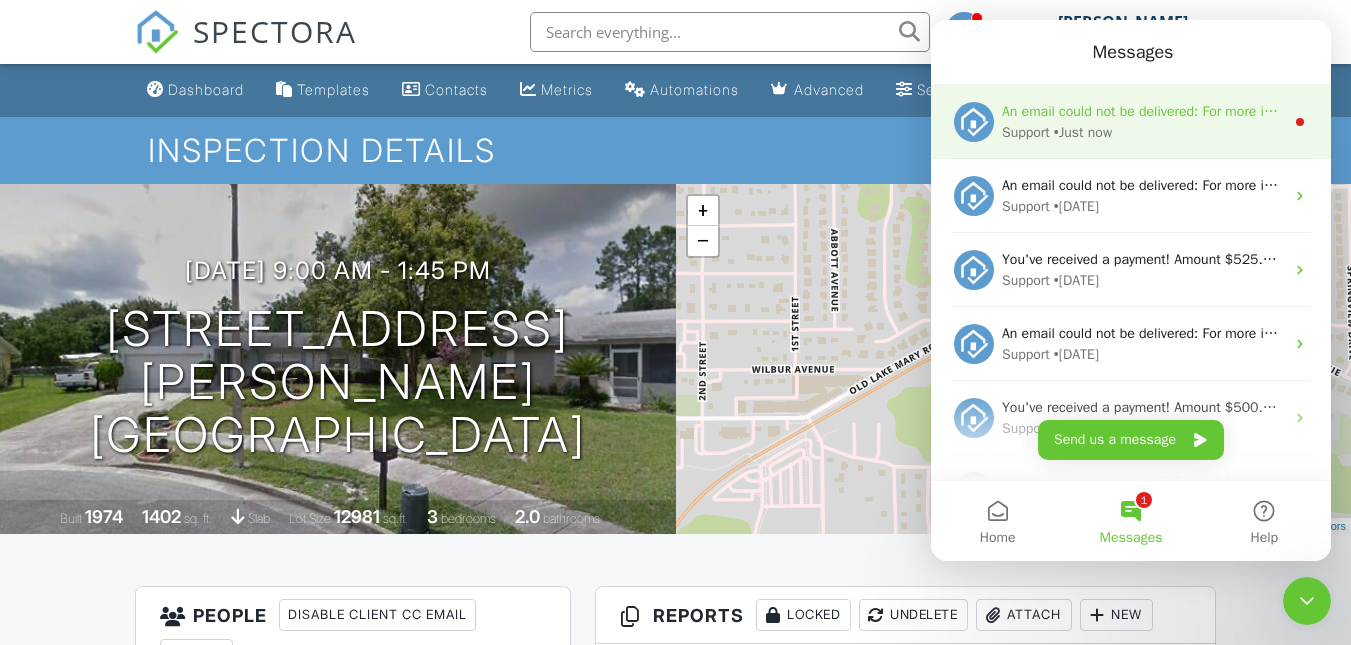 click on "•  Just now" at bounding box center (1083, 132) 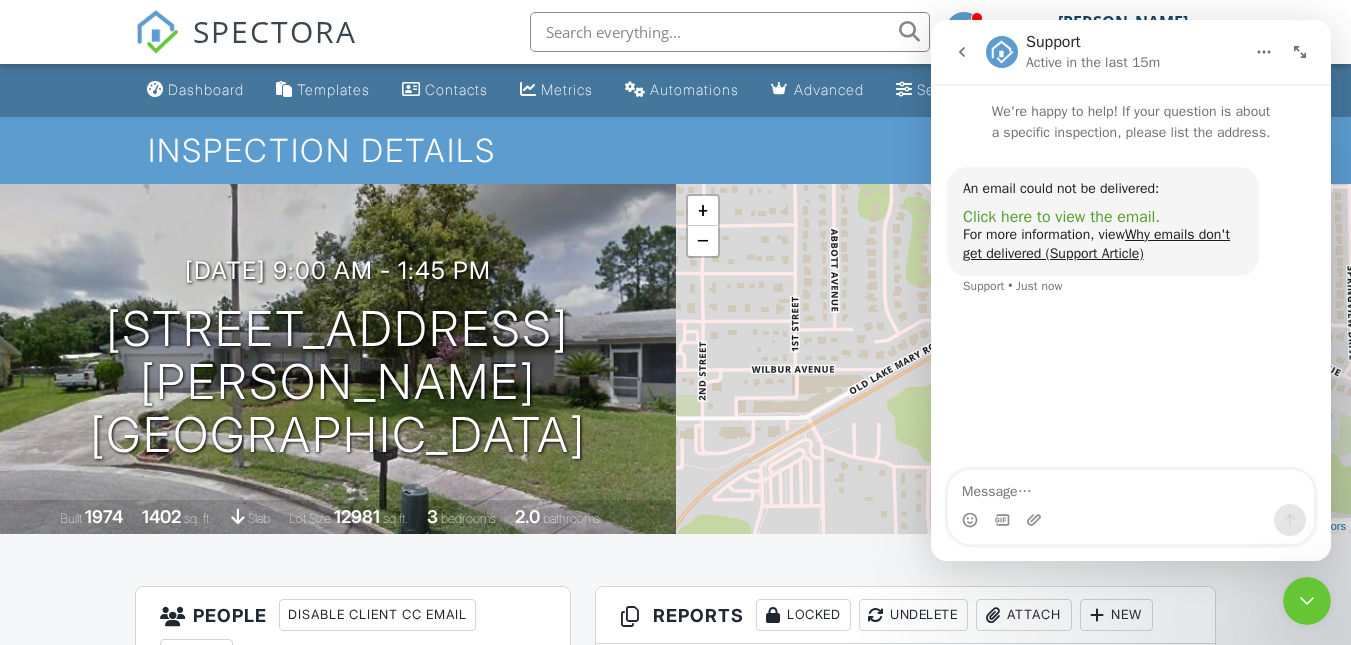 click on "Click here to view the email." at bounding box center (1061, 217) 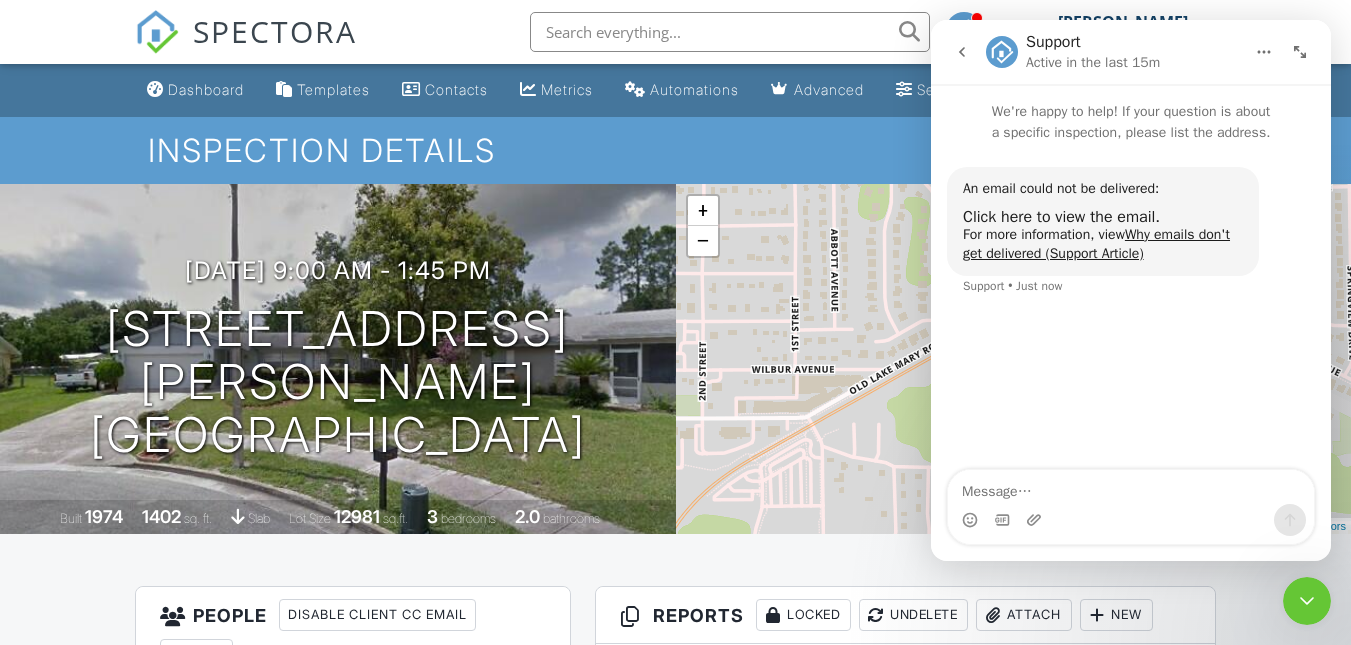 click 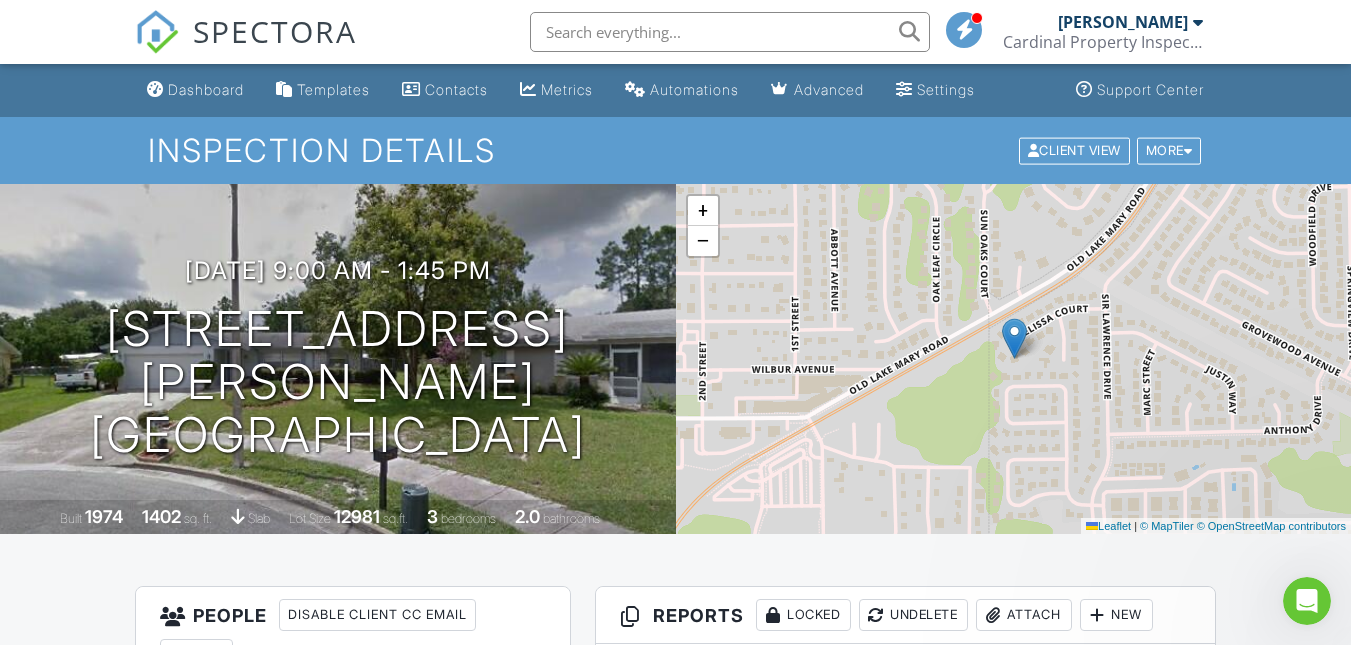 scroll, scrollTop: 0, scrollLeft: 0, axis: both 